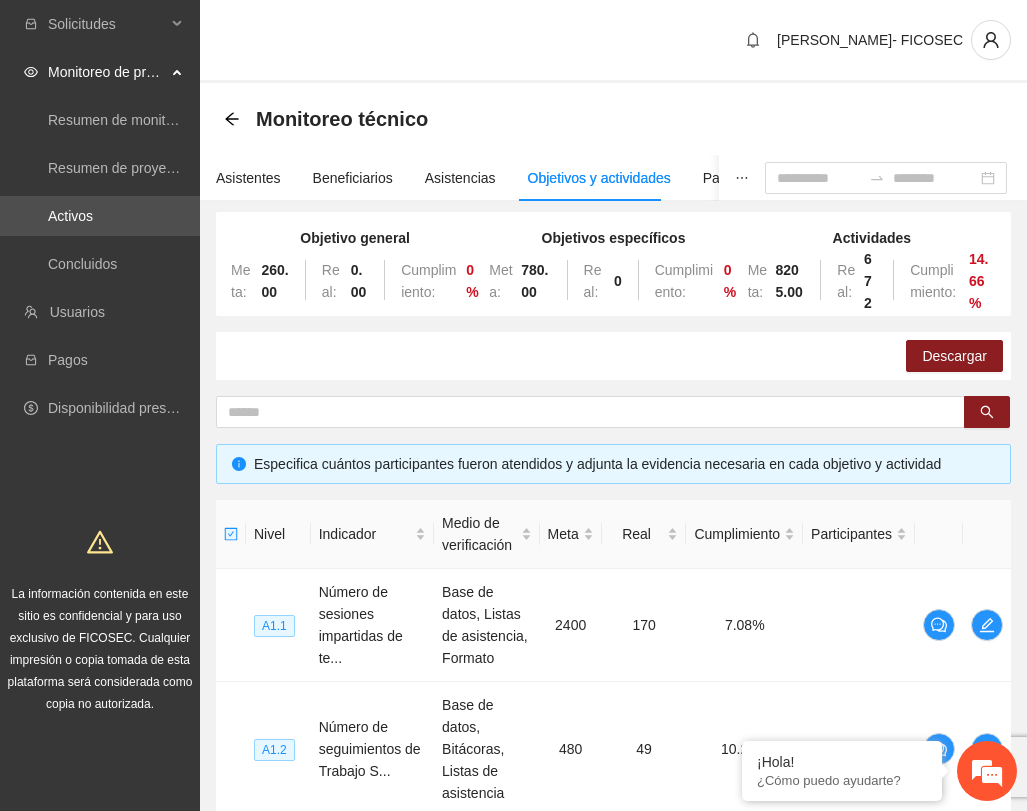 scroll, scrollTop: 272, scrollLeft: 0, axis: vertical 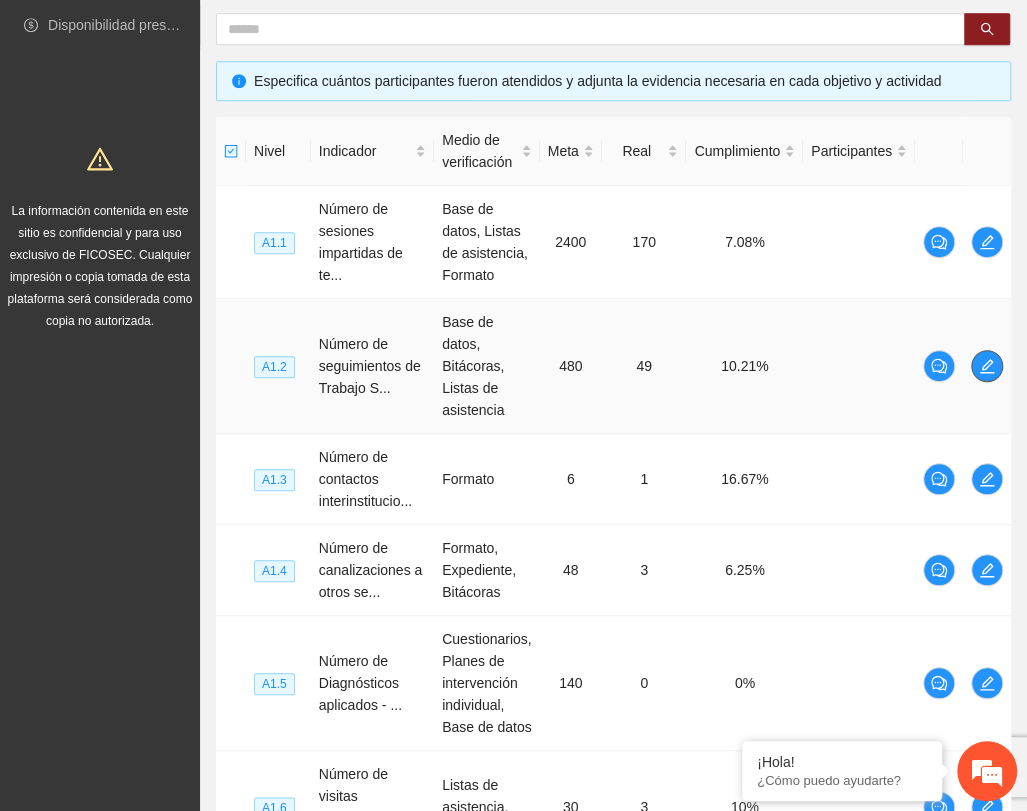 click 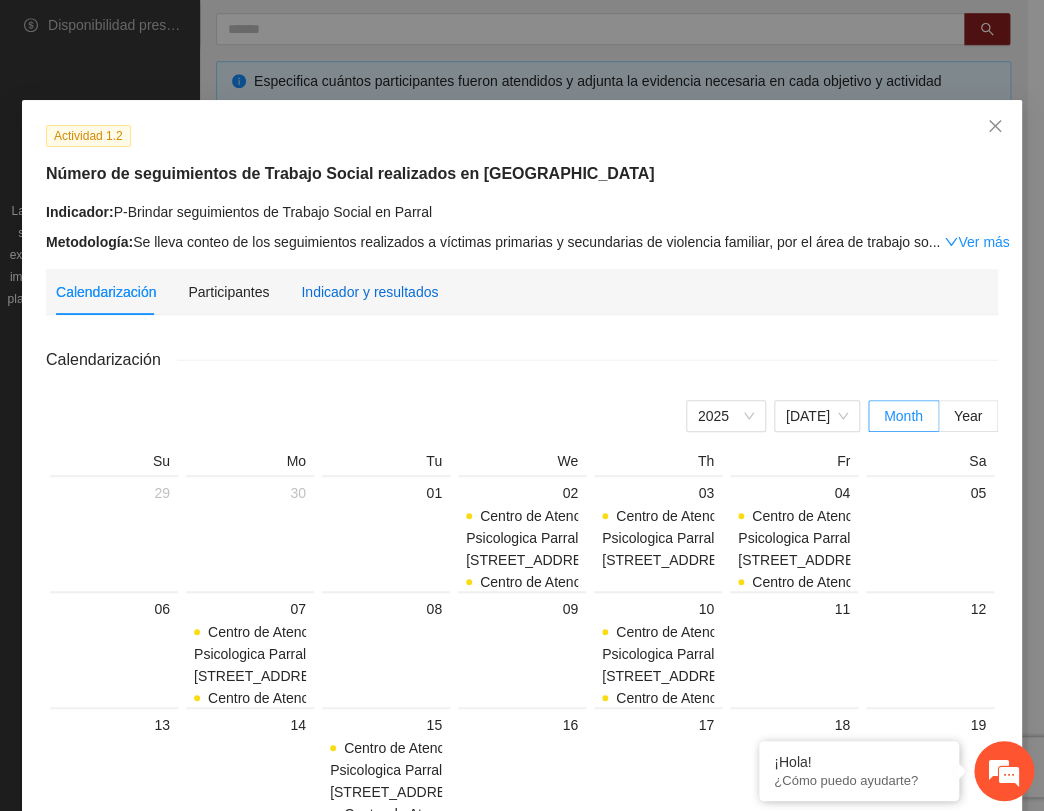 click on "Indicador y resultados" at bounding box center [369, 292] 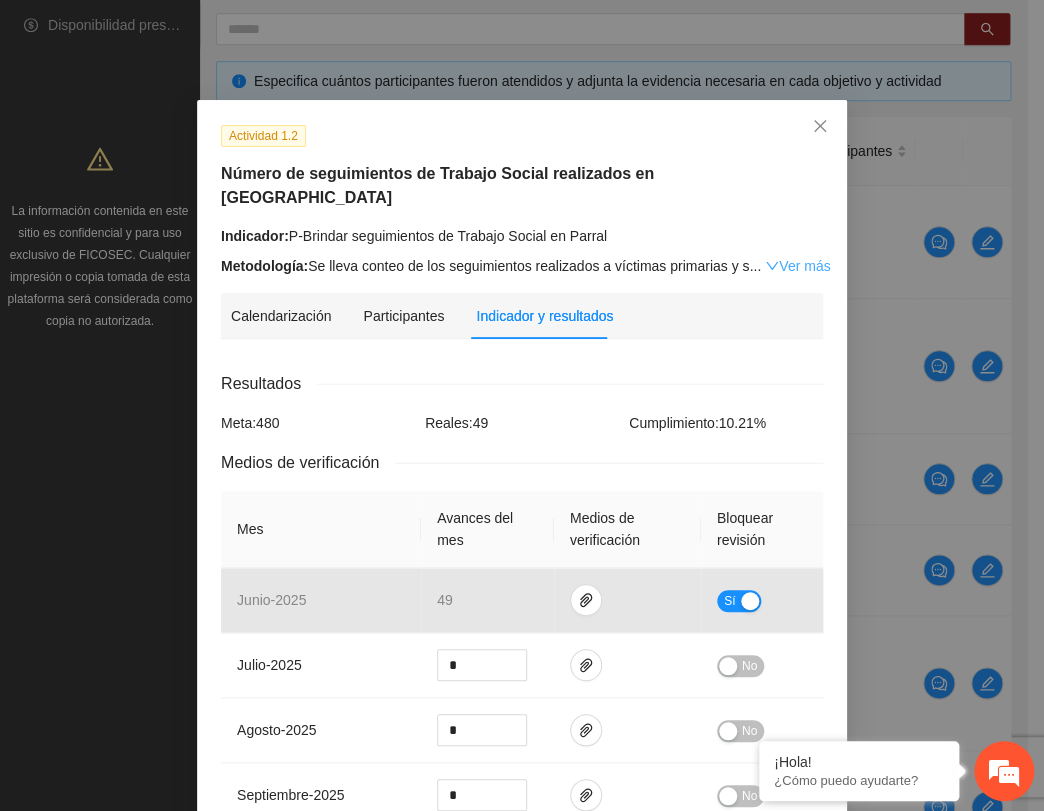 click on "Ver más" at bounding box center [797, 266] 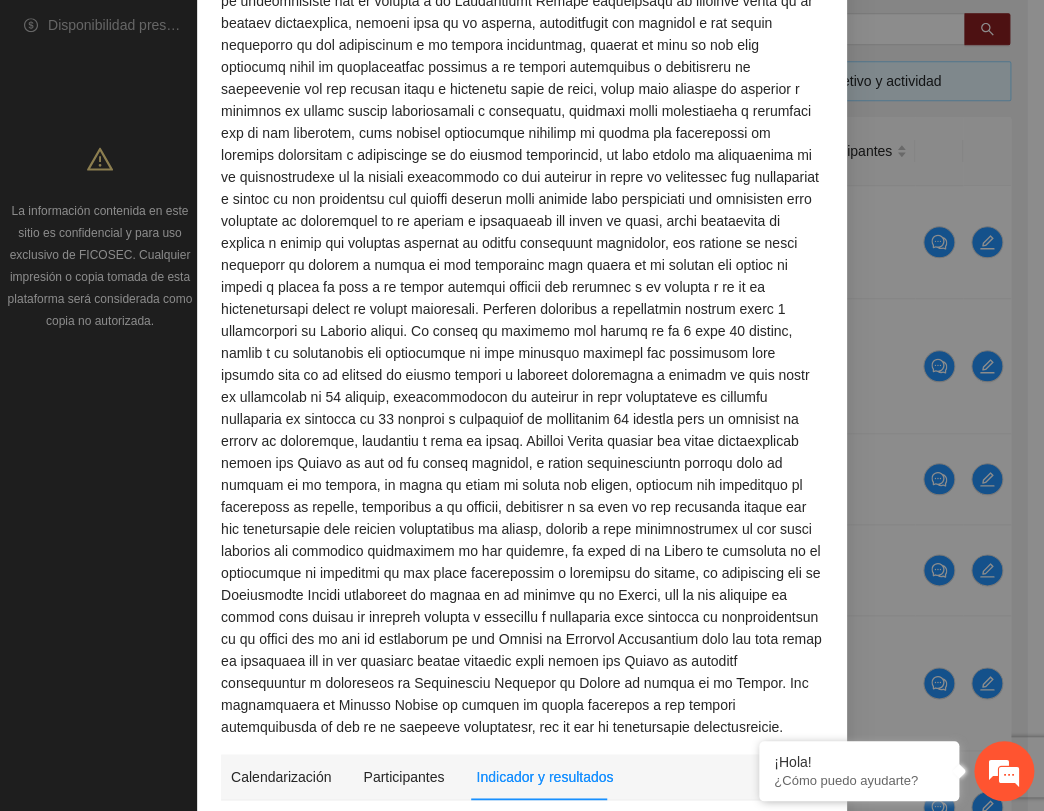 scroll, scrollTop: 222, scrollLeft: 0, axis: vertical 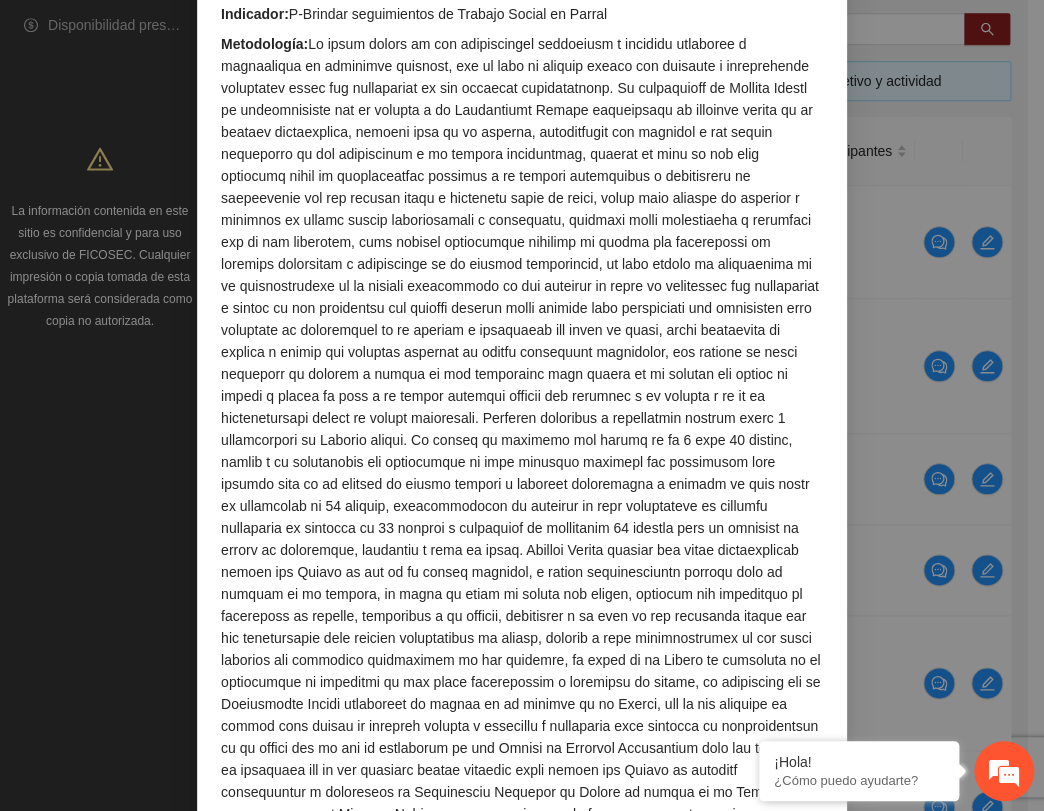 click on "Metodología:" at bounding box center [522, 440] 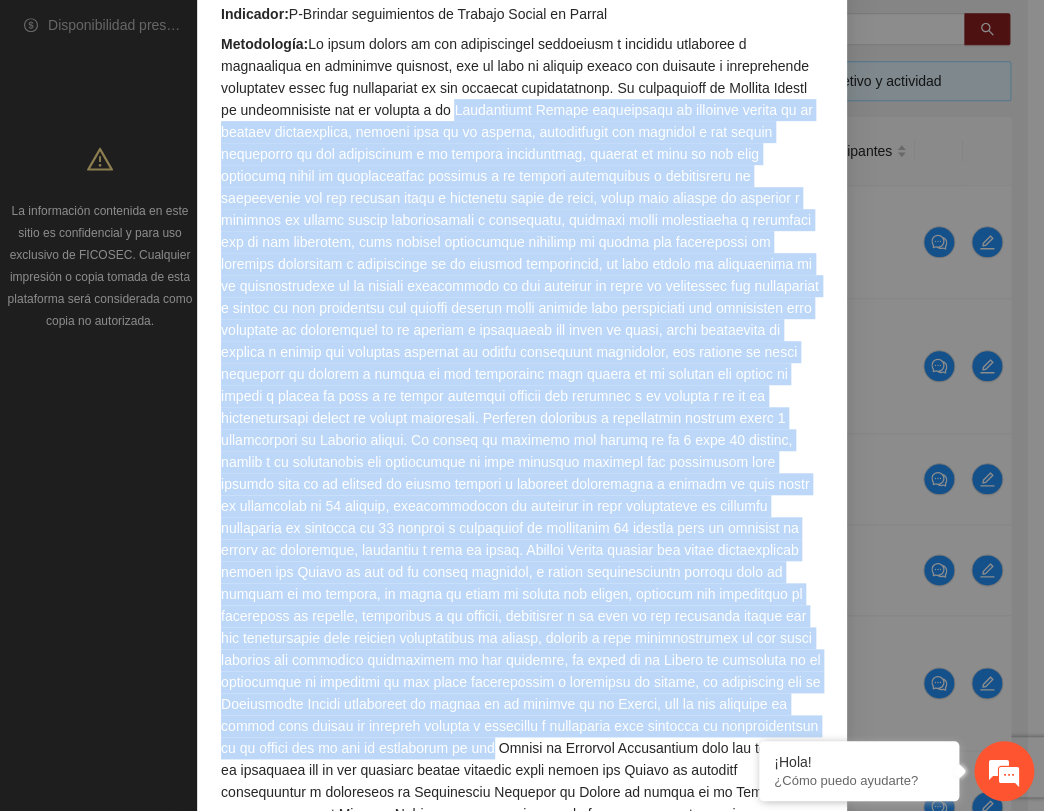 drag, startPoint x: 305, startPoint y: 85, endPoint x: 656, endPoint y: 694, distance: 702.90967 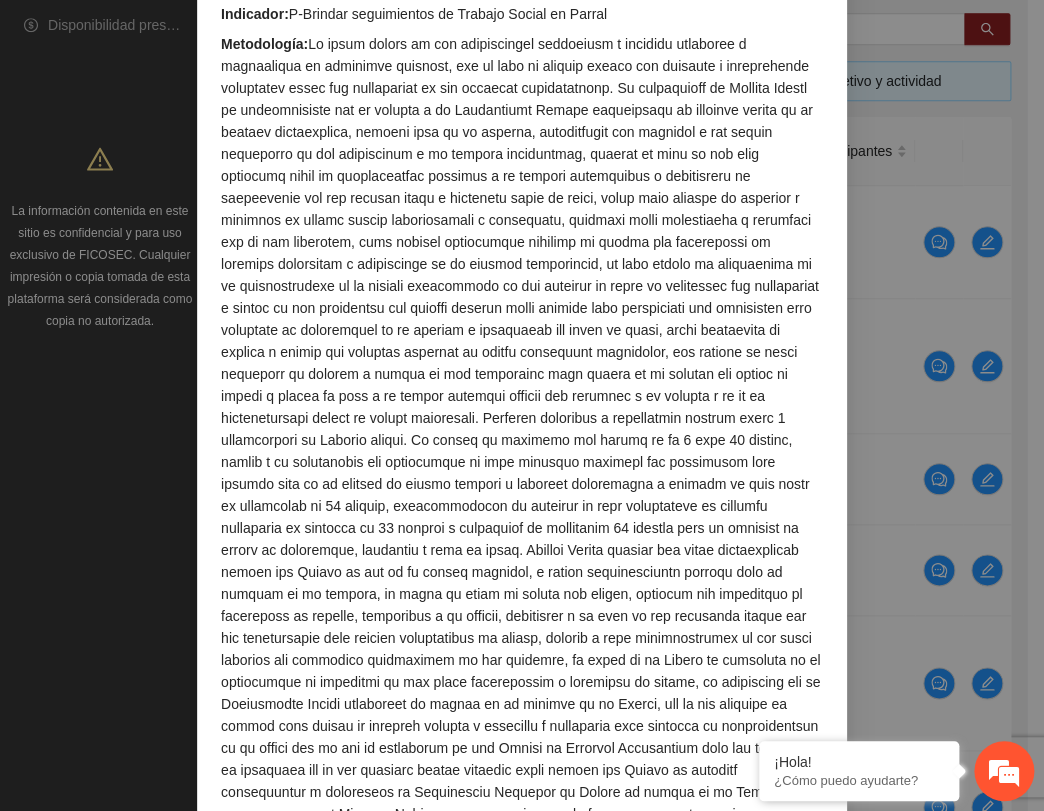 scroll, scrollTop: 111, scrollLeft: 0, axis: vertical 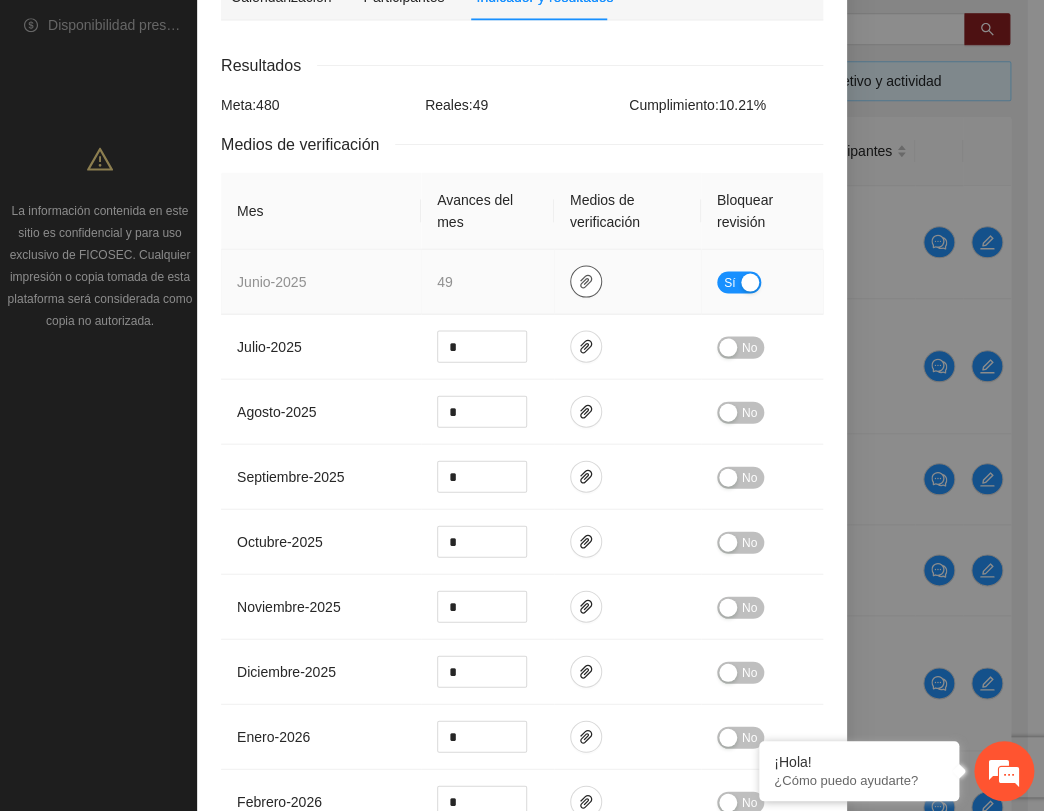 click 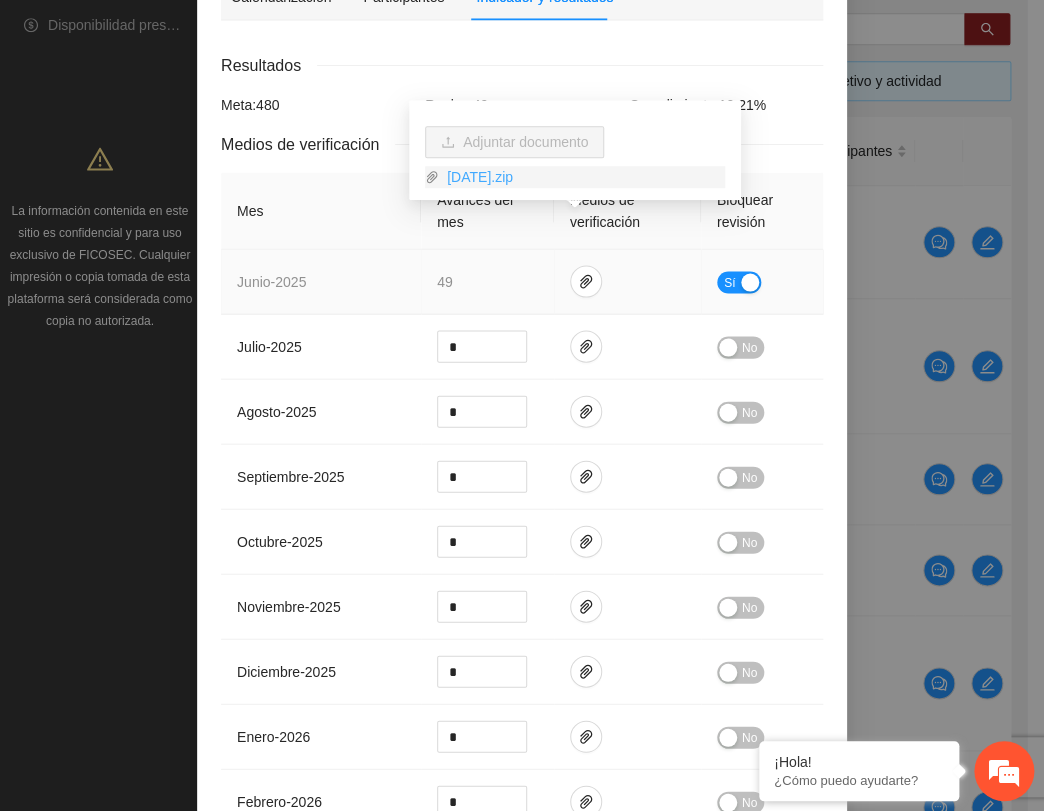 click on "JUNIO2025.zip" at bounding box center (582, 177) 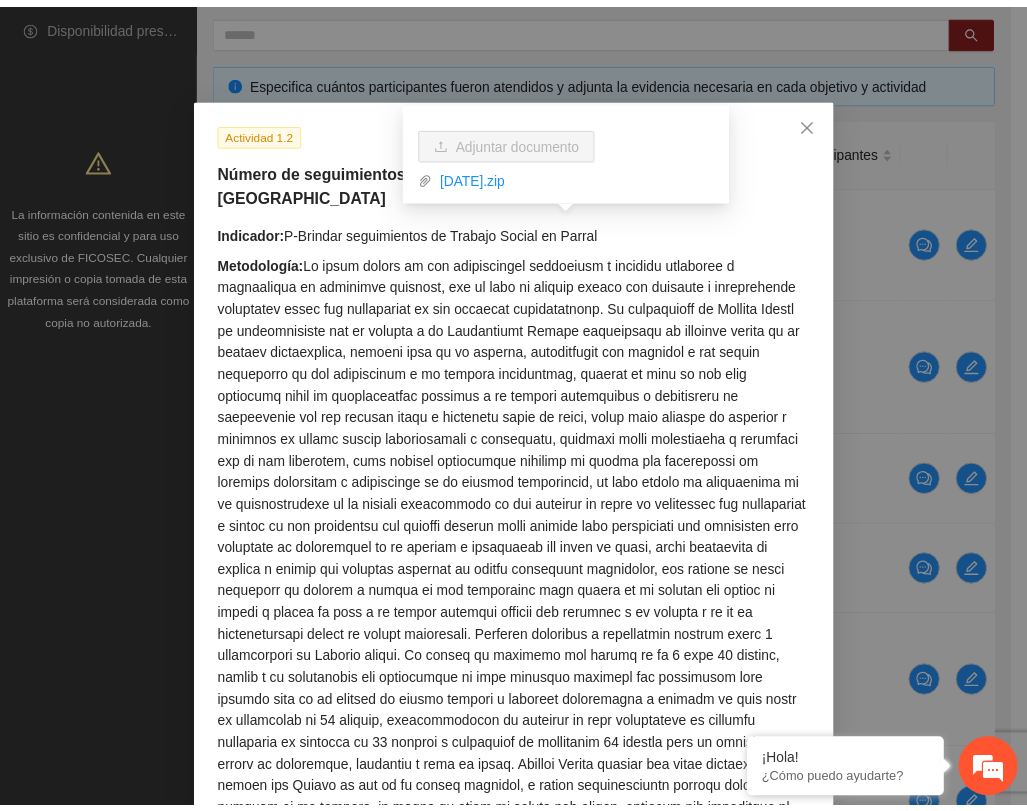 scroll, scrollTop: 0, scrollLeft: 0, axis: both 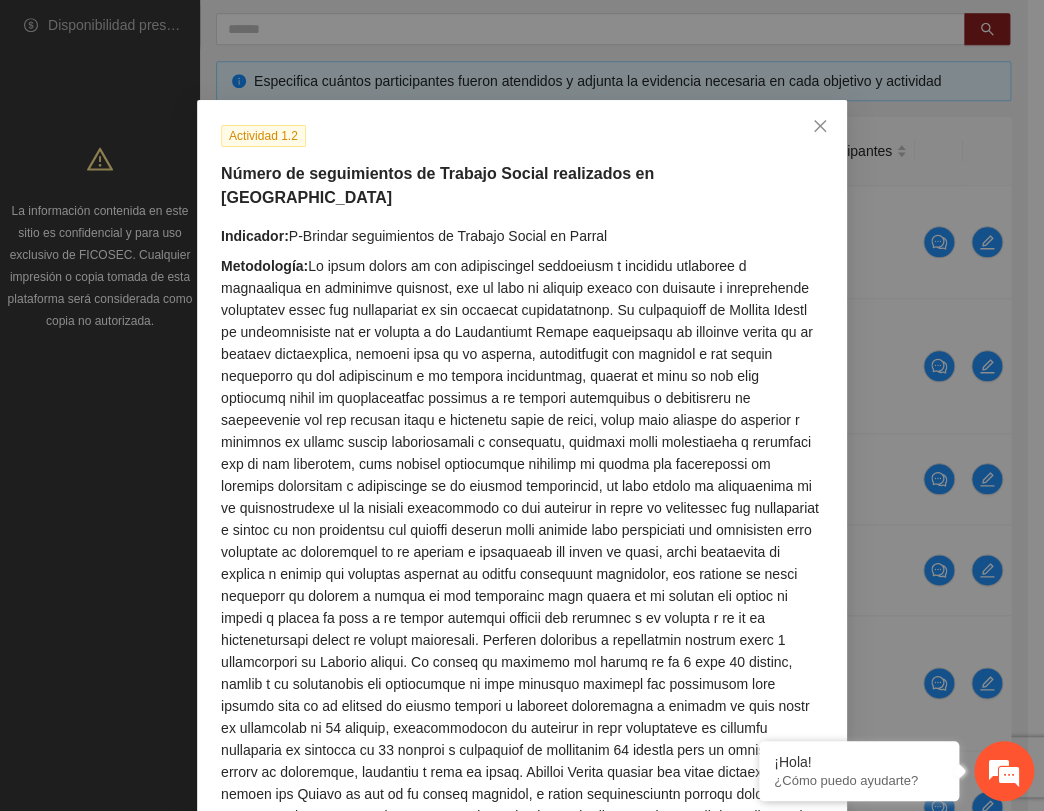 drag, startPoint x: 800, startPoint y: 205, endPoint x: 820, endPoint y: 178, distance: 33.600594 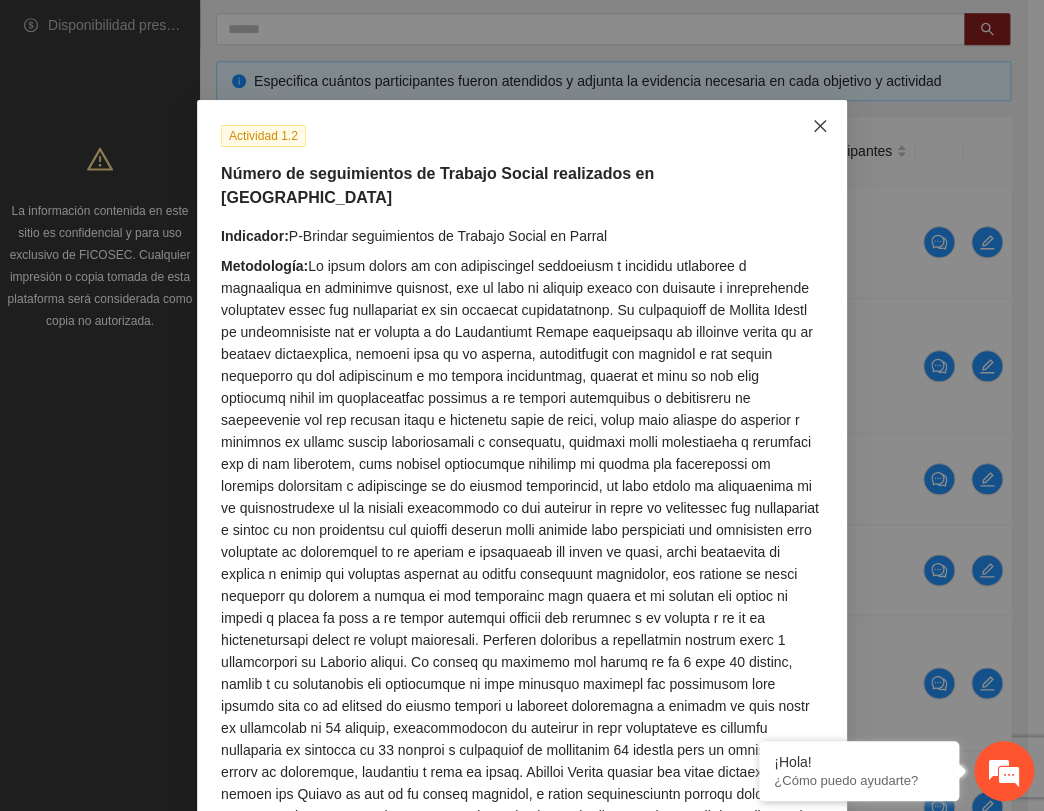 click 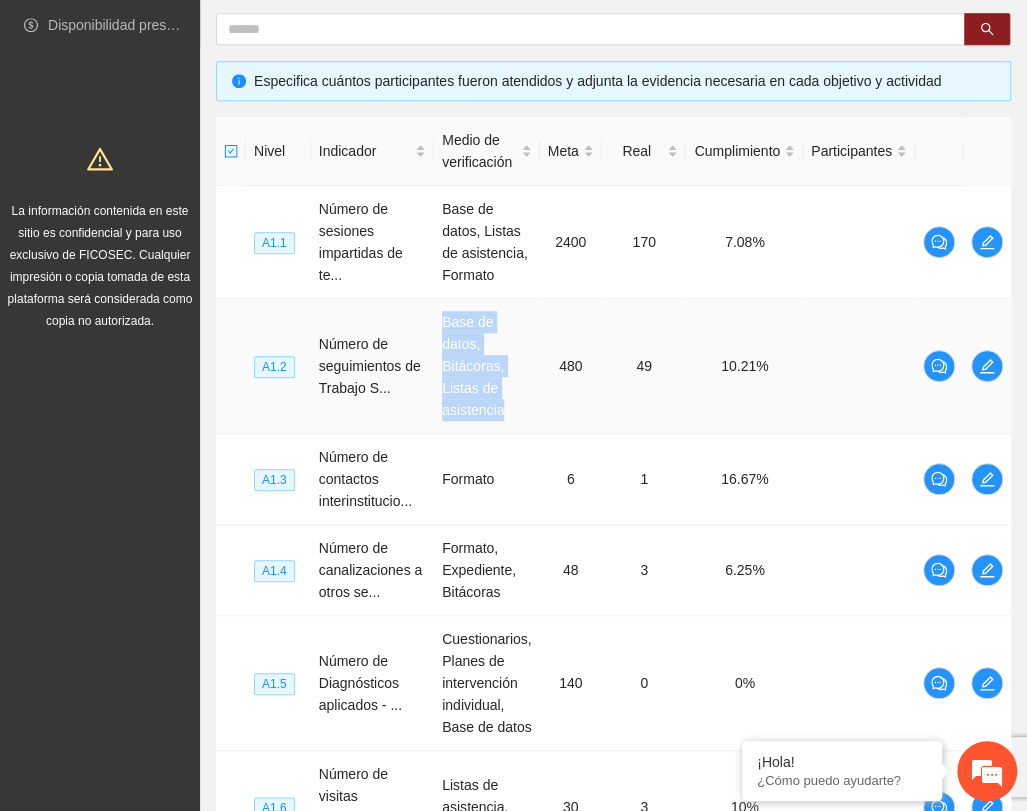 drag, startPoint x: 440, startPoint y: 322, endPoint x: 512, endPoint y: 405, distance: 109.877205 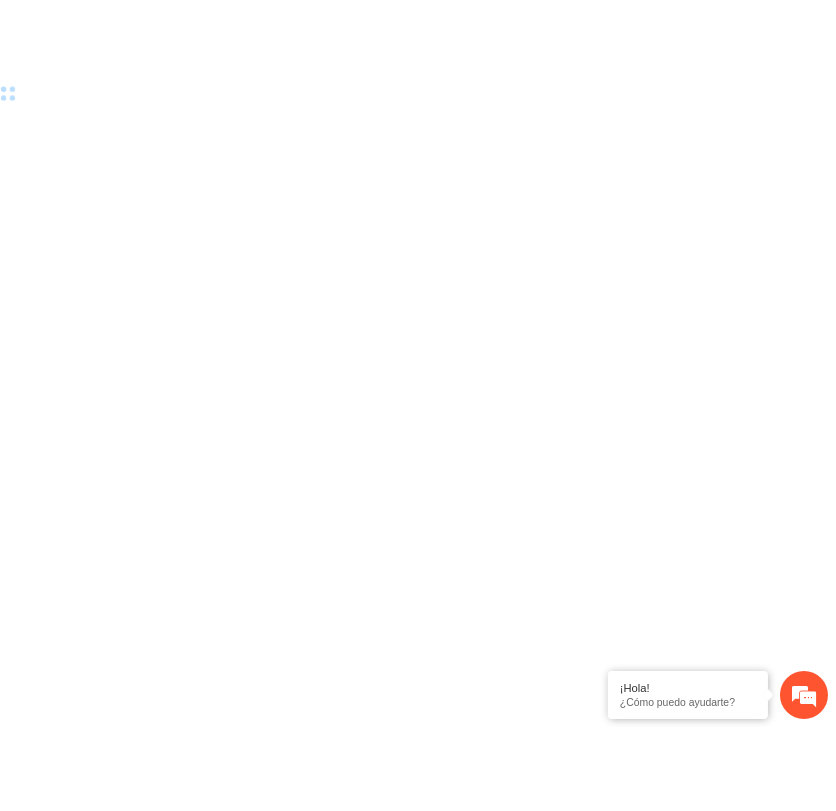 scroll, scrollTop: 0, scrollLeft: 0, axis: both 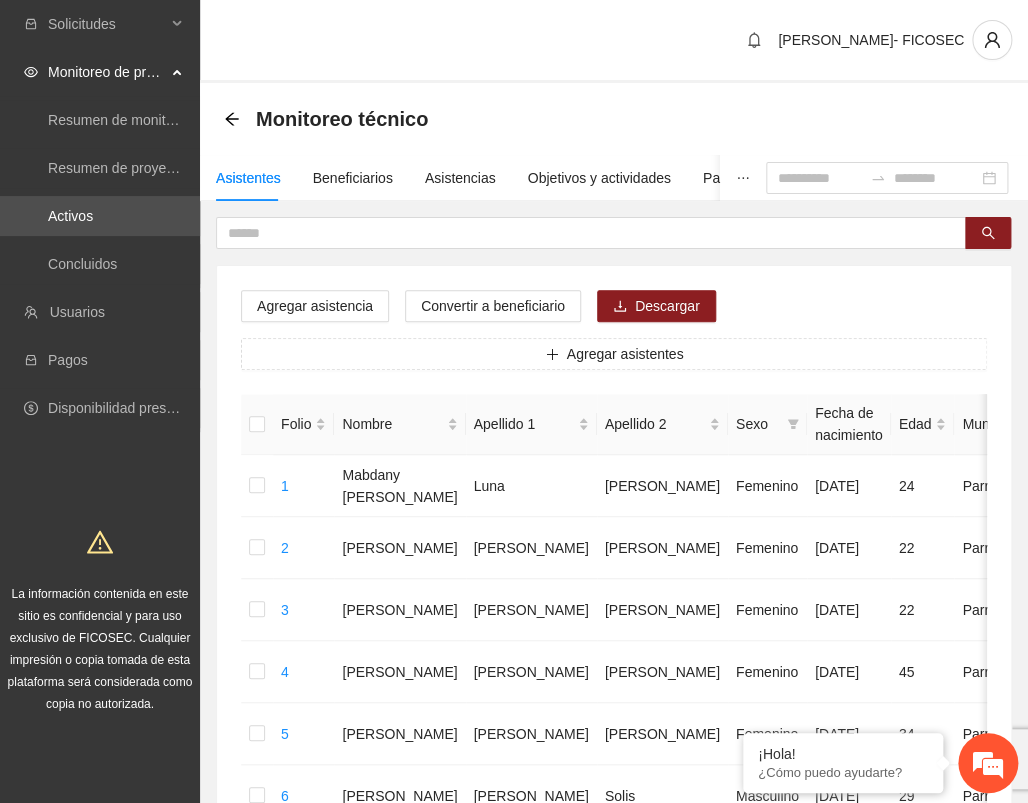 click on "[PERSON_NAME]- FICOSEC" at bounding box center (614, 41) 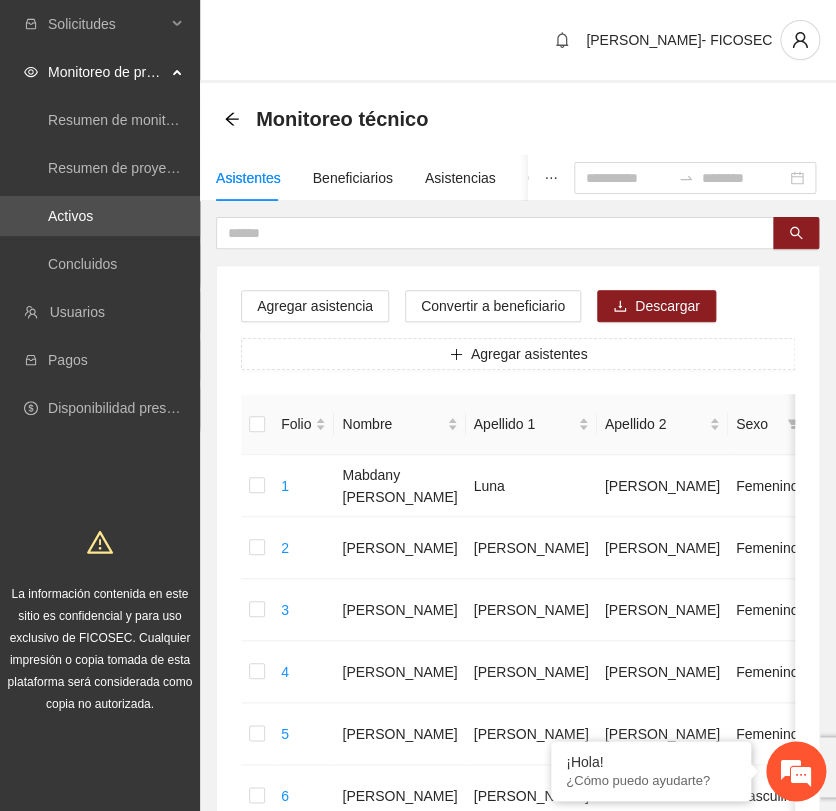 scroll, scrollTop: 0, scrollLeft: 0, axis: both 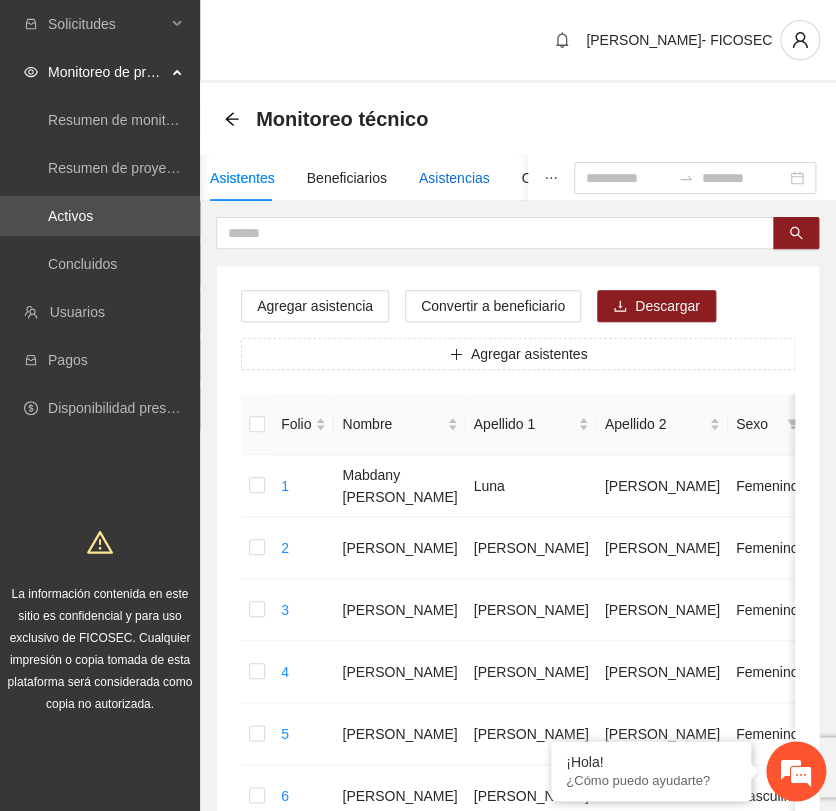 click on "Asistencias" at bounding box center [454, 178] 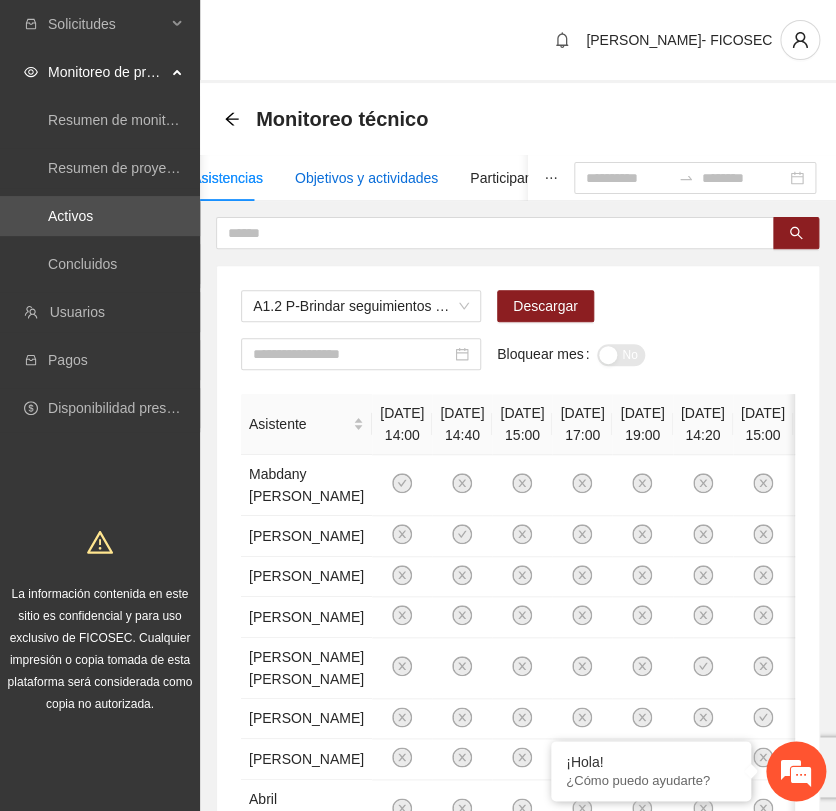 click on "Objetivos y actividades" at bounding box center [366, 178] 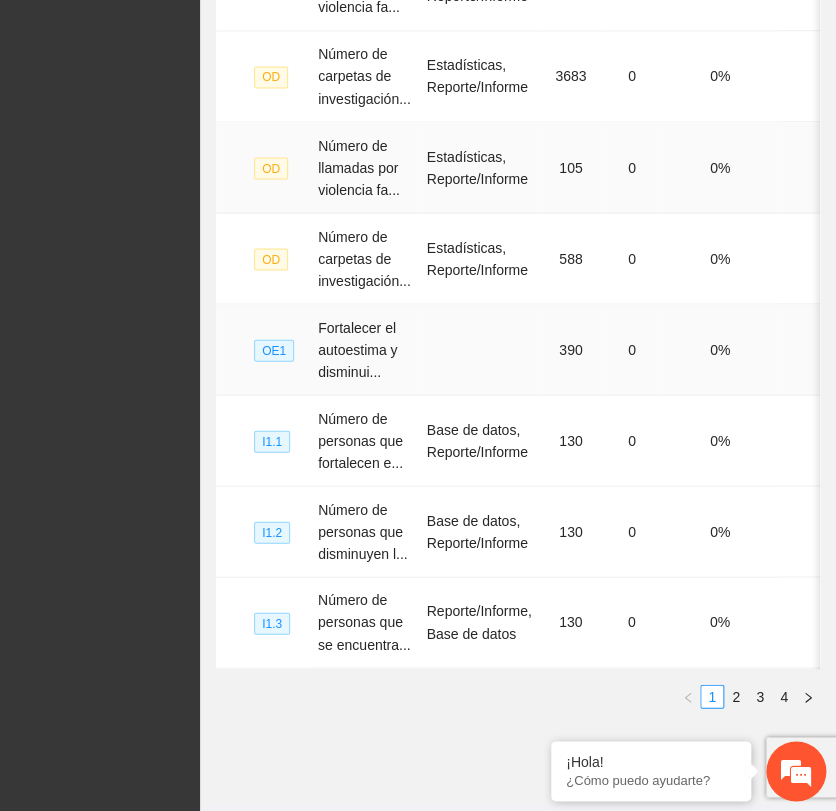 scroll, scrollTop: 908, scrollLeft: 0, axis: vertical 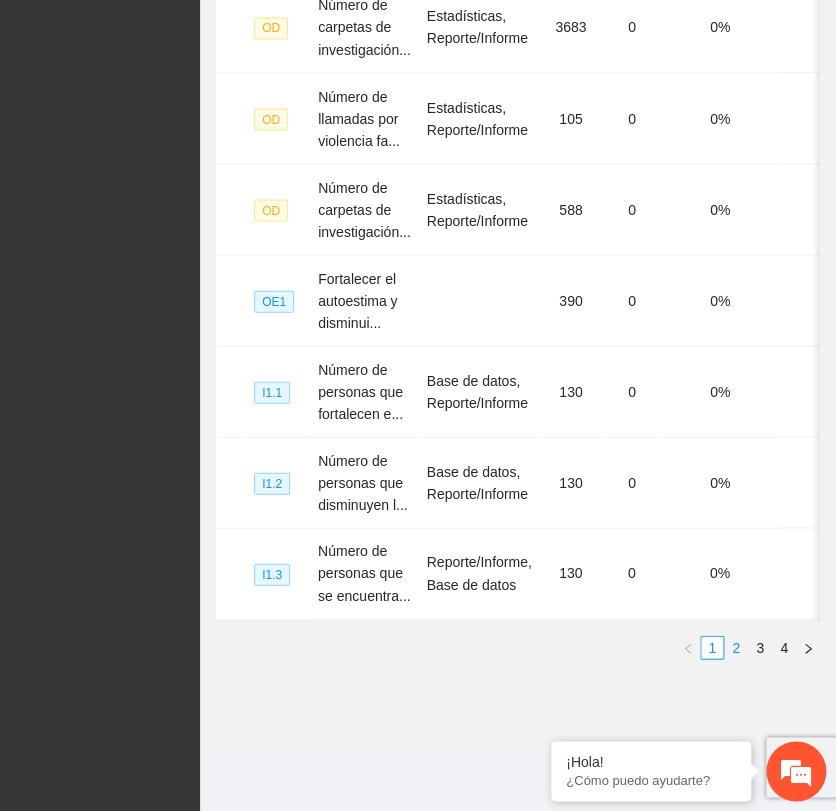 click on "2" at bounding box center (736, 647) 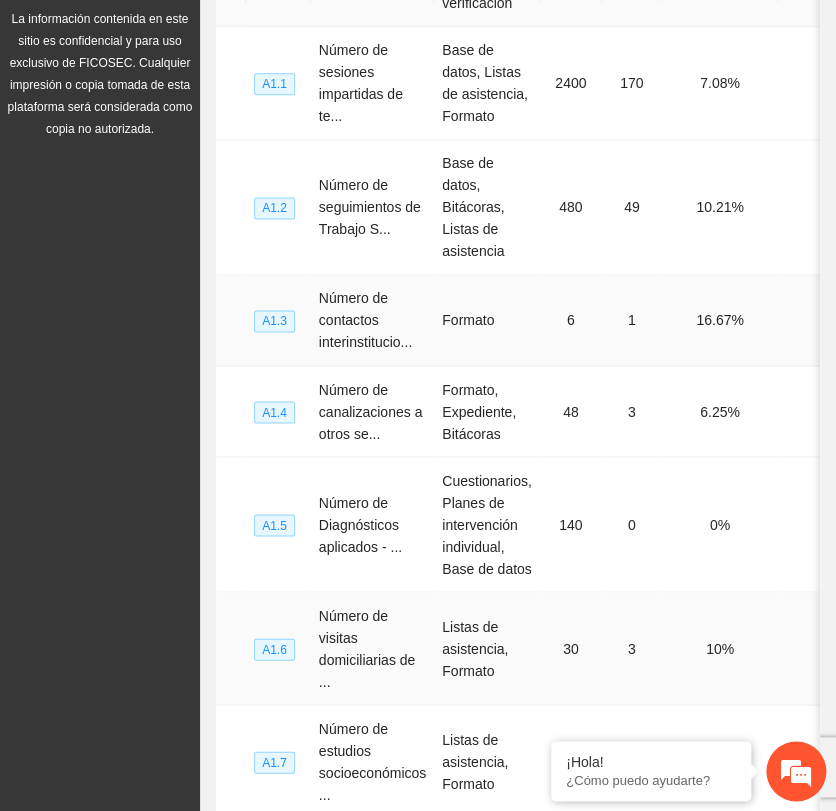 scroll, scrollTop: 464, scrollLeft: 0, axis: vertical 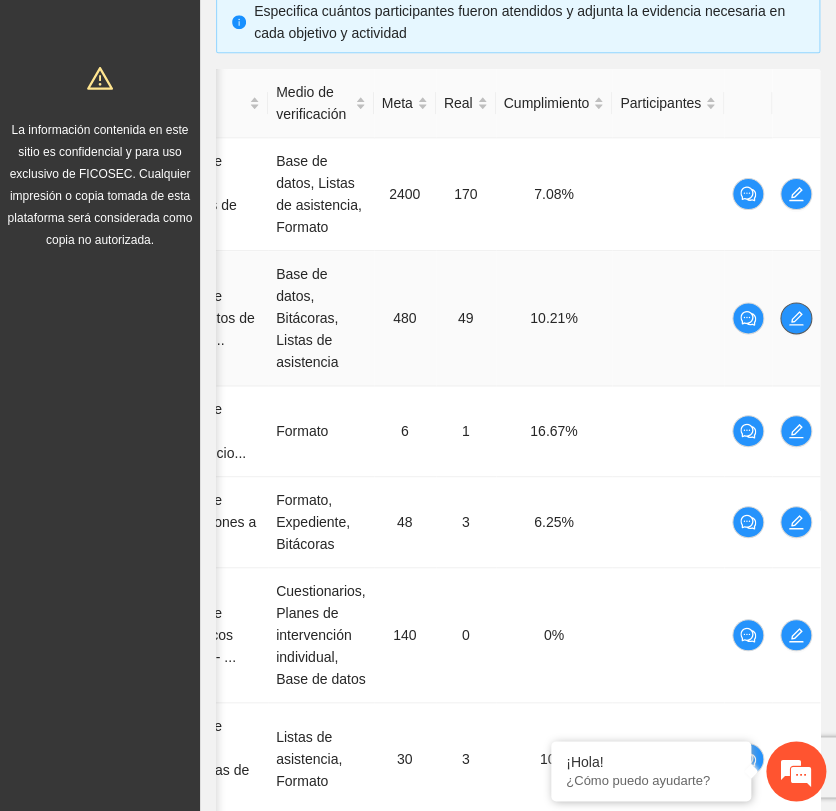 click at bounding box center [796, 318] 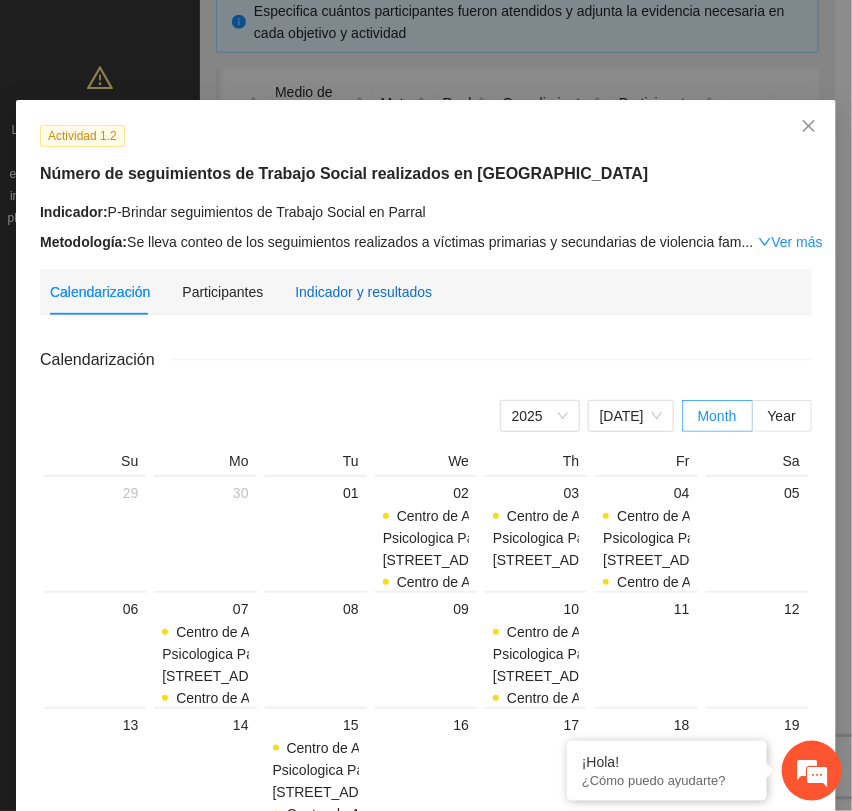 click on "Indicador y resultados" at bounding box center (363, 292) 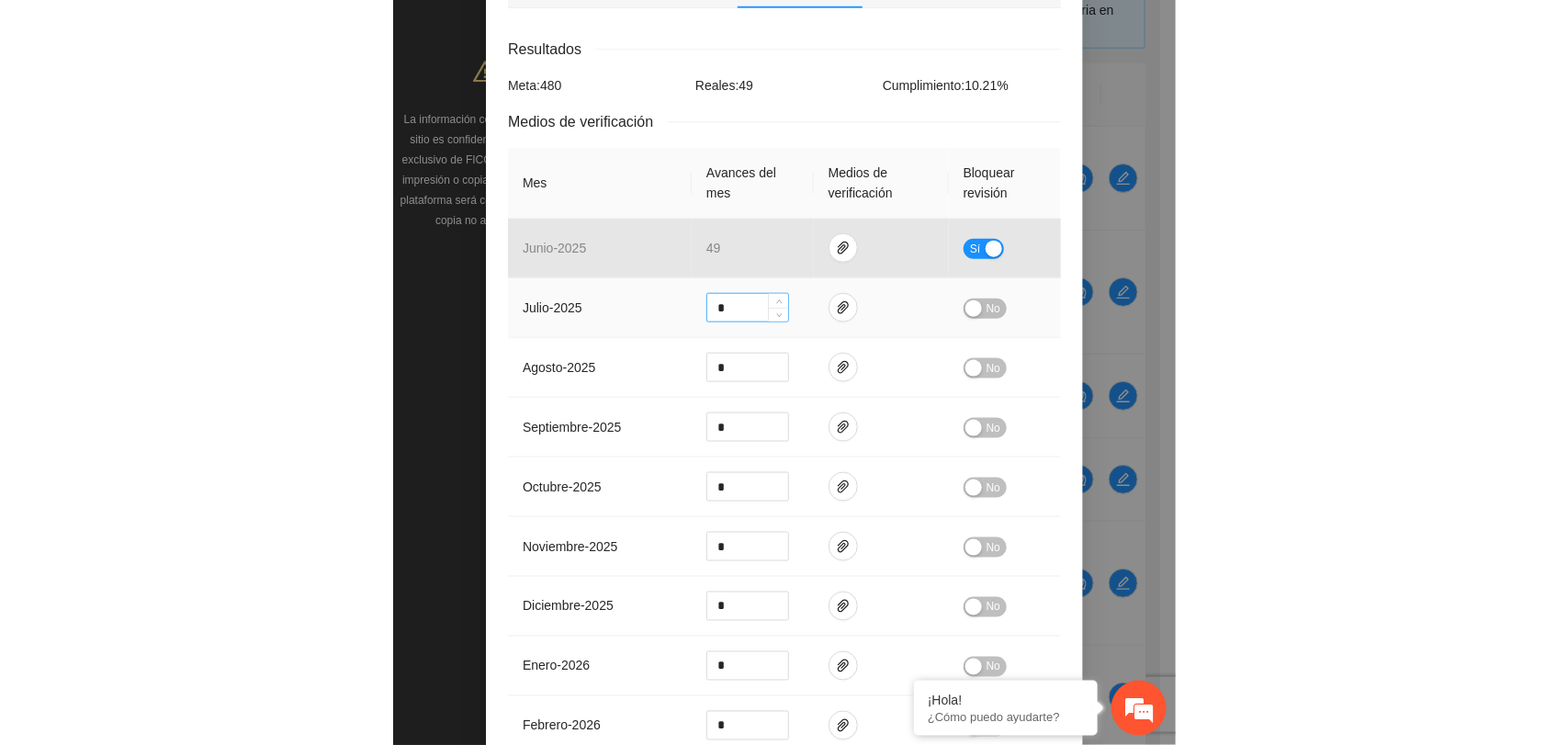 scroll, scrollTop: 306, scrollLeft: 0, axis: vertical 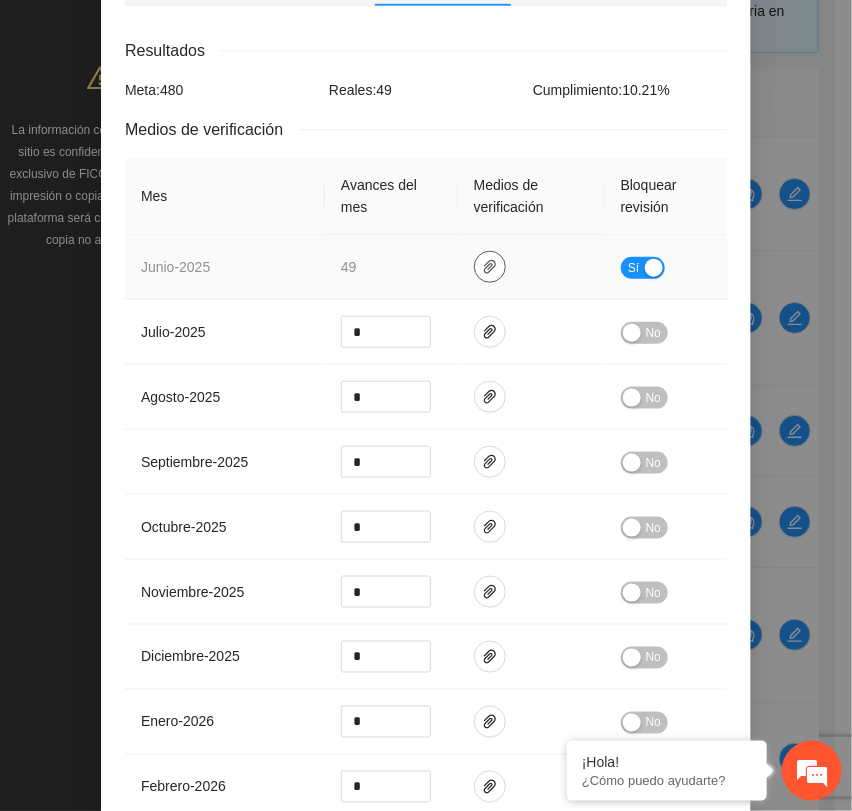 click 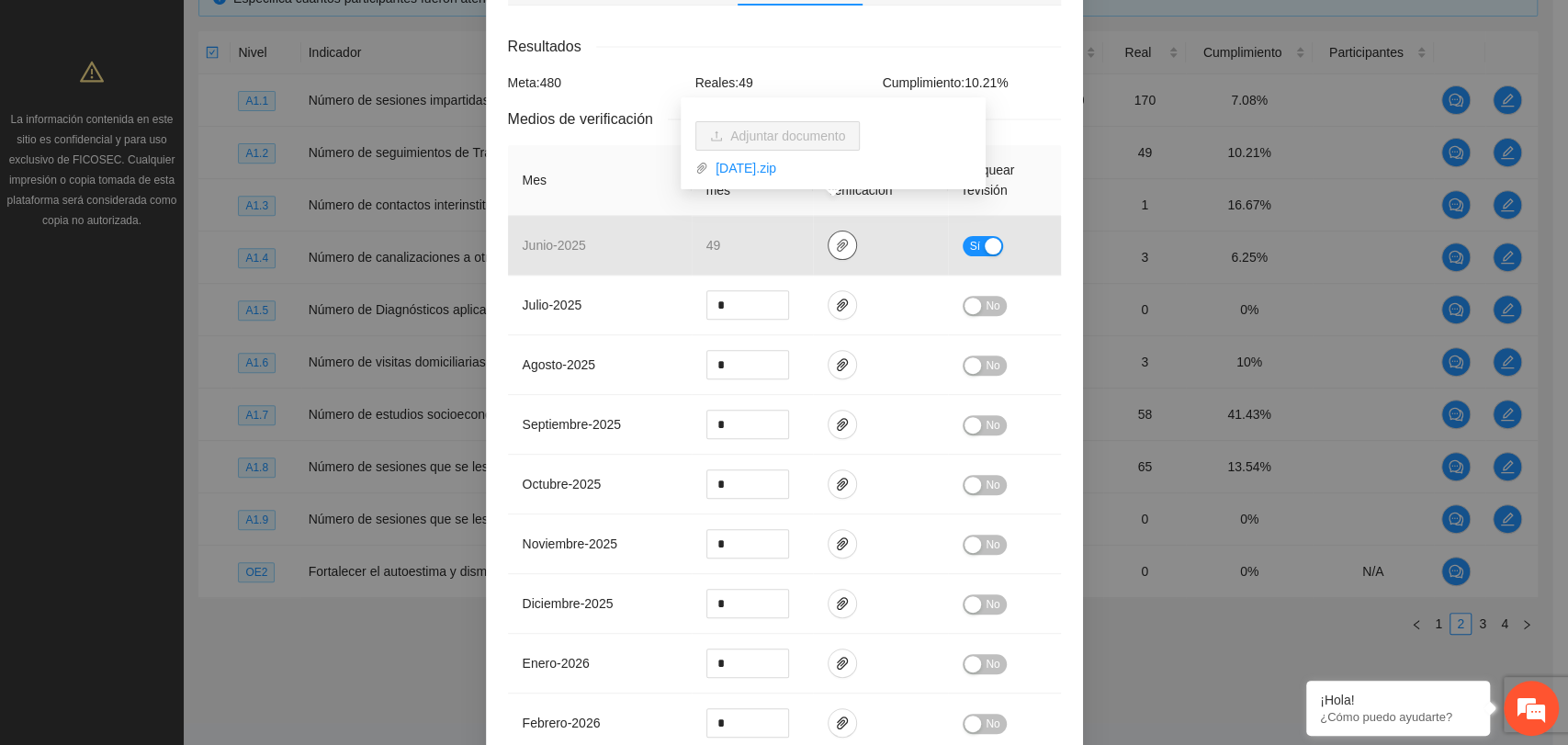scroll, scrollTop: 0, scrollLeft: 0, axis: both 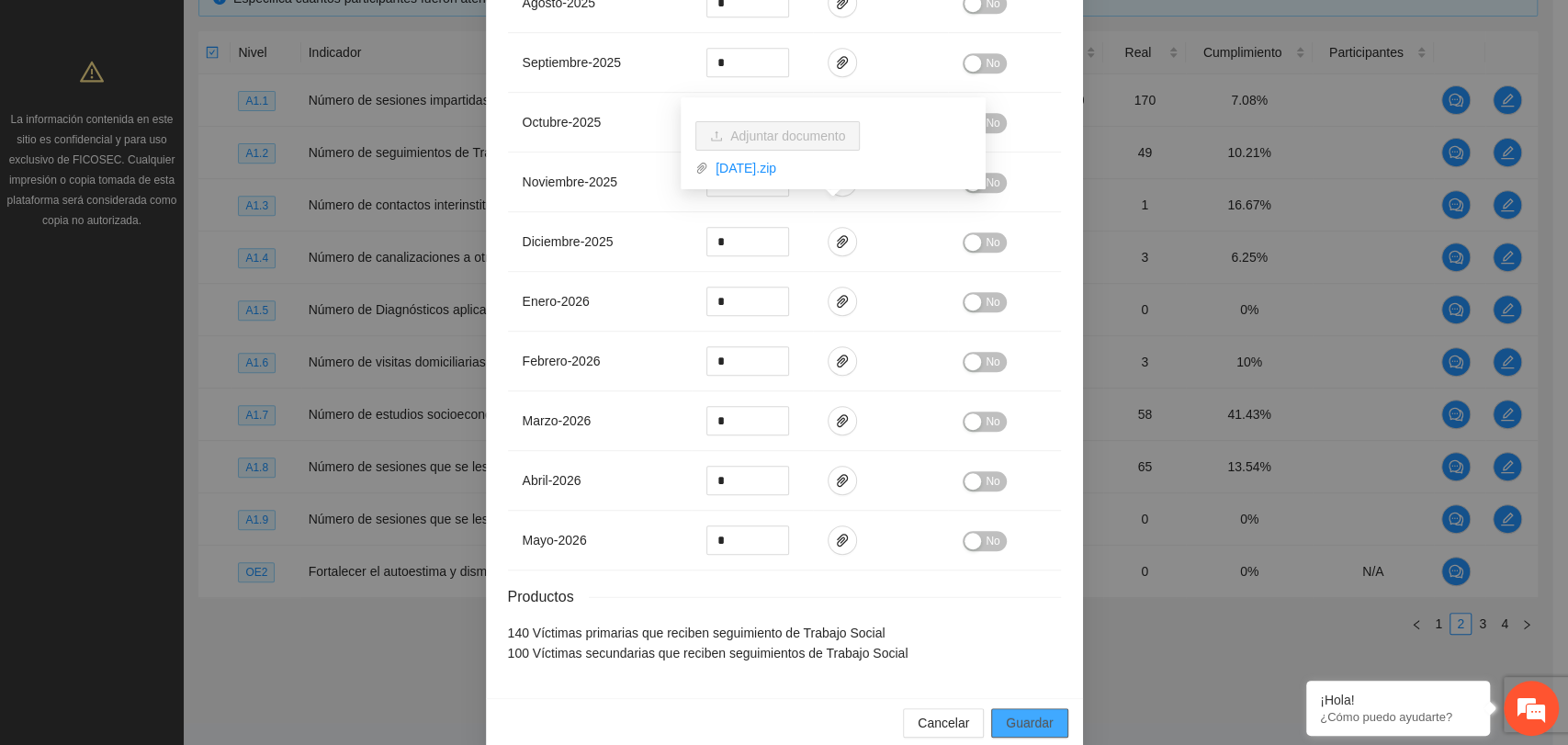 click on "Guardar" at bounding box center [1029, 723] 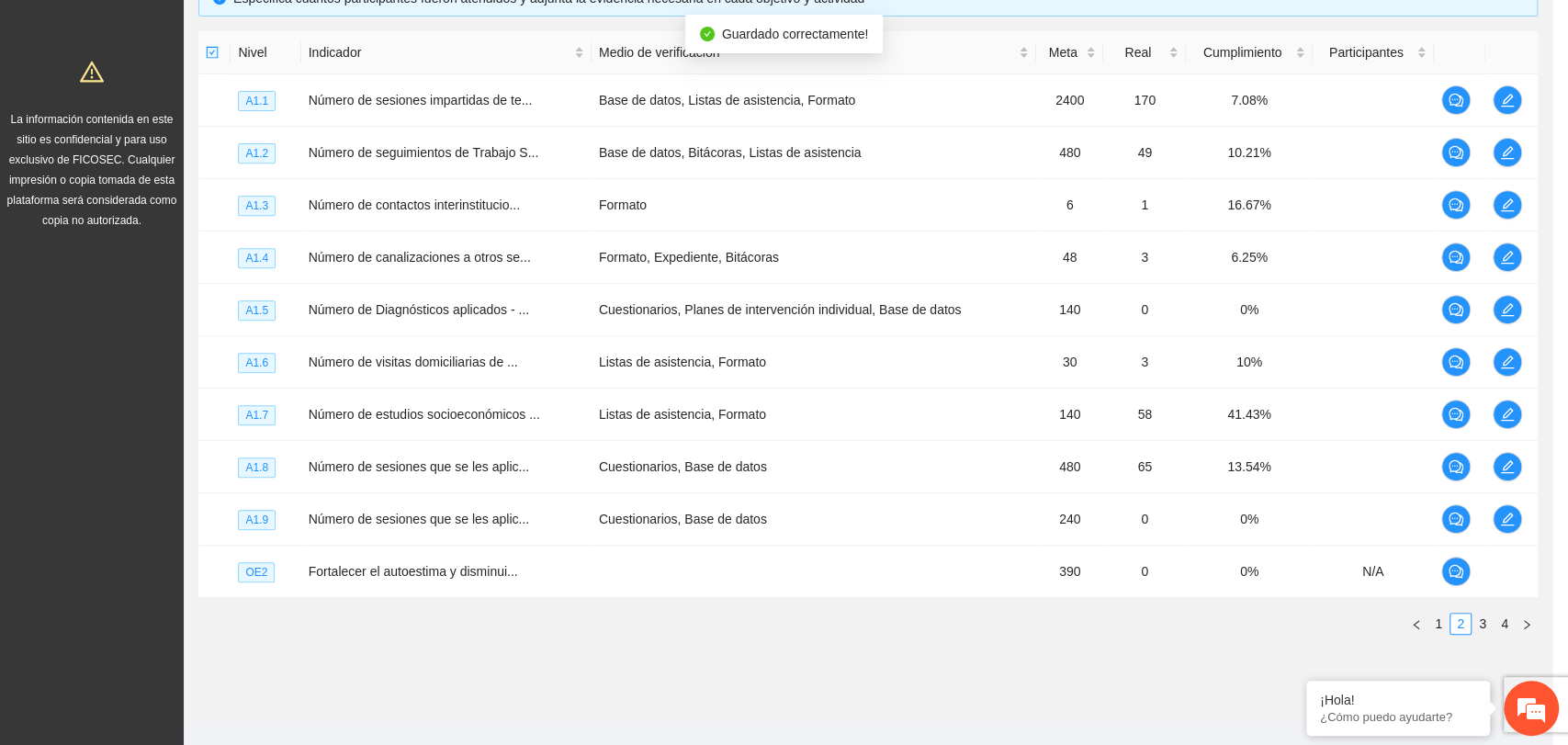 scroll, scrollTop: 576, scrollLeft: 0, axis: vertical 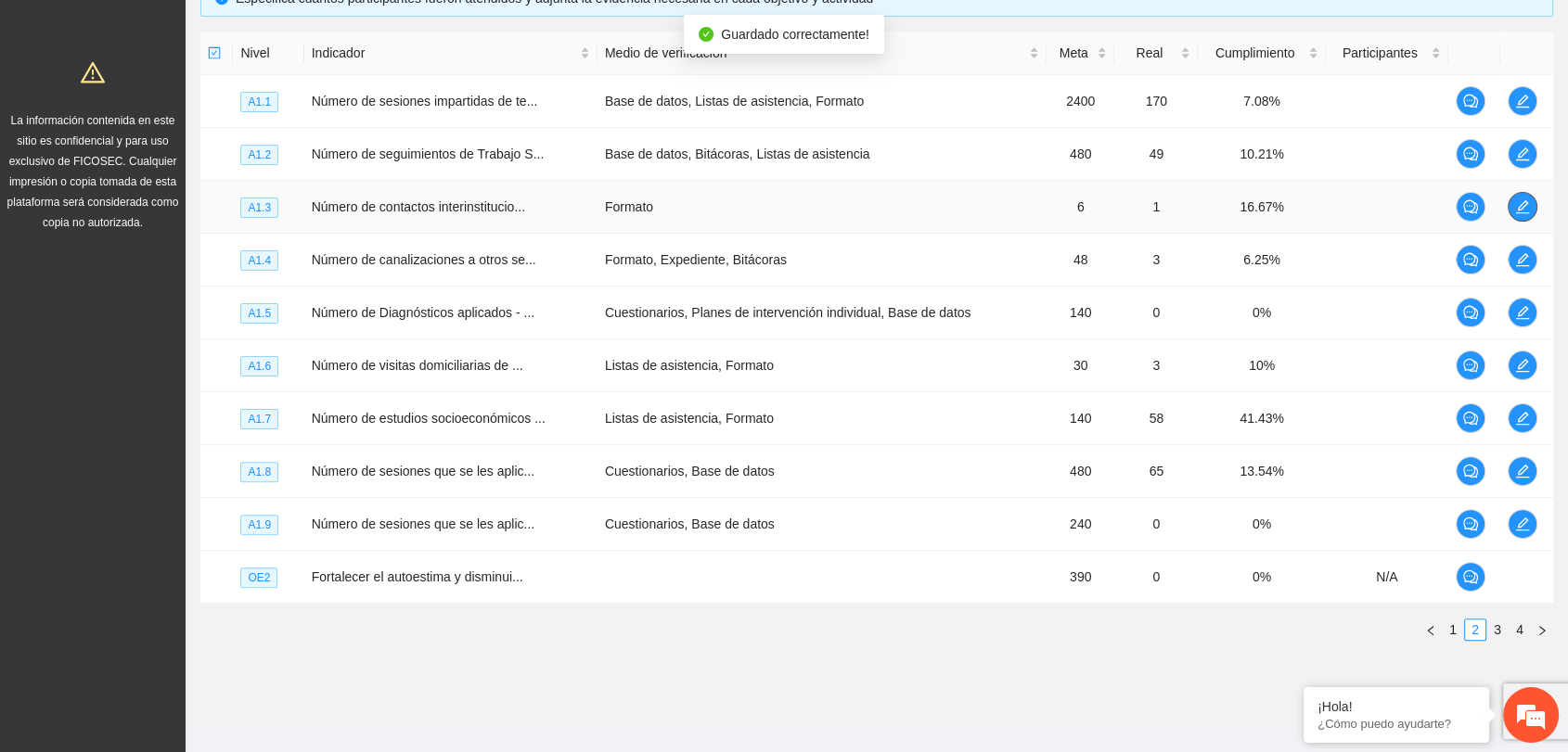 click 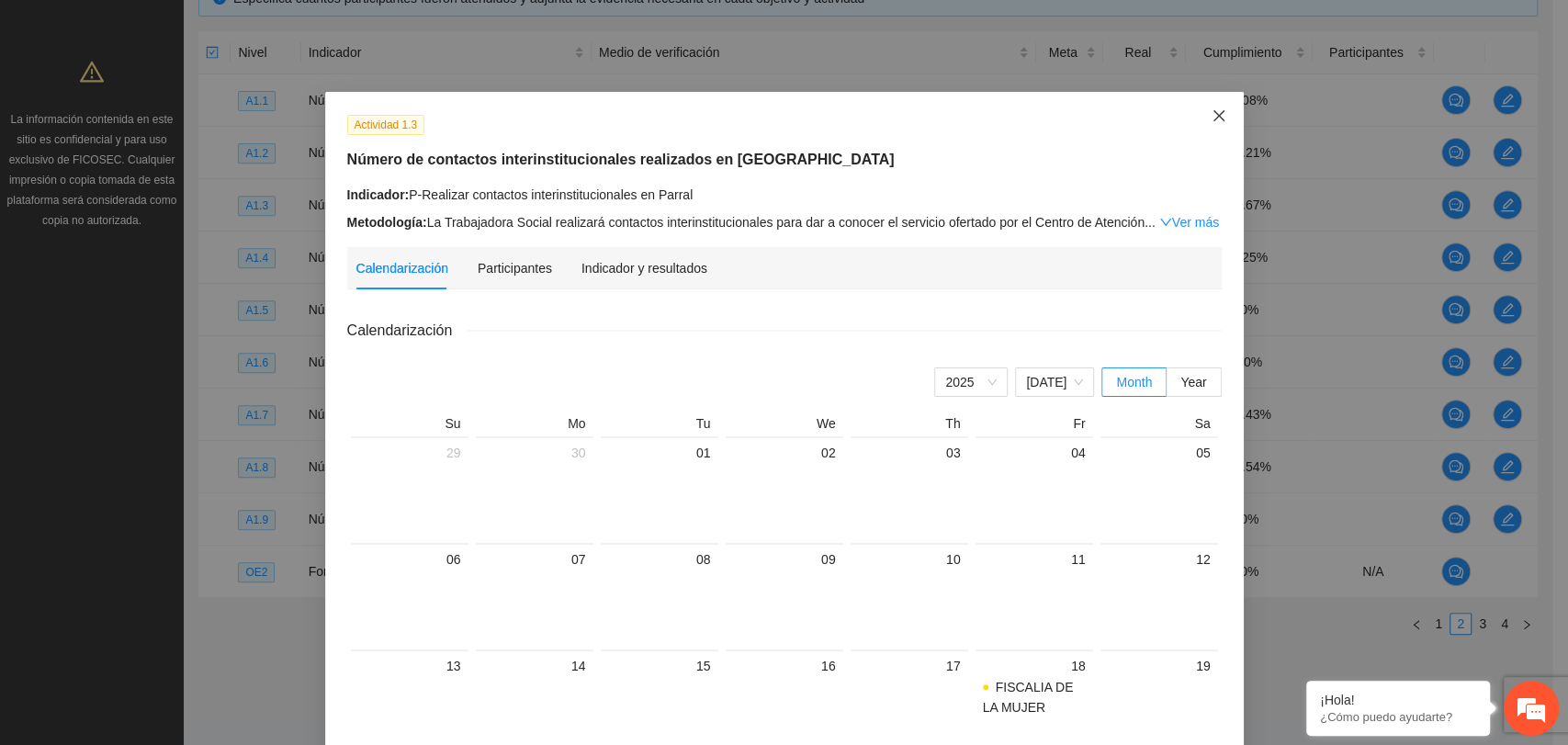 click 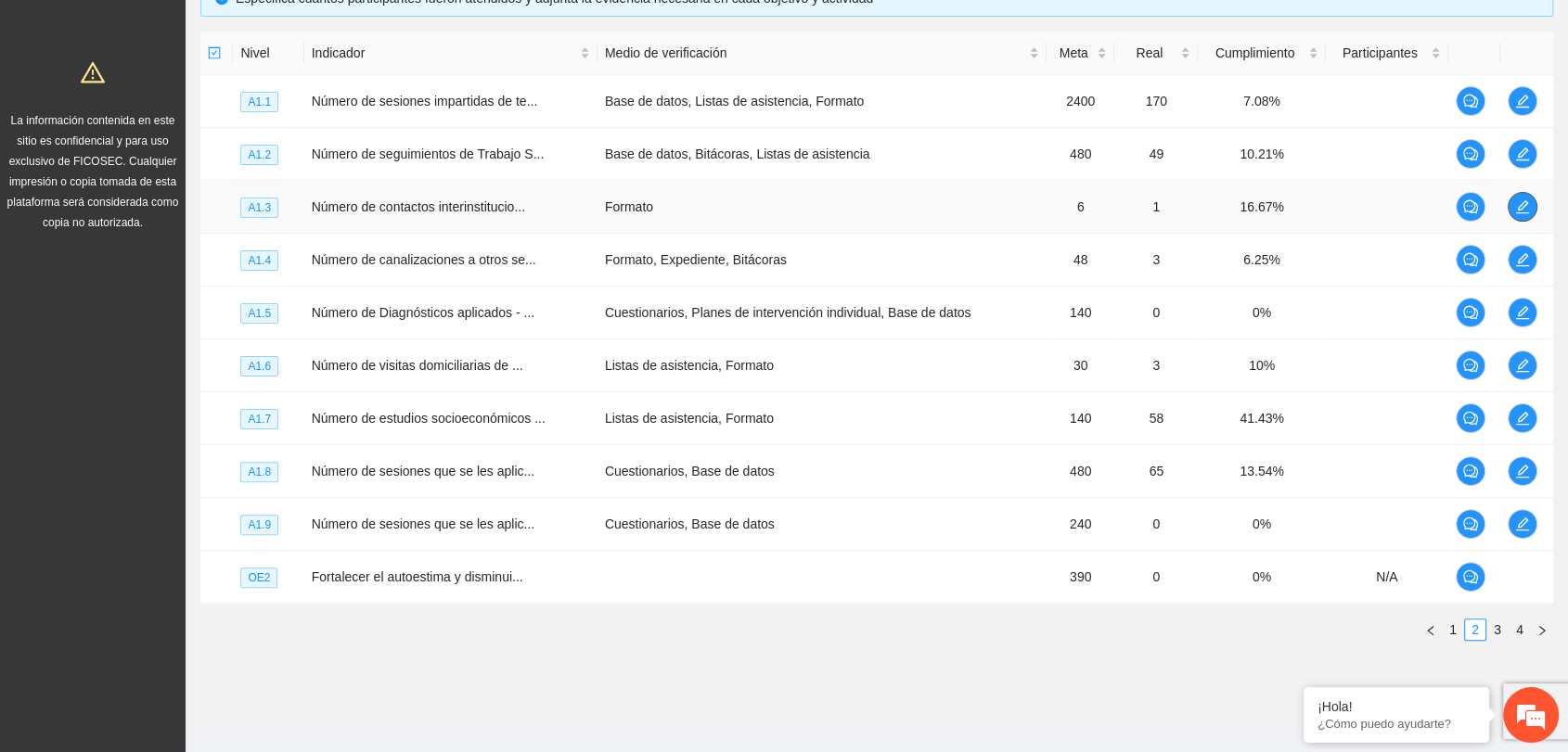click at bounding box center (1523, 207) 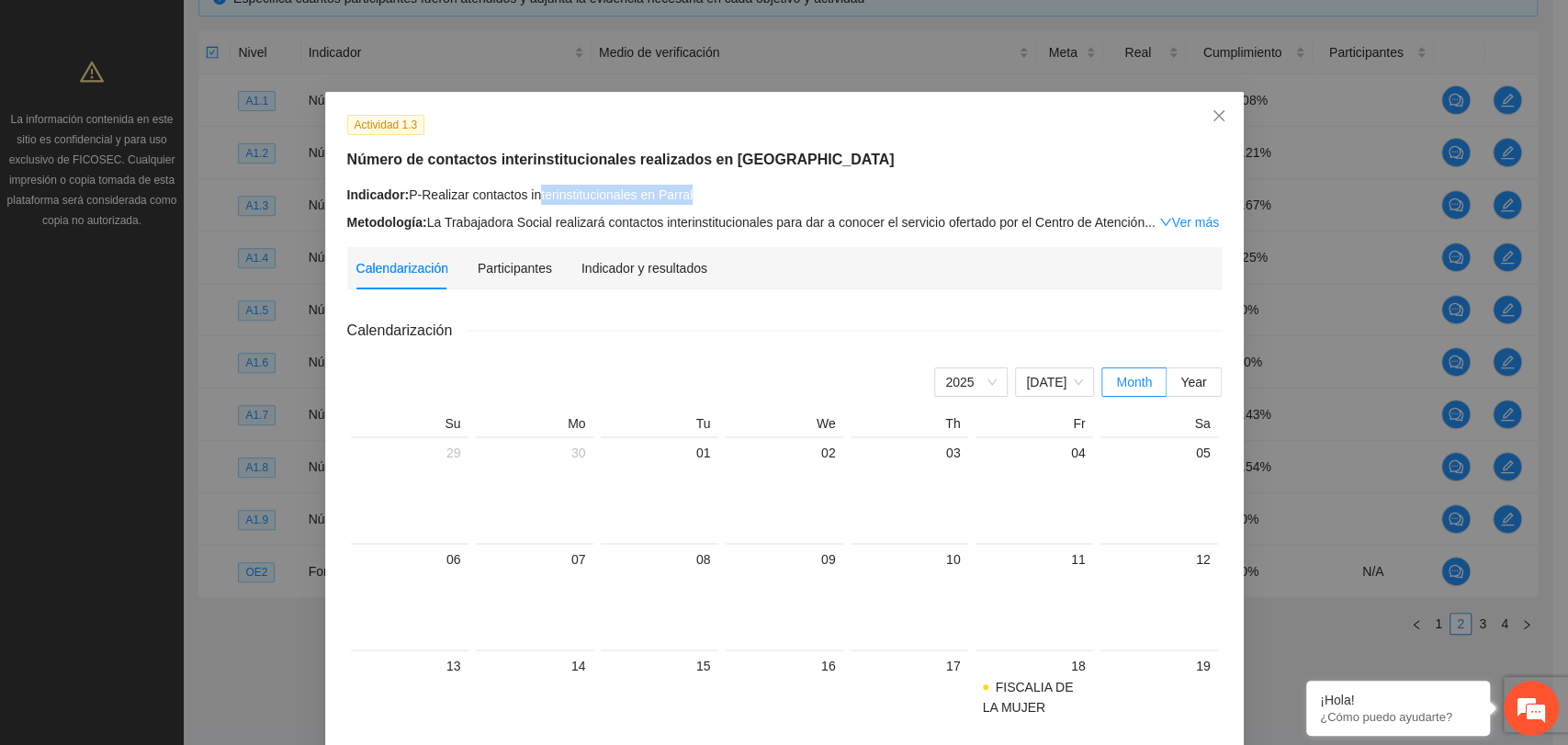drag, startPoint x: 529, startPoint y: 187, endPoint x: 717, endPoint y: 193, distance: 188.09572 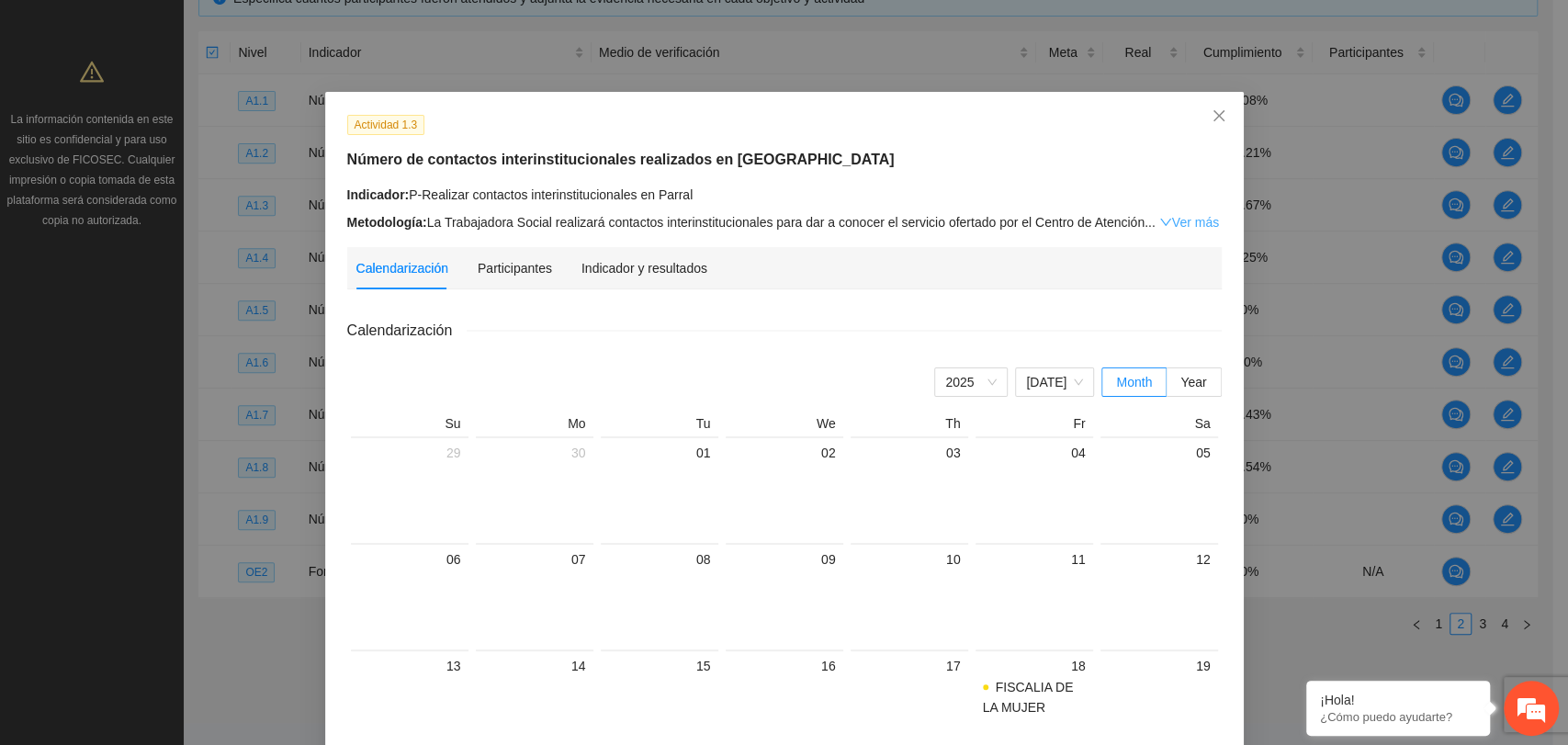 click on "Ver más" at bounding box center (1189, 222) 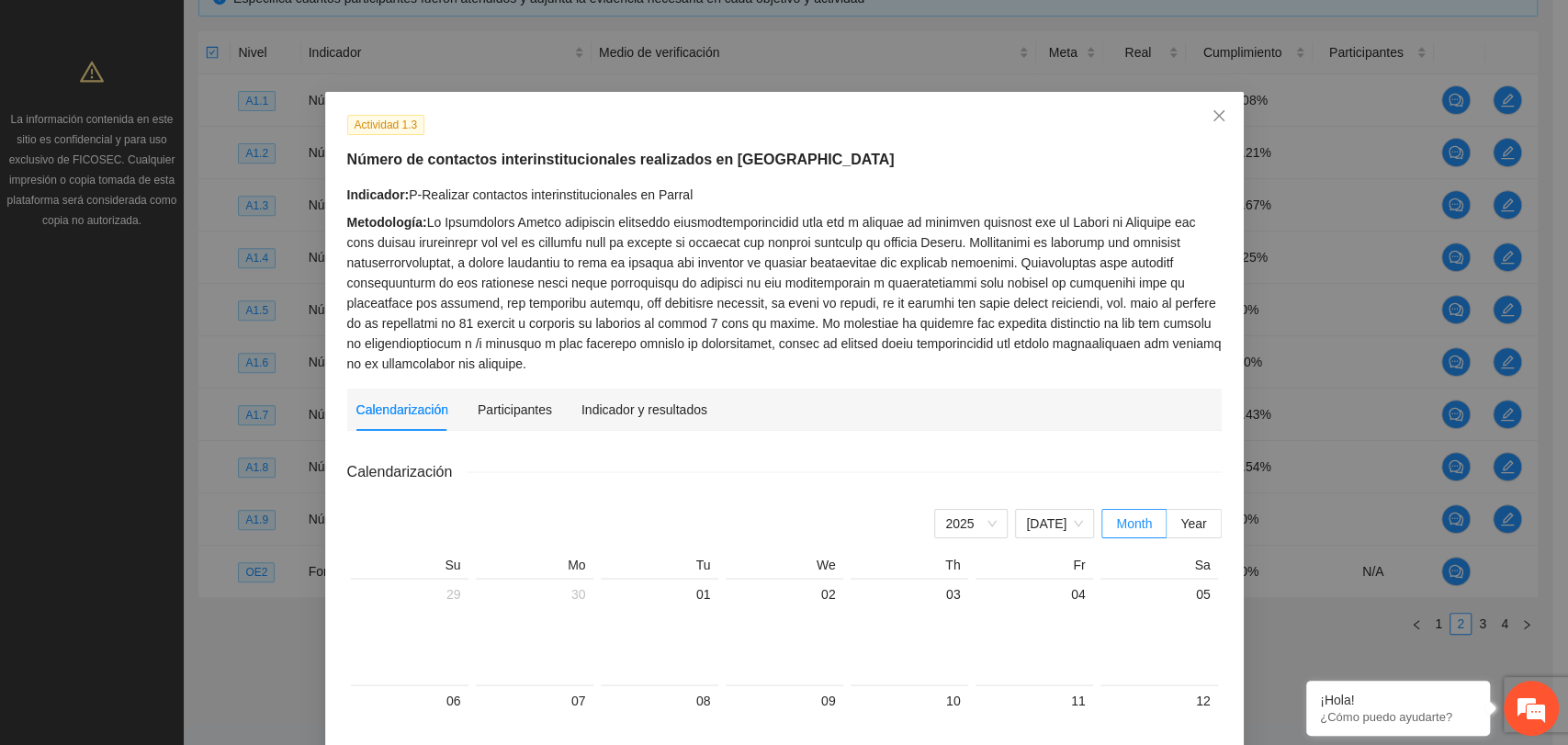 click on "Metodología:" at bounding box center [784, 293] 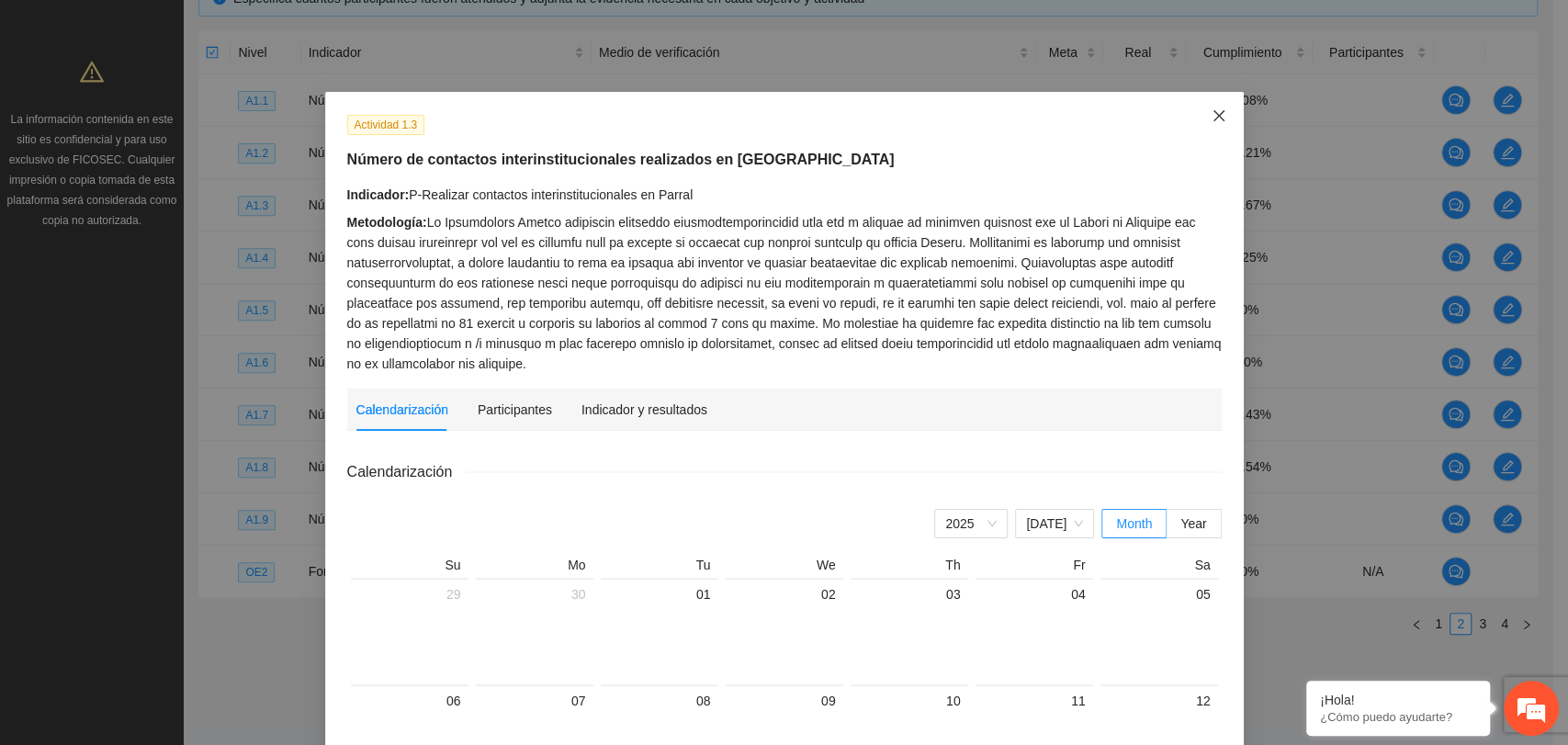 click 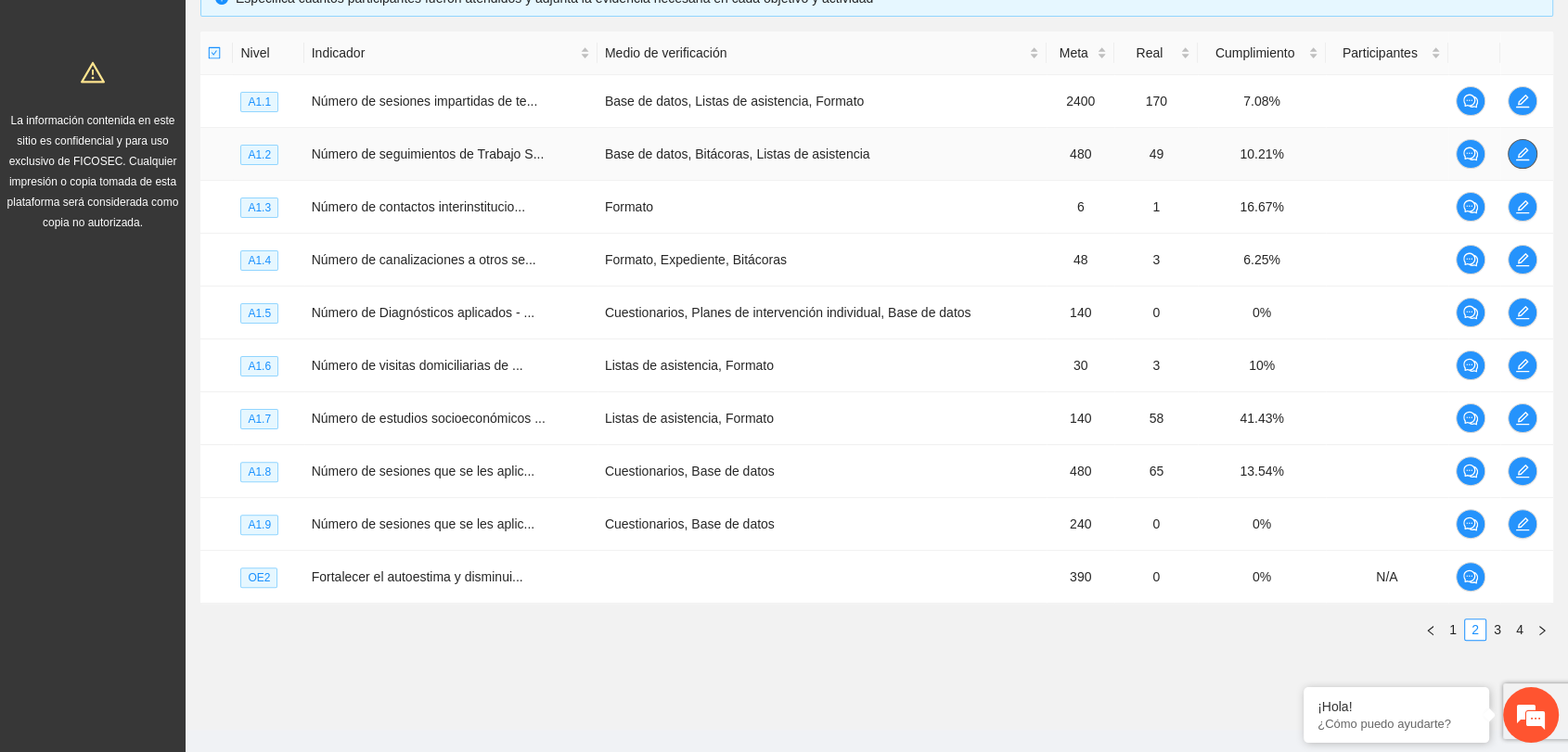 click at bounding box center [1523, 154] 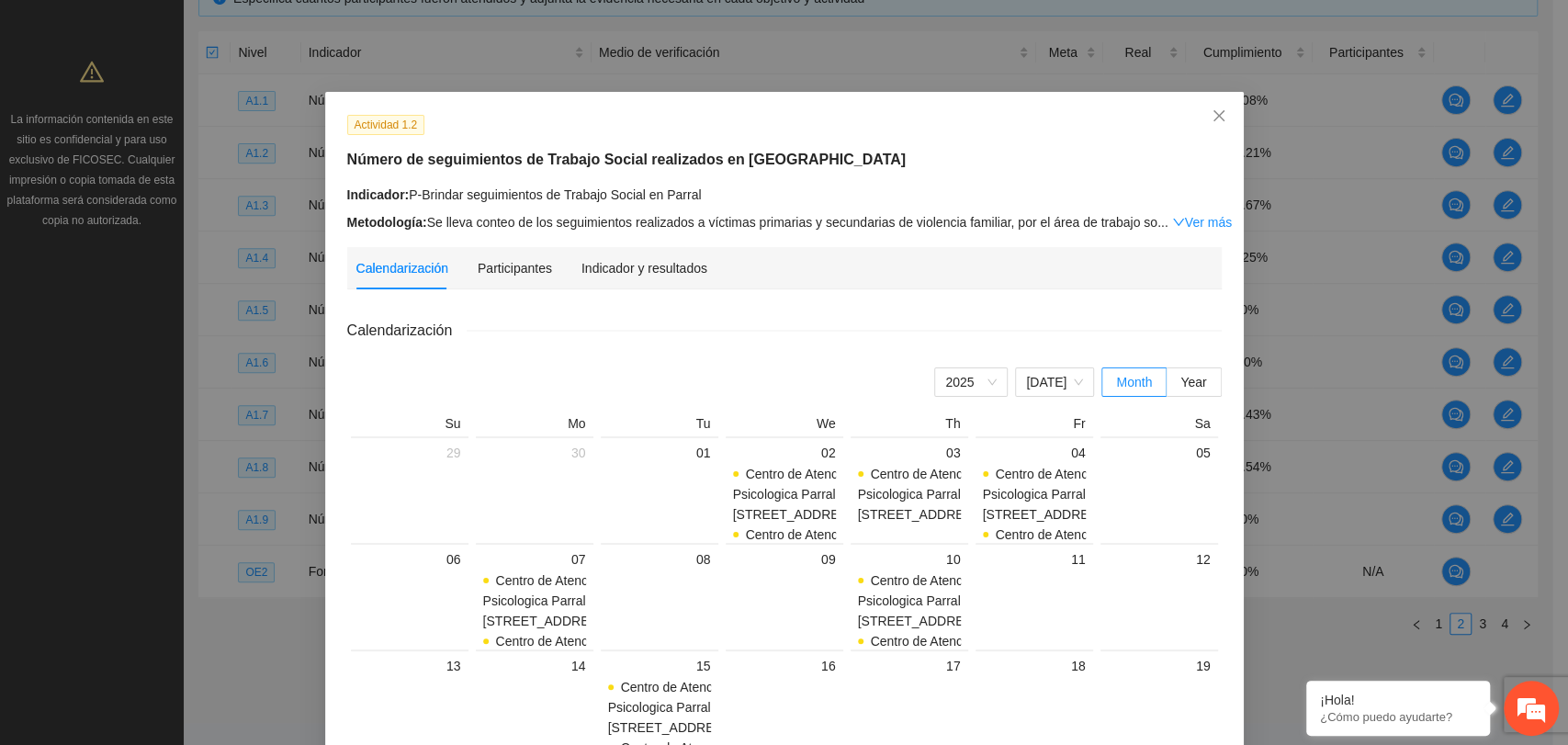 click on "Calendarización 2025 Jul Month Year Su Mo Tu We Th Fr Sa 29 30 01 02 Centro de Atencion Psicologica Parral, calle stalfoth#2 col.centro Centro de Atencion Psicologica Parral, calle stalfoth#2 col.centro Centro de Atencion Psicologica Parral, calle stalfoth#2 col.centro Centro de Atencion Psicologica Parral, calle stalfoth#2 col.centro Centro de Atencion Psicologica Parral, calle stalfoth#2 col.centro 03 Centro de Atencion Psicologica Parral, calle stalfoth#2 col.centro 04 Centro de Atencion Psicologica Parral, calle stalfoth#2 col.centro Centro de Atencion Psicologica Parral, calle stalfoth#2 col.centro Centro de Atencion Psicologica Parral, calle stalfoth#2 col.centro Centro de Atencion Psicologica Parral, calle stalfoth#2 col.centro 05 06 07 Centro de Atencion Psicologica Parral, calle stalfoth#2 col.centro Centro de Atencion Psicologica Parral, calle stalfoth#2 col.centro 08 09 10 Centro de Atencion Psicologica Parral, calle stalfoth#2 col.centro 11 12 13 14 15 16 17 18 19 20 21 22 23 24 25 26 27 28 29 30" at bounding box center (784, 694) 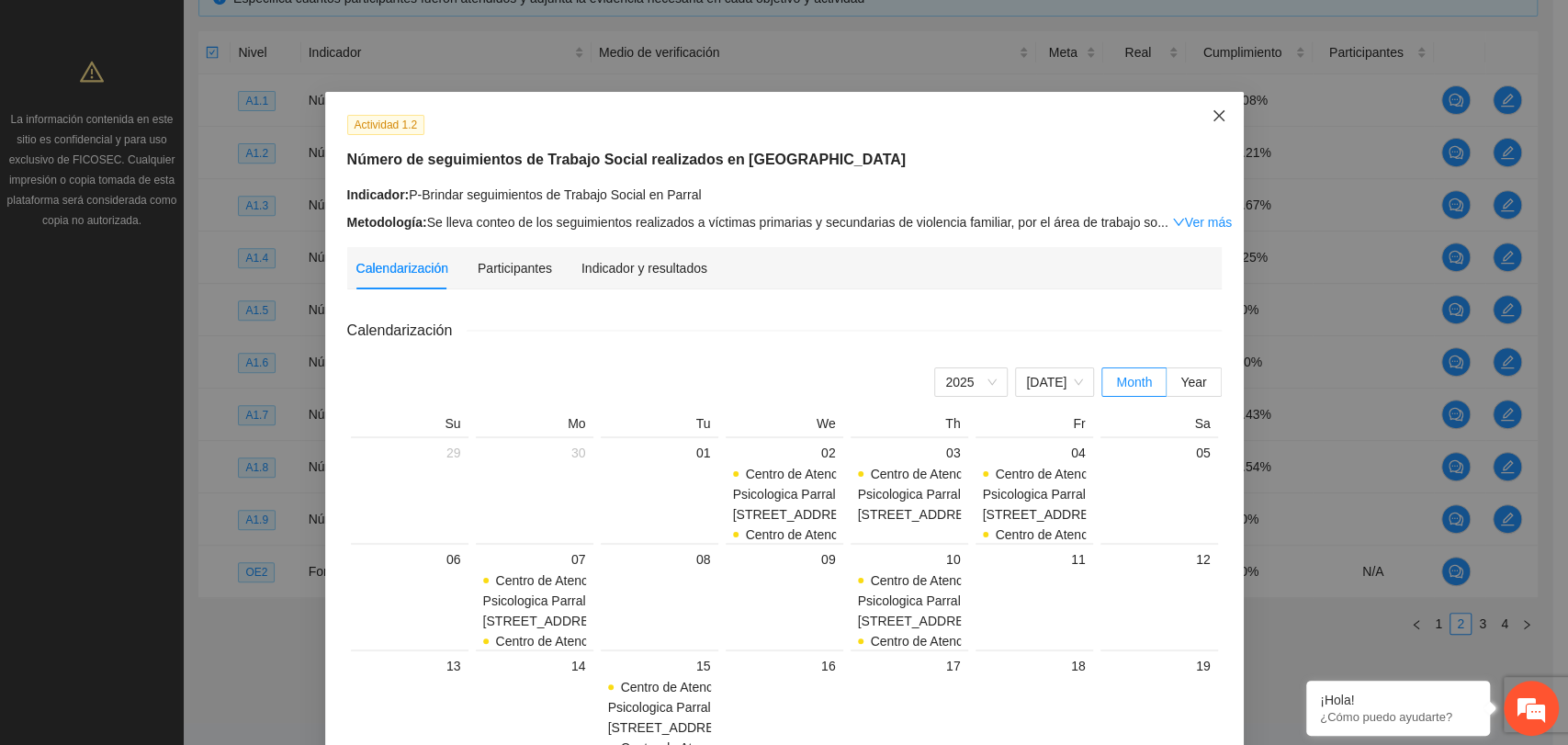 drag, startPoint x: 1213, startPoint y: 113, endPoint x: 1223, endPoint y: 127, distance: 17.204651 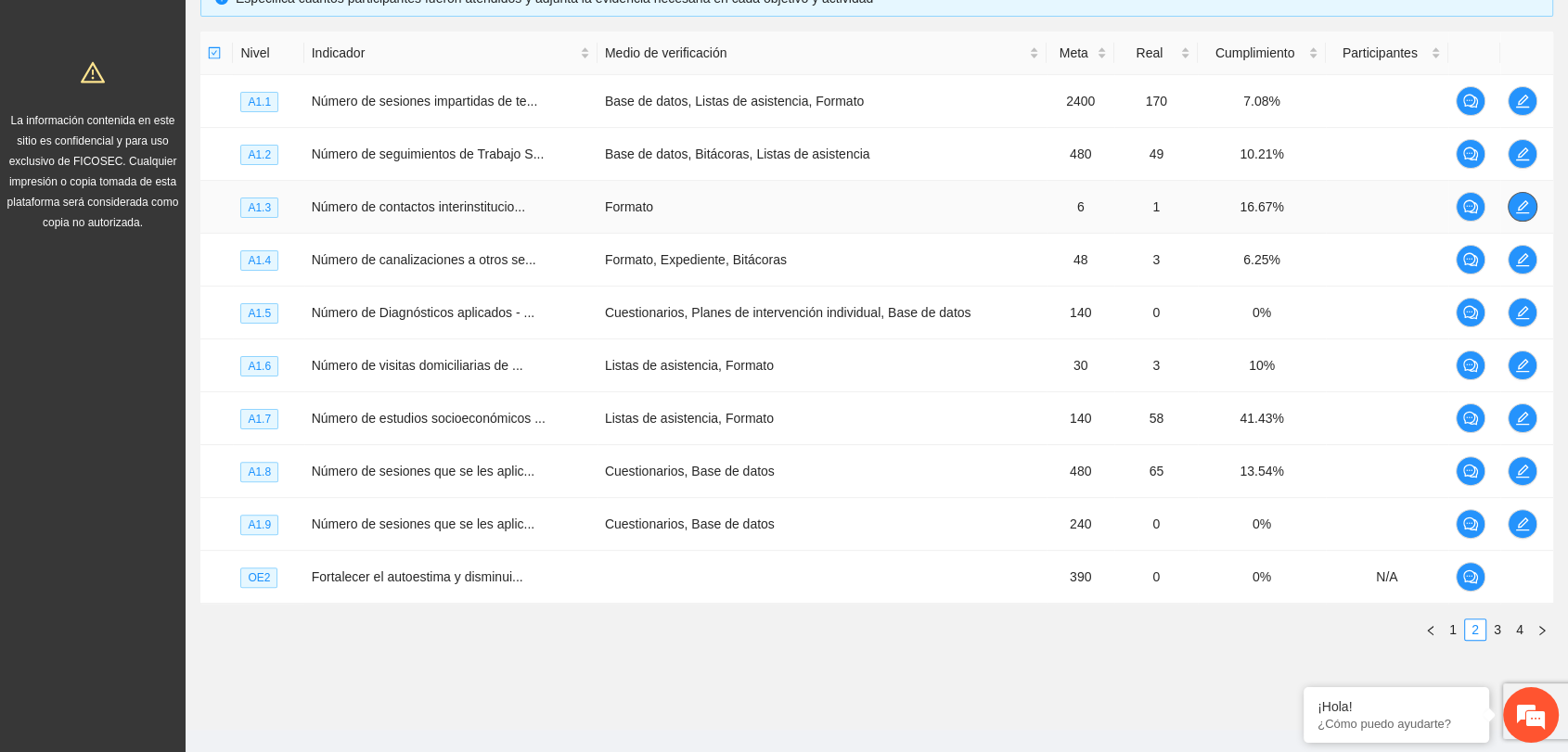 click 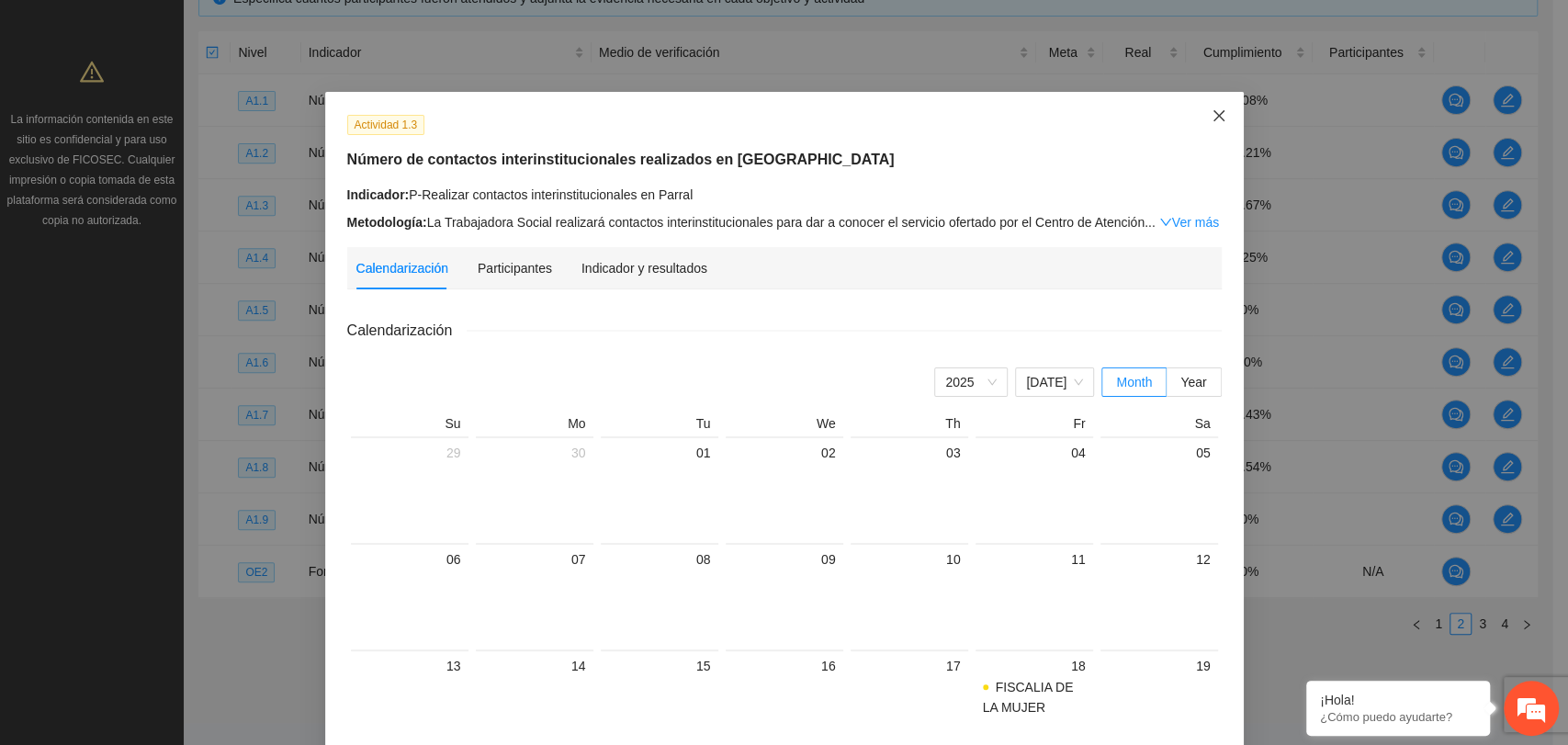 click 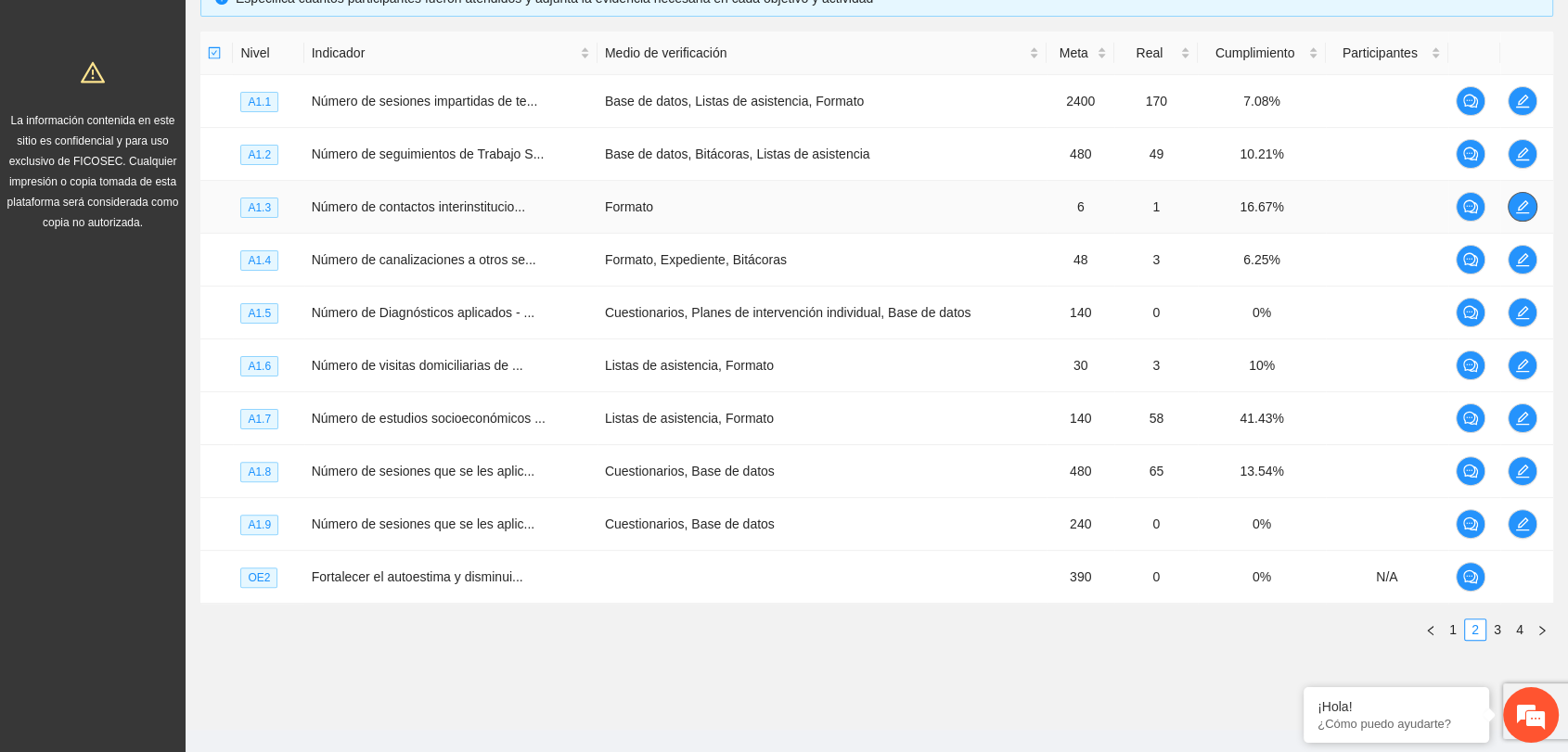 click at bounding box center [1523, 207] 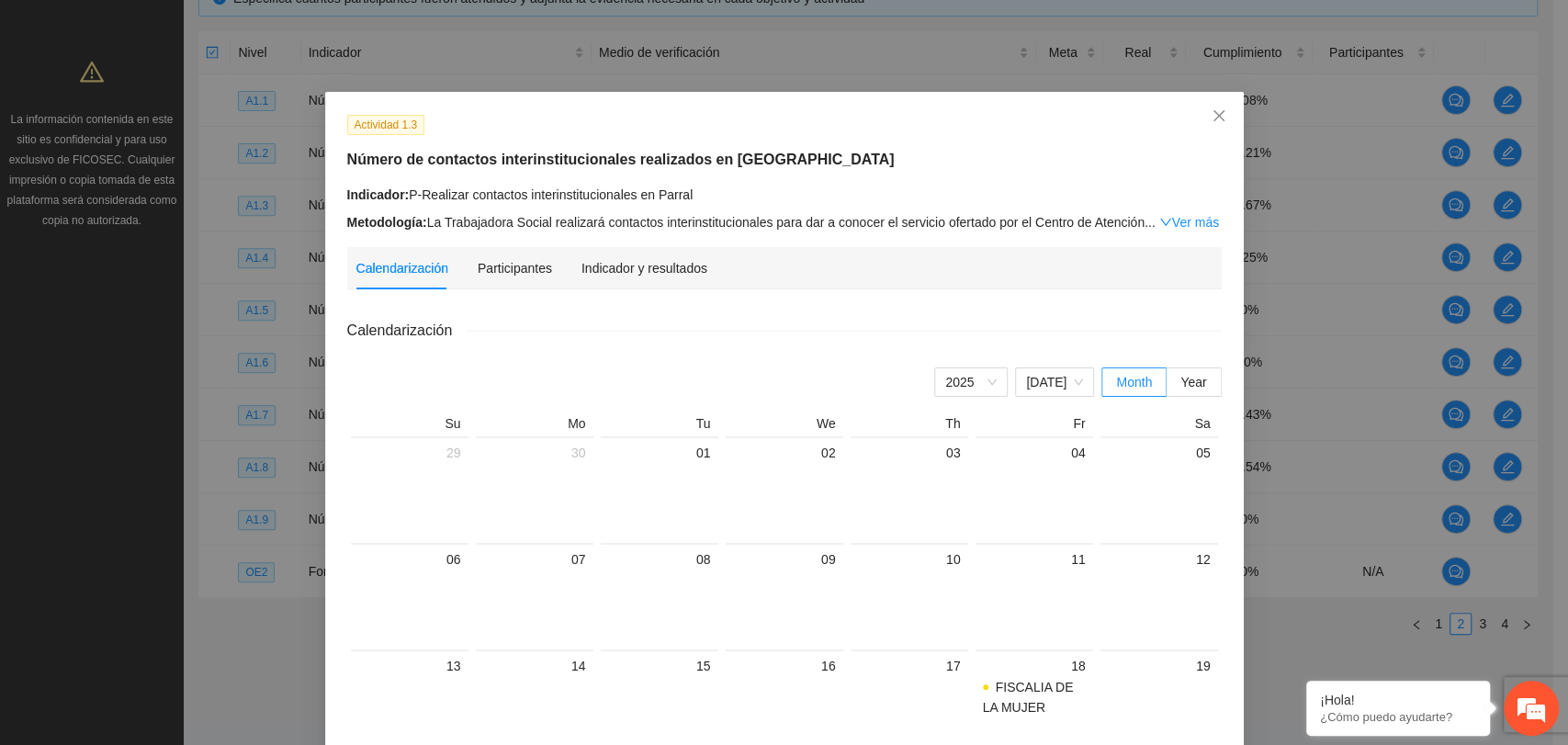 click on "Indicador y resultados" at bounding box center (644, 268) 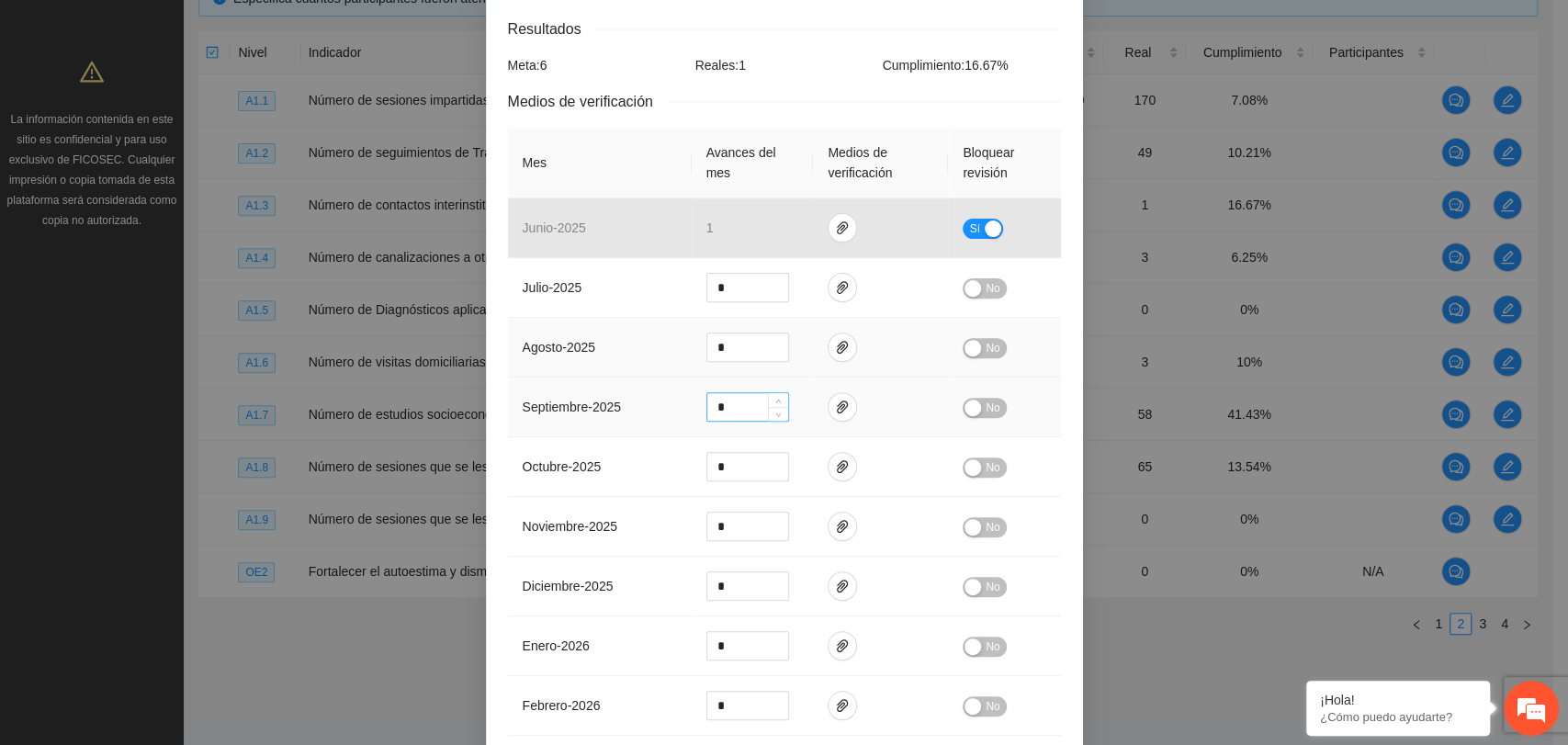 scroll, scrollTop: 306, scrollLeft: 0, axis: vertical 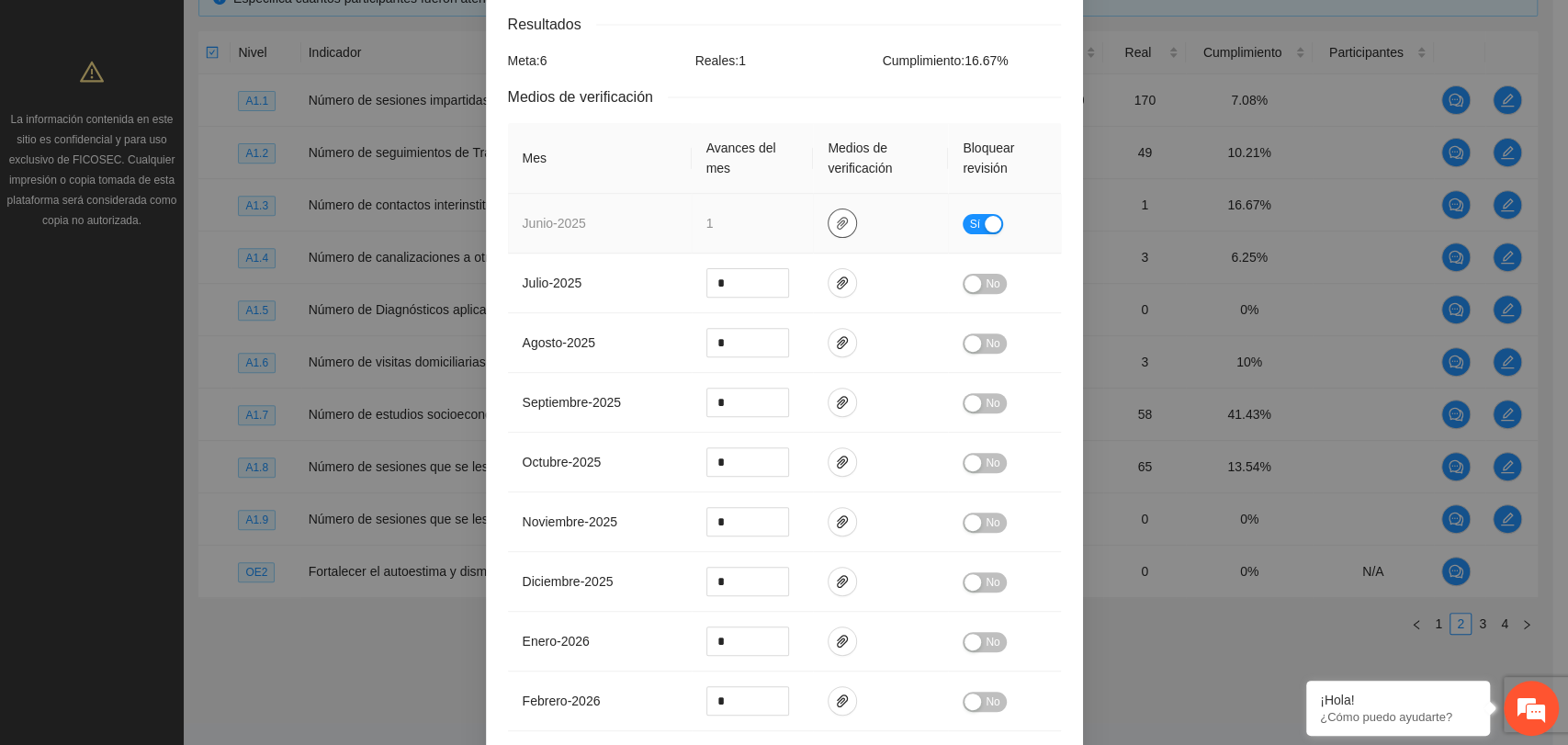 click 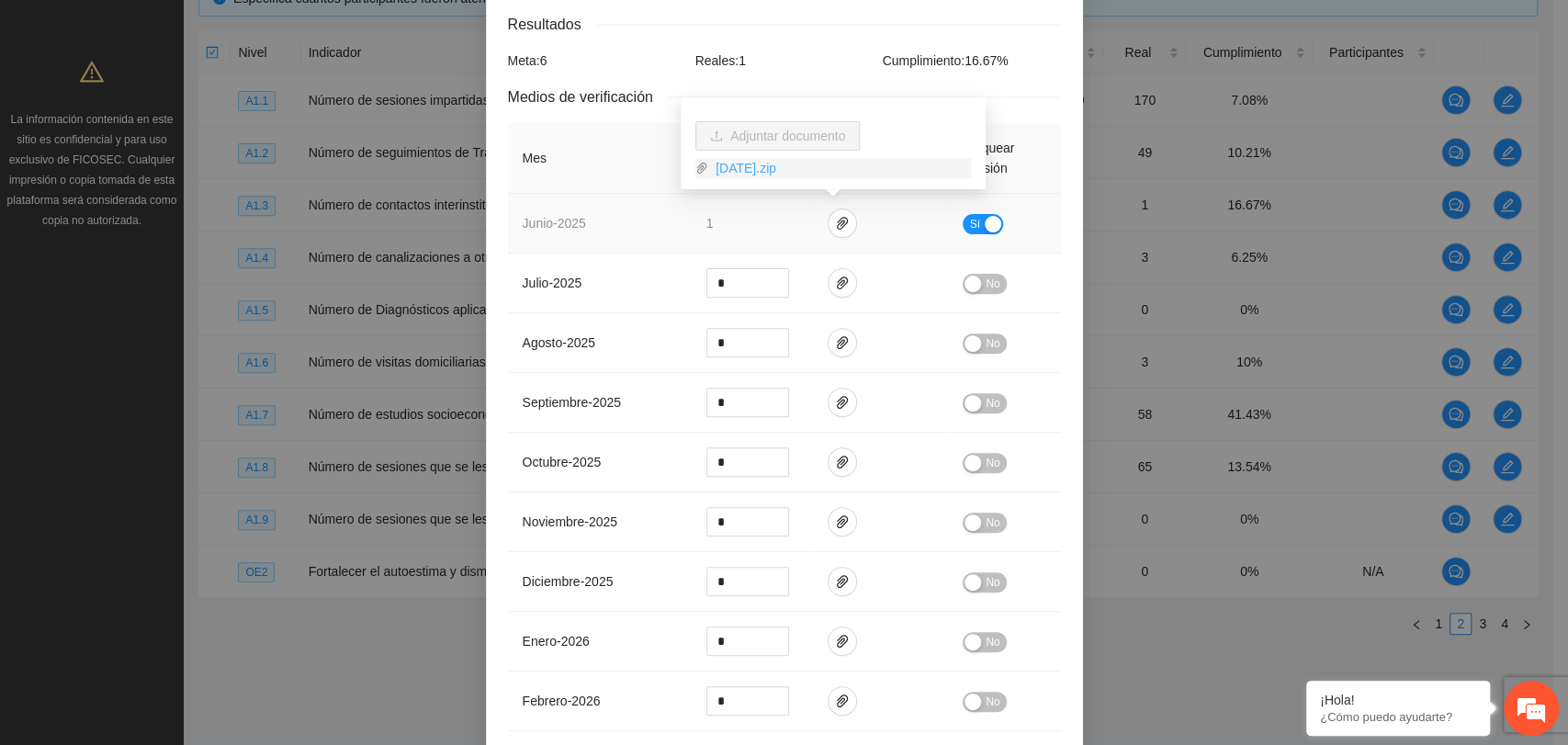 click on "JUNIO2025.zip" at bounding box center (840, 168) 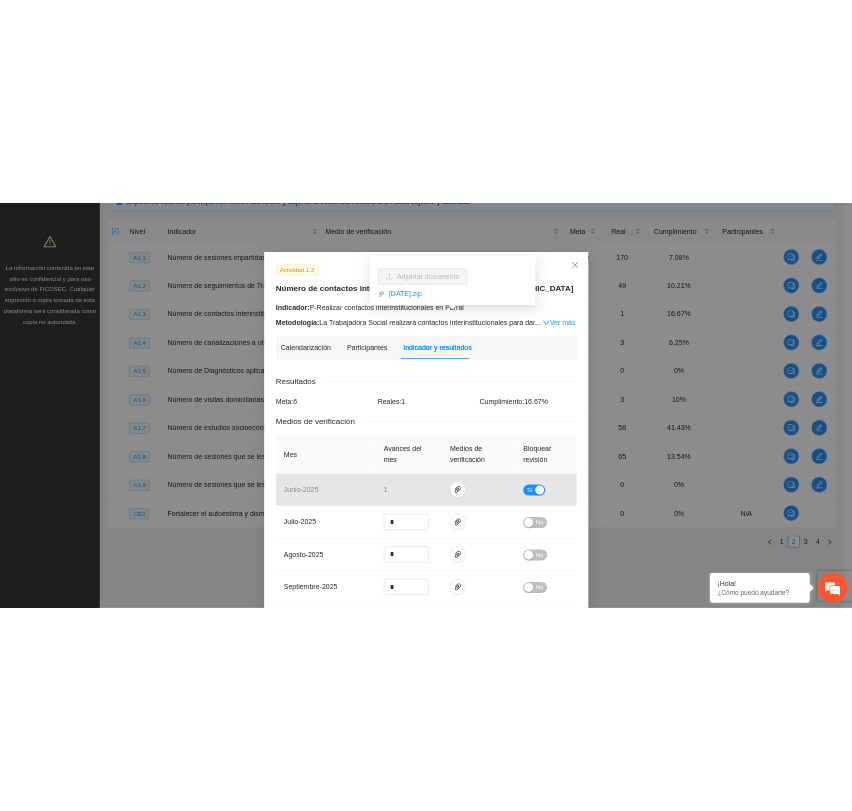 scroll, scrollTop: 0, scrollLeft: 0, axis: both 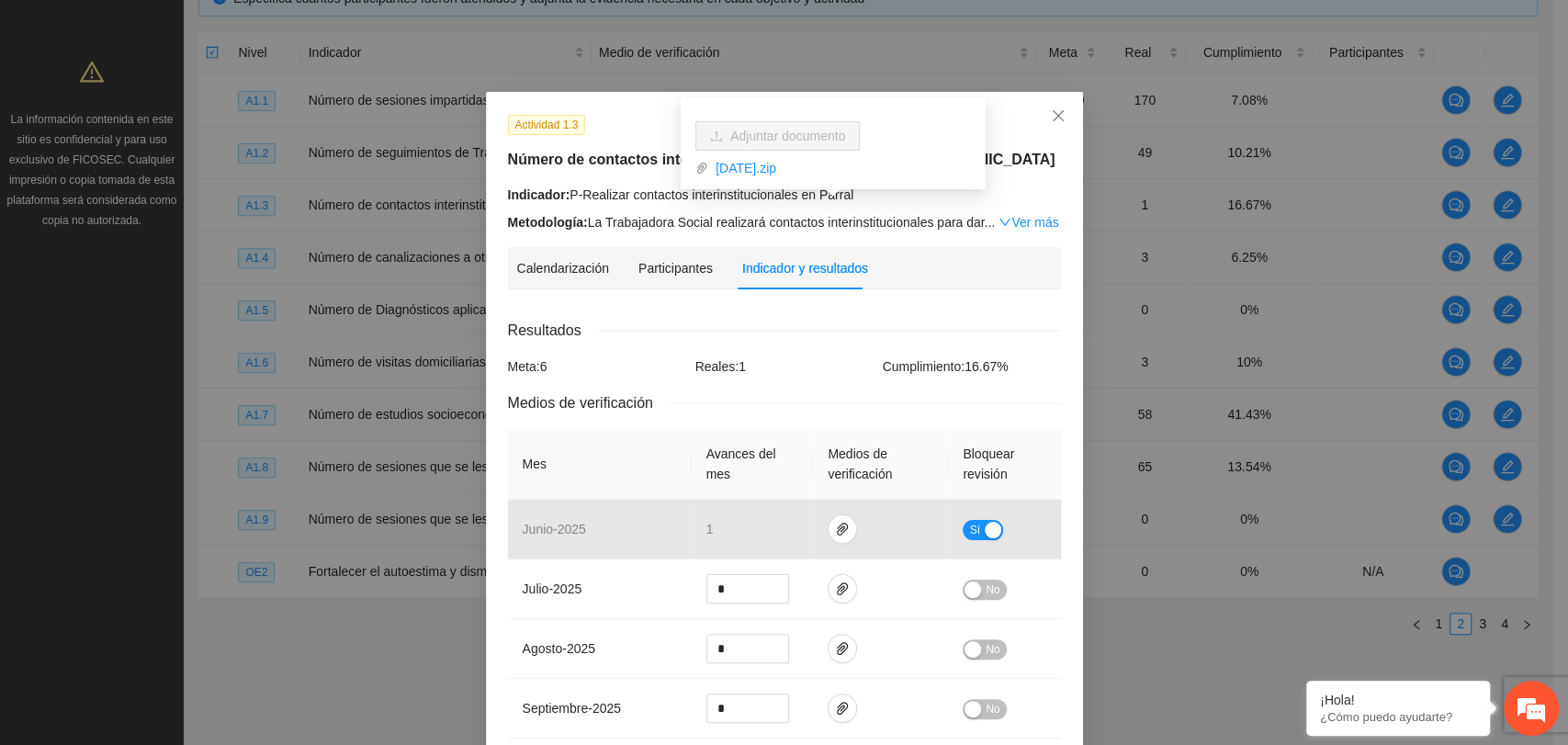 click on "Actividad 1.3 Número de contactos interinstitucionales realizados en Parral Indicador:  P-Realizar contactos interinstitucionales en Parral Metodología:  La Trabajadora Social realizará contactos interinstitucionales para dar  ...  Ver más Calendarización Participantes Indicador y resultados Calendarización 2025 Jul Month Year Su Mo Tu We Th Fr Sa 29 30 01 02 03 04 05 06 07 08 09 10 11 12 13 14 15 16 17 18 FISCALIA DE LA MUJER  19 20 21 22 23 24 25 26 27 28 29 30 31 01 02 03 04 05 06 07 08 09 Resultados Meta:  6 Reales:  1 Cumplimiento:  16.67 % Medios de verificación Mes Avances del mes Medios de verificación Bloquear revisión junio  -  2025 1 Sí julio  -  2025 * No agosto  -  2025 * No septiembre  -  2025 * No octubre  -  2025 * No noviembre  -  2025 * No diciembre  -  2025 * No enero  -  2026 * No febrero  -  2026 * No marzo  -  2026 * No abril  -  2026 * No mayo  -  2026 * No Productos 6 contactos interinstitucionales realizados" at bounding box center (784, 707) 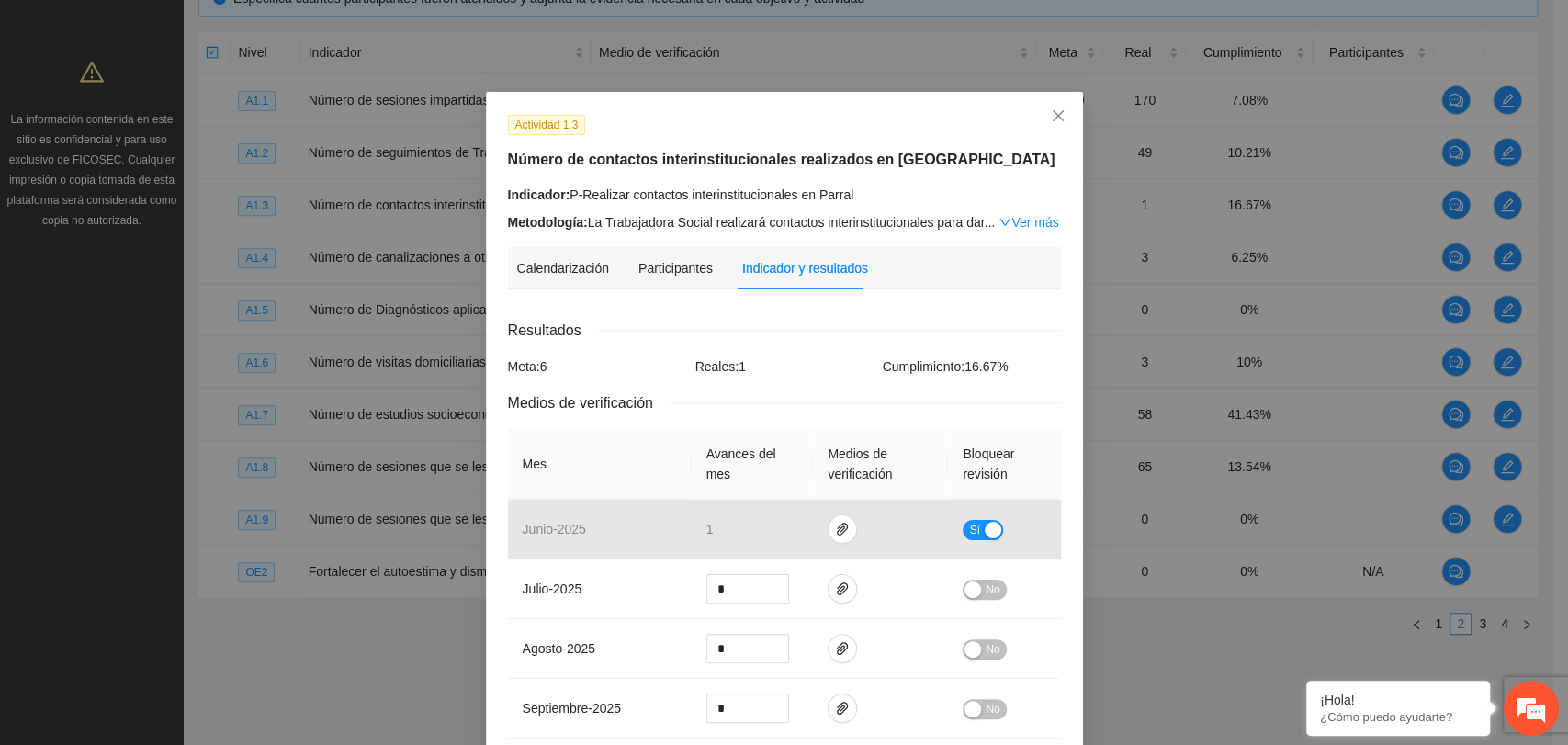 click on "Ver más" at bounding box center (1028, 222) 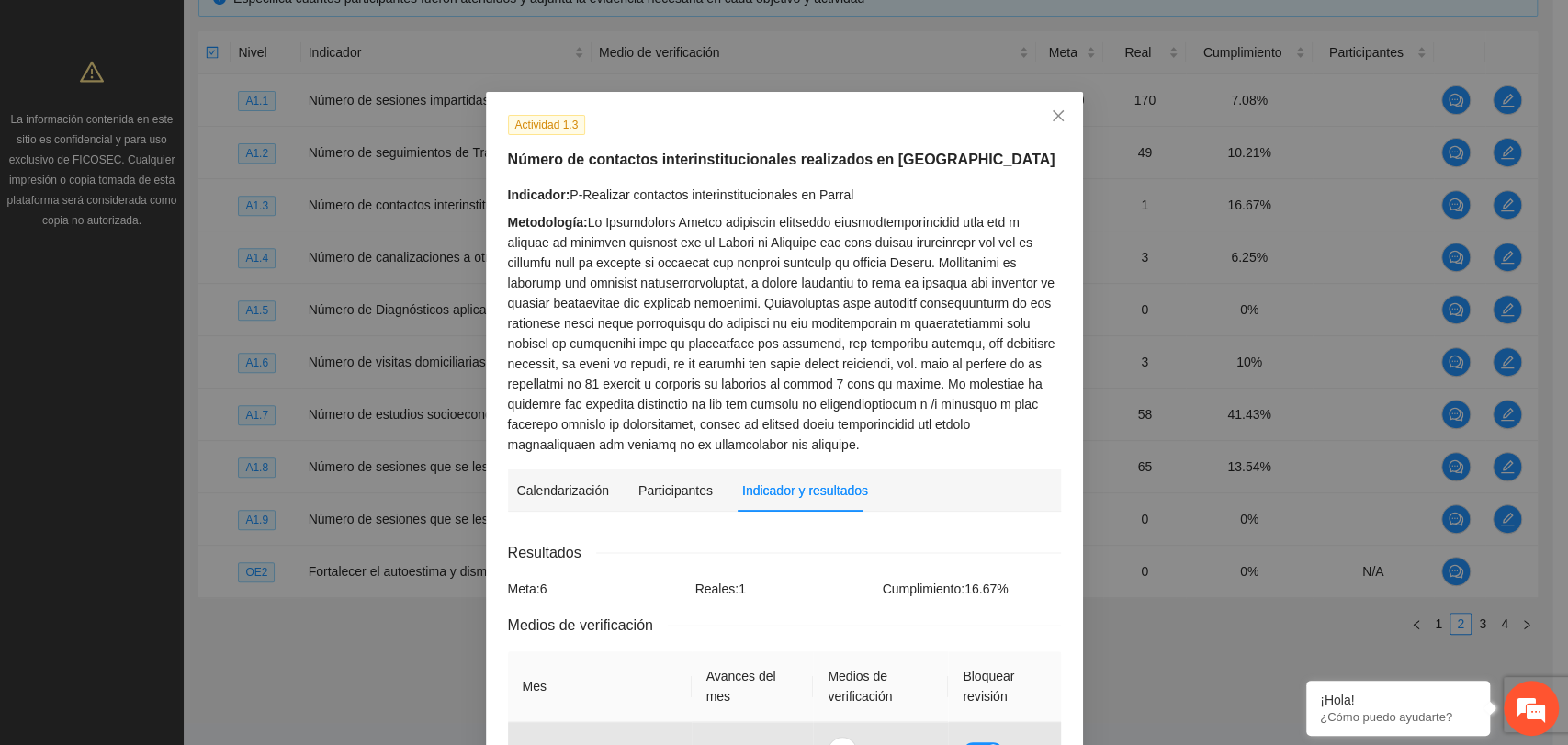 click on "Metodología:" at bounding box center (784, 333) 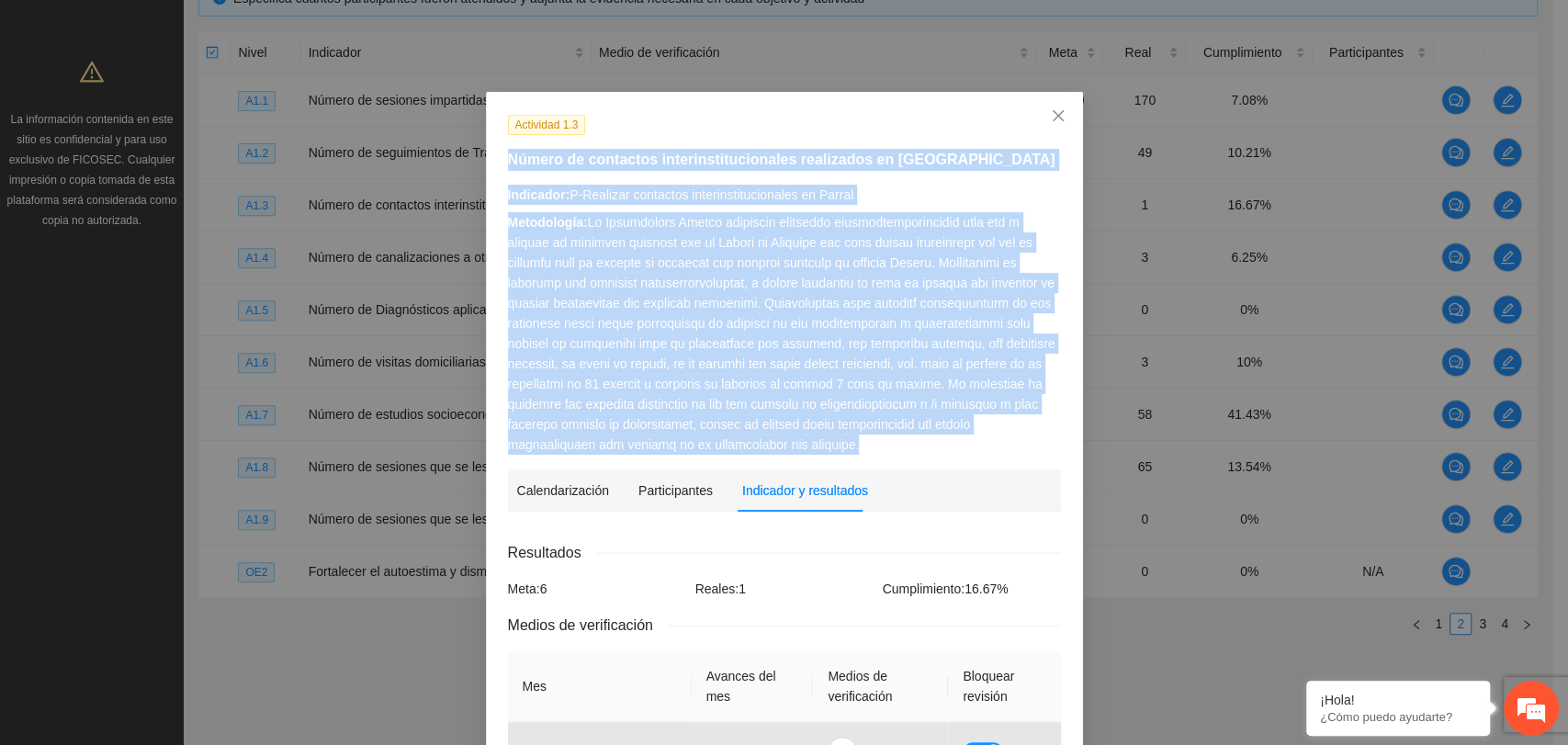 drag, startPoint x: 502, startPoint y: 158, endPoint x: 769, endPoint y: 441, distance: 389.0733 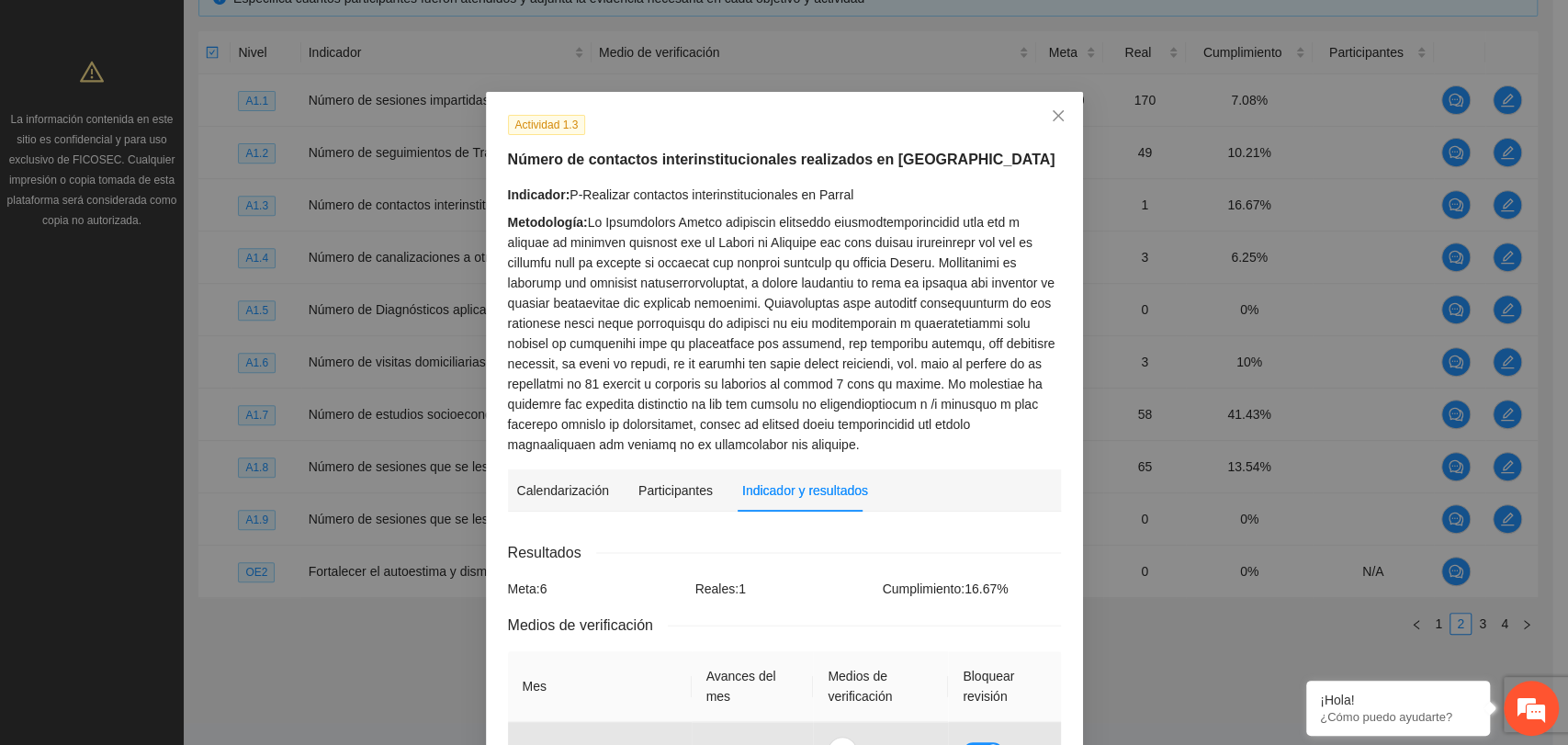 click on "Metodología:" at bounding box center [784, 333] 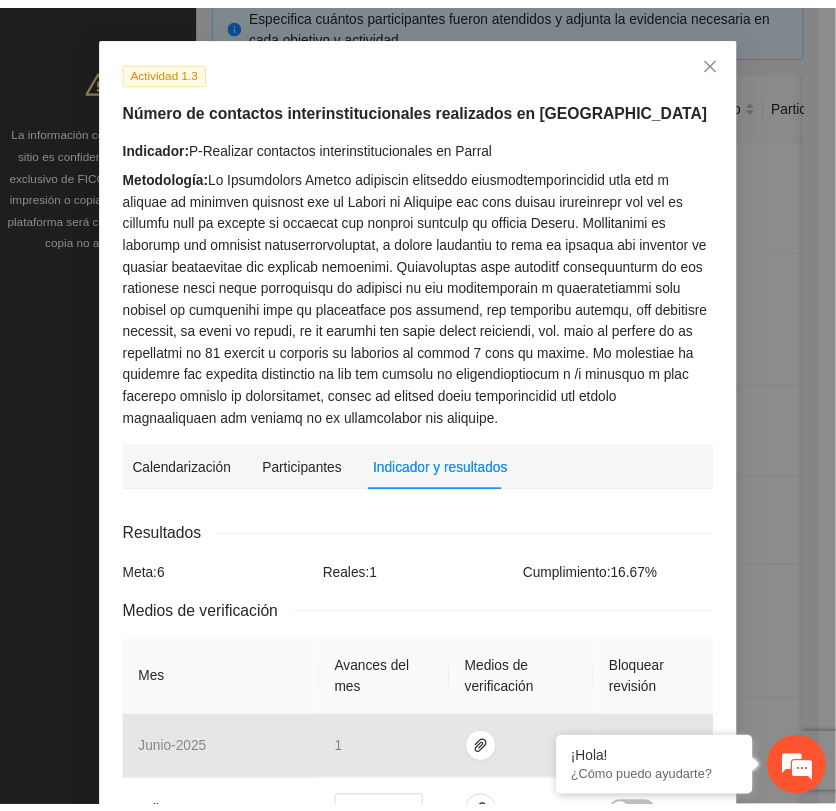 scroll, scrollTop: 0, scrollLeft: 0, axis: both 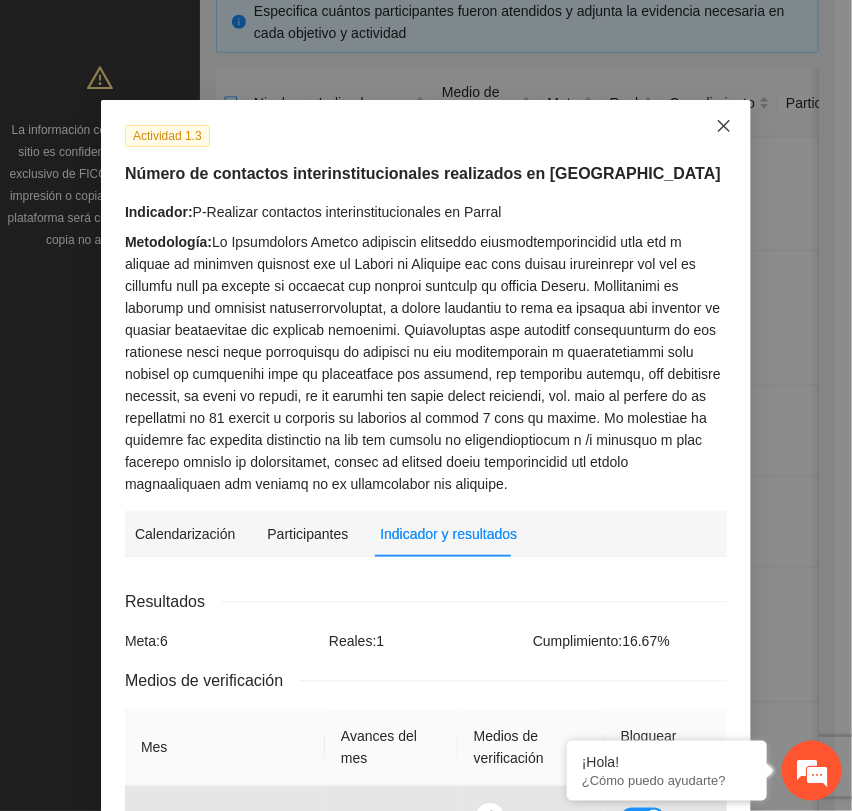 click 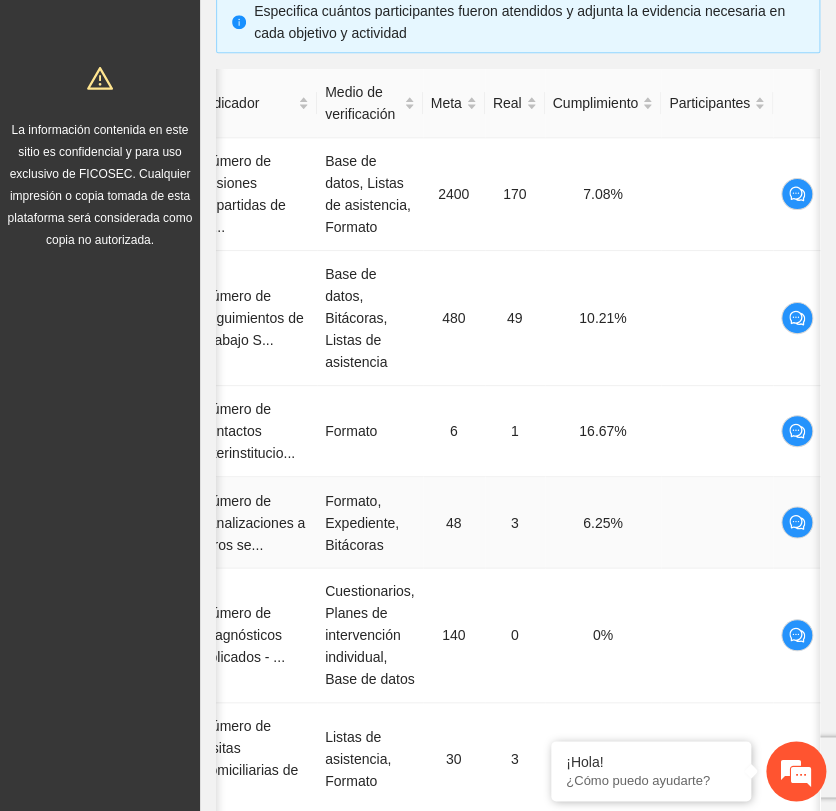 scroll, scrollTop: 0, scrollLeft: 118, axis: horizontal 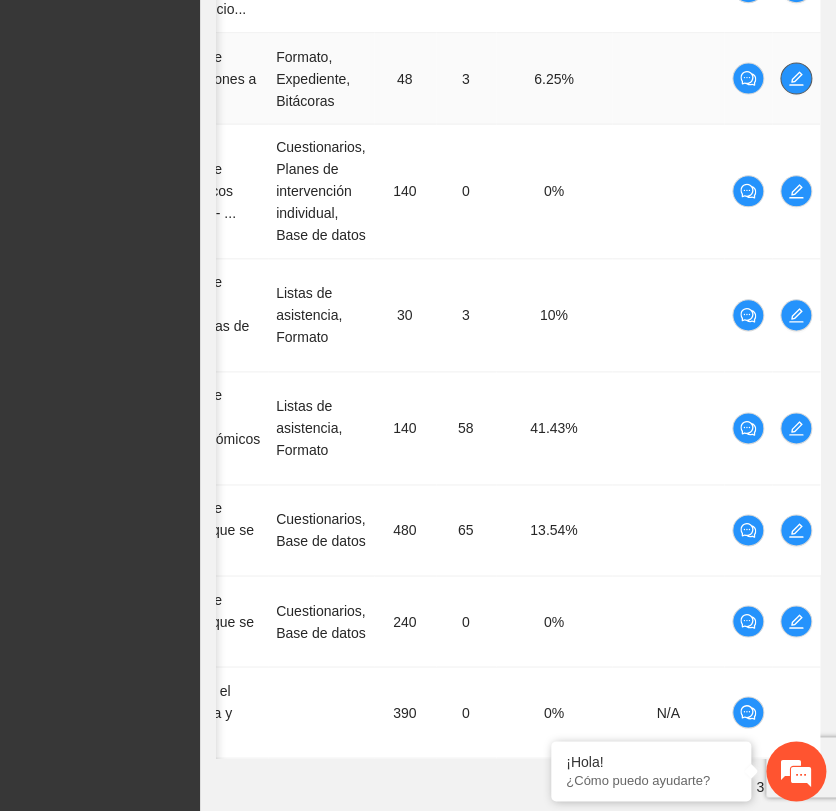 click 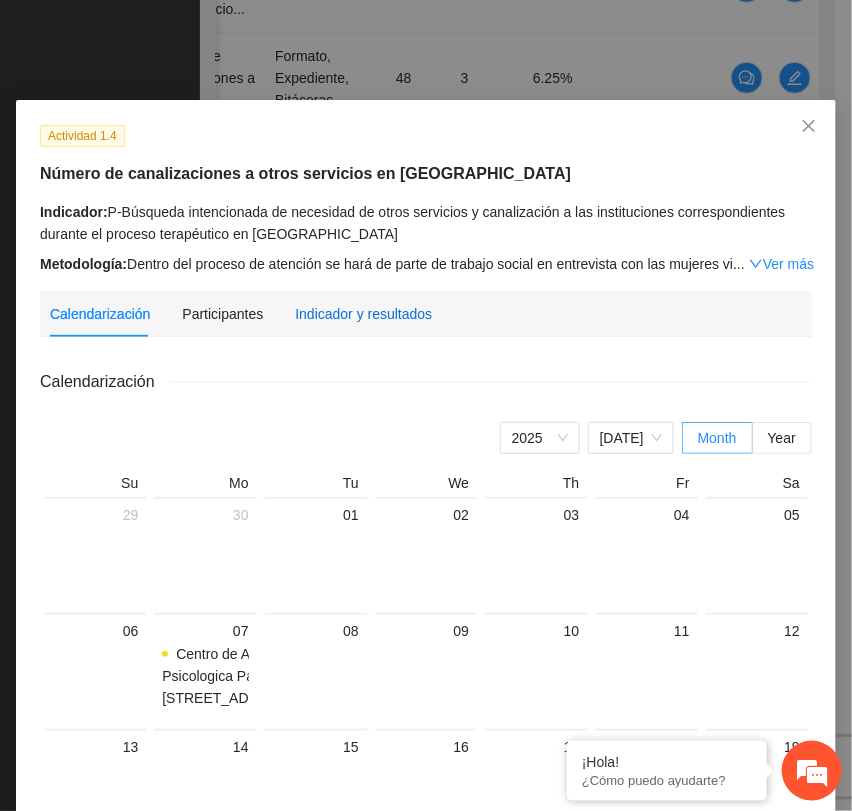 click on "Indicador y resultados" at bounding box center [363, 314] 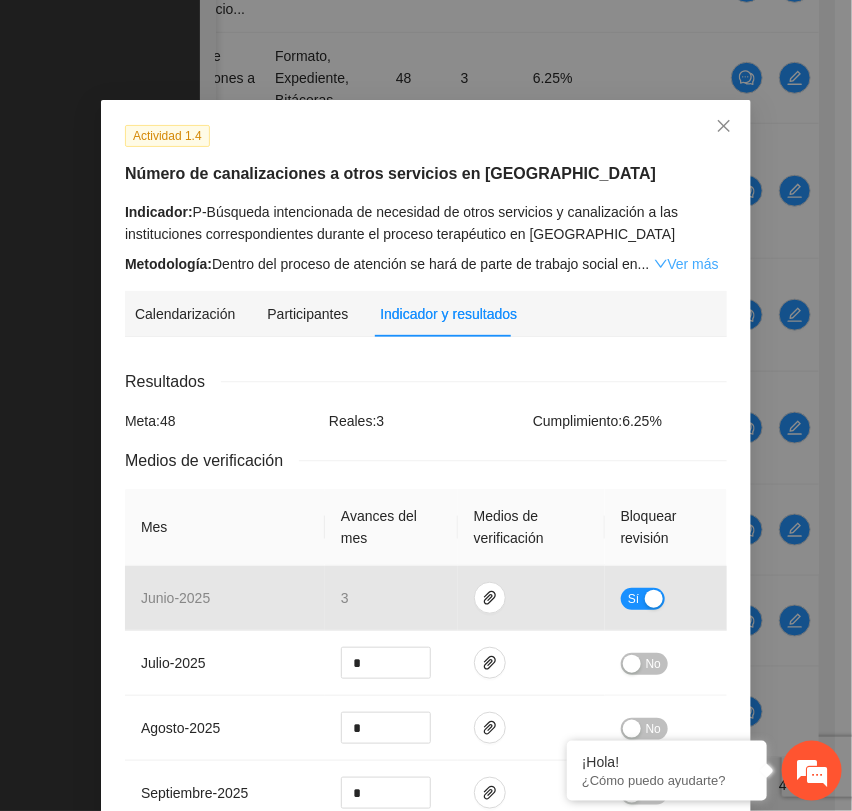 click on "Ver más" at bounding box center (686, 264) 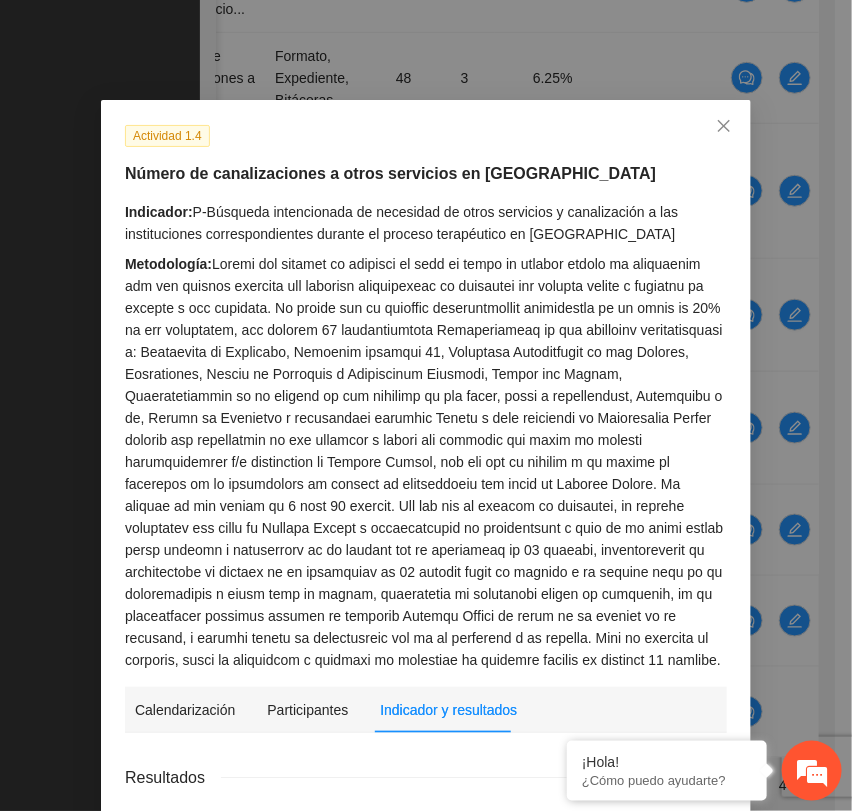 scroll, scrollTop: 111, scrollLeft: 0, axis: vertical 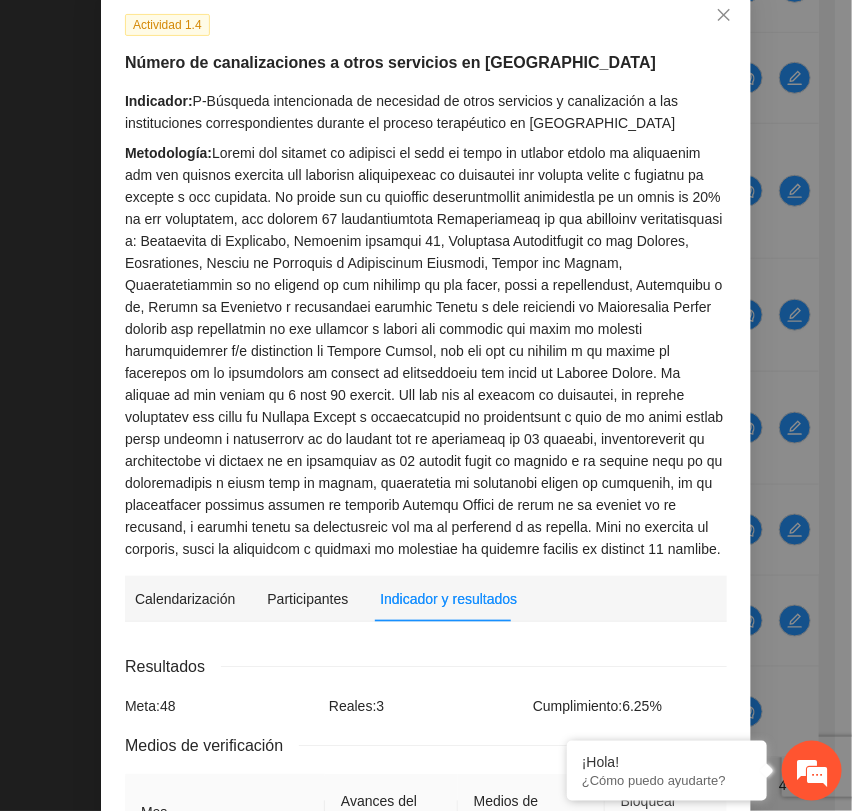 click on "Actividad 1.4 Número de canalizaciones a otros servicios en Parral Indicador:  P-Búsqueda intencionada de necesidad de otros servicios y canalización a las instituciones correspondientes durante el proceso terapéutico en Parral Metodología:" at bounding box center [426, 286] 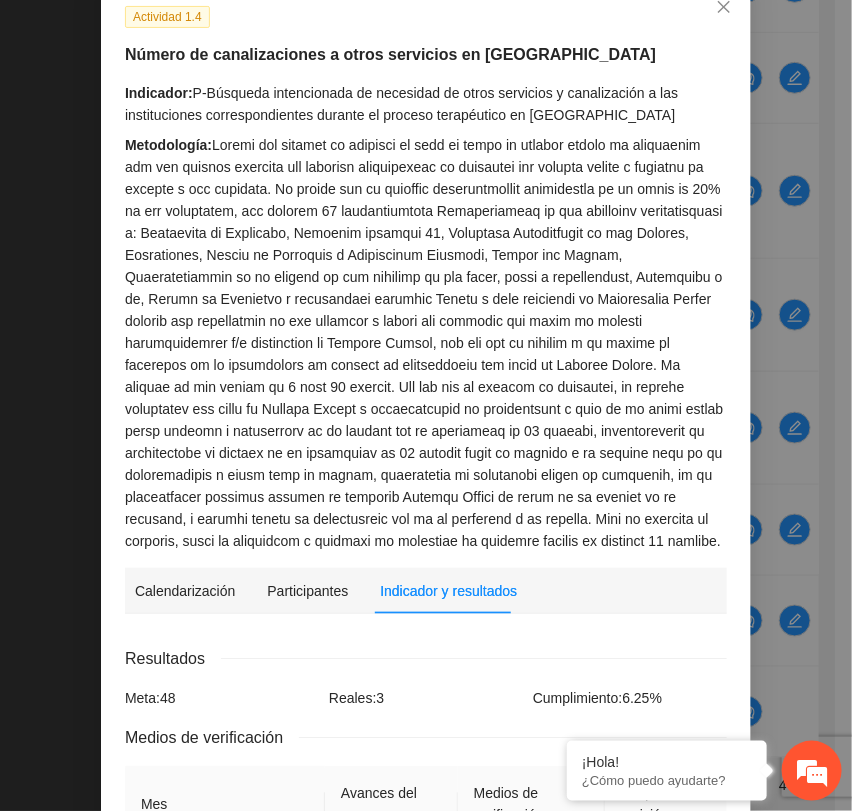 scroll, scrollTop: 111, scrollLeft: 0, axis: vertical 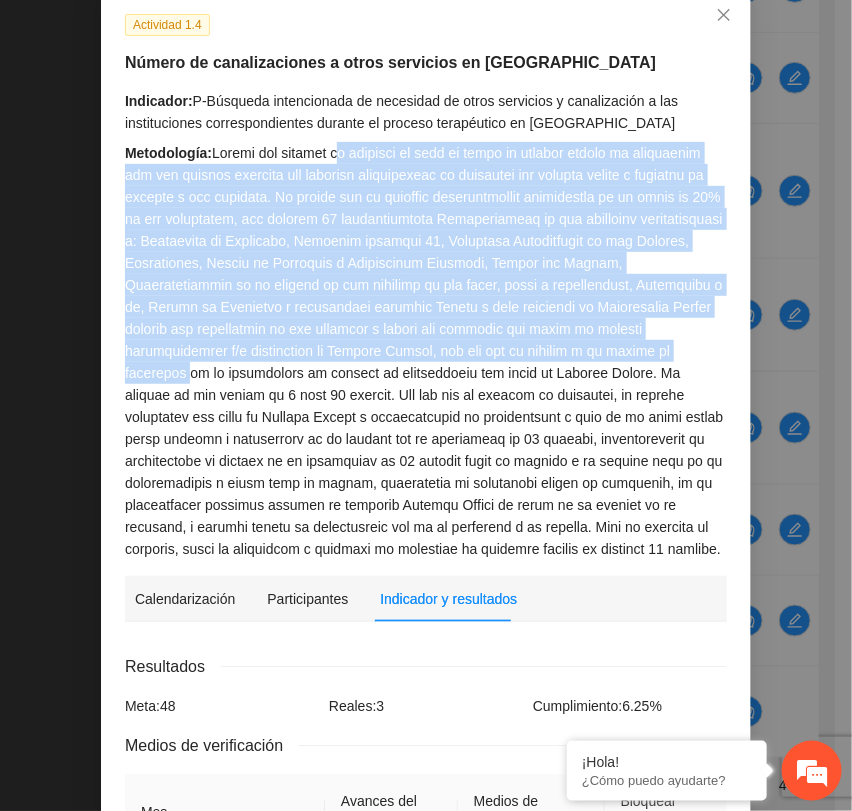 drag, startPoint x: 336, startPoint y: 161, endPoint x: 459, endPoint y: 354, distance: 228.86241 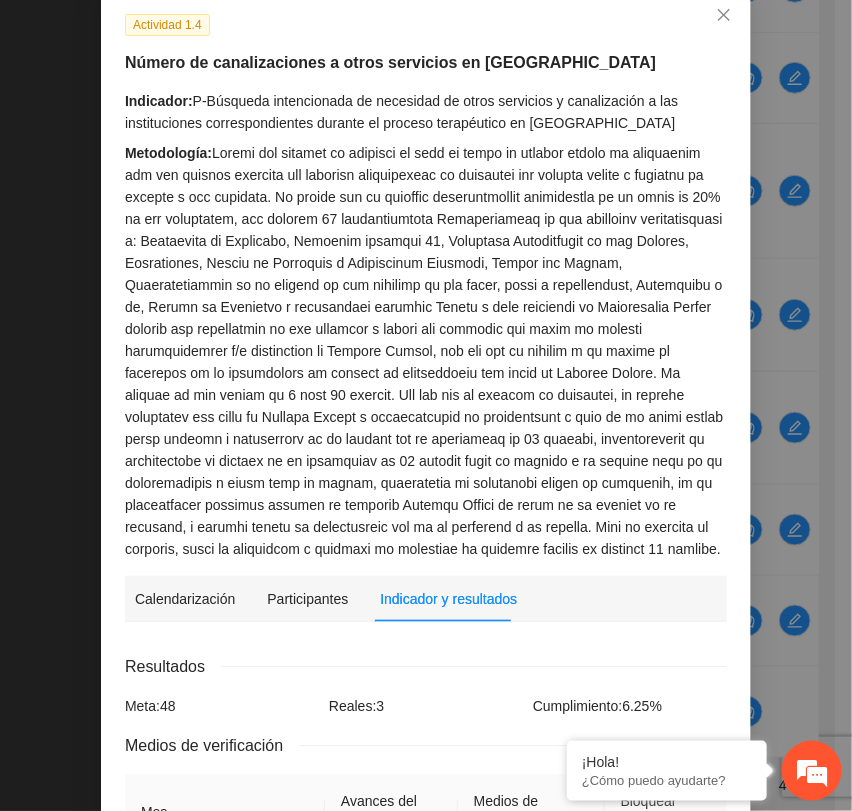 click on "Metodología:" at bounding box center (426, 351) 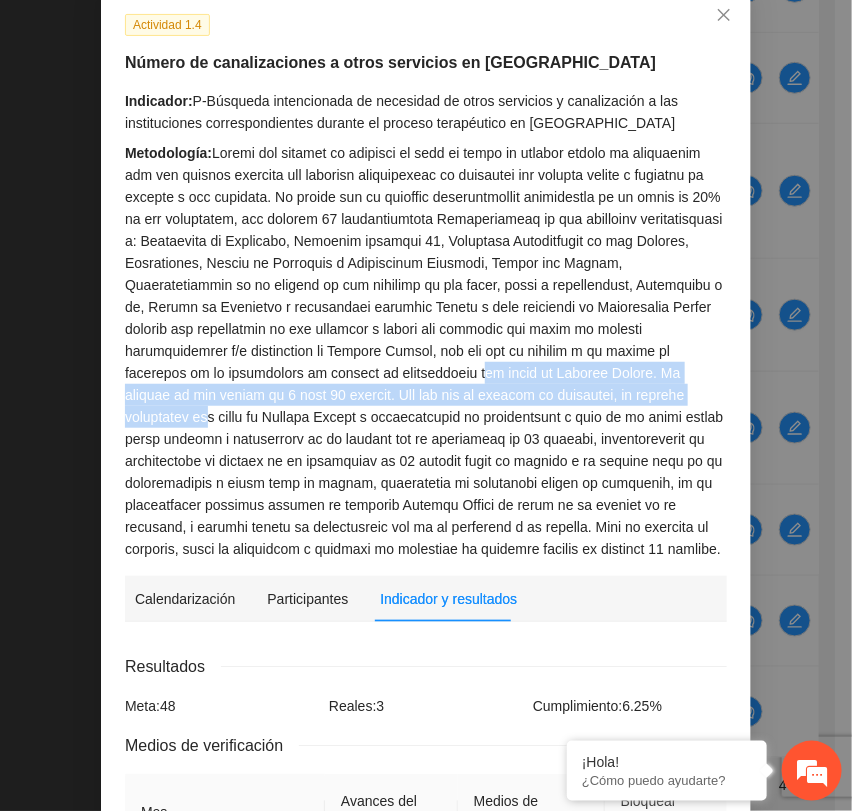 drag, startPoint x: 201, startPoint y: 372, endPoint x: 444, endPoint y: 379, distance: 243.1008 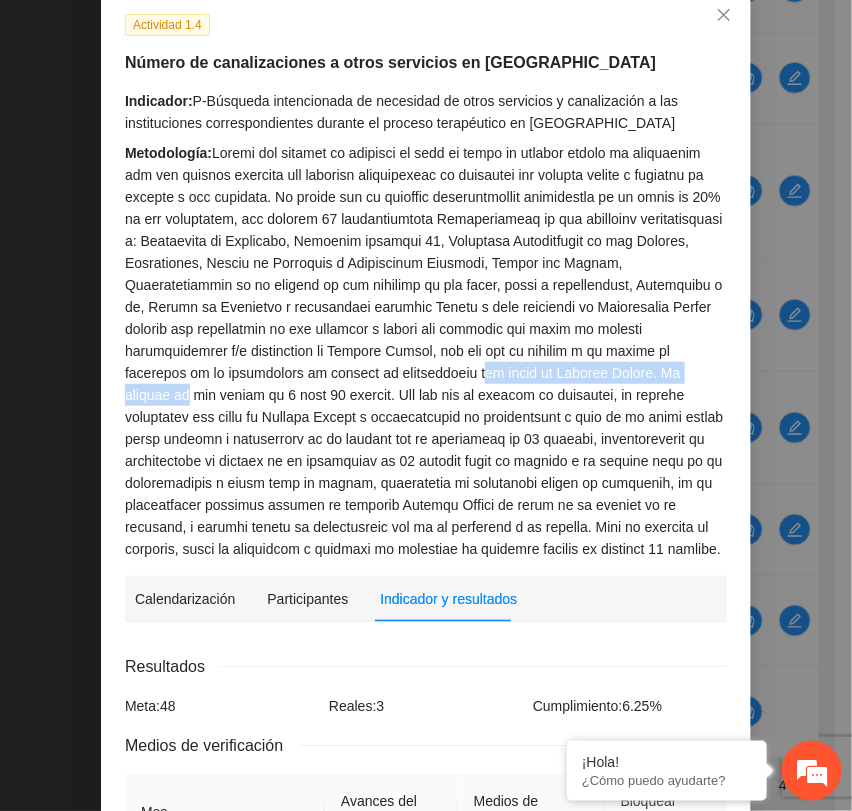 click on "Metodología:" at bounding box center (426, 351) 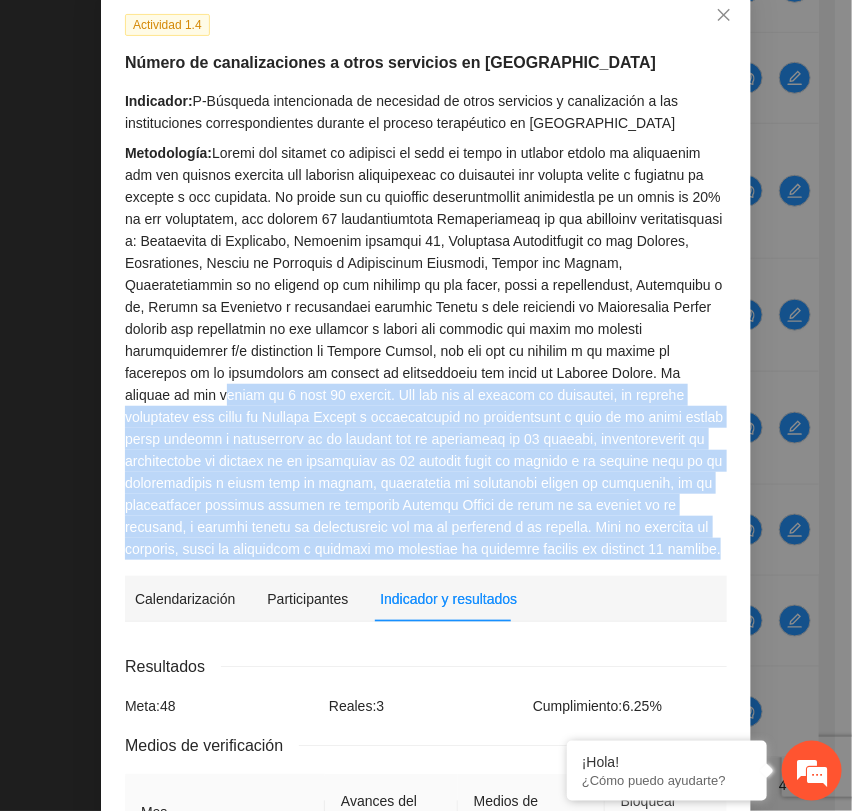 drag, startPoint x: 489, startPoint y: 377, endPoint x: 440, endPoint y: 531, distance: 161.60754 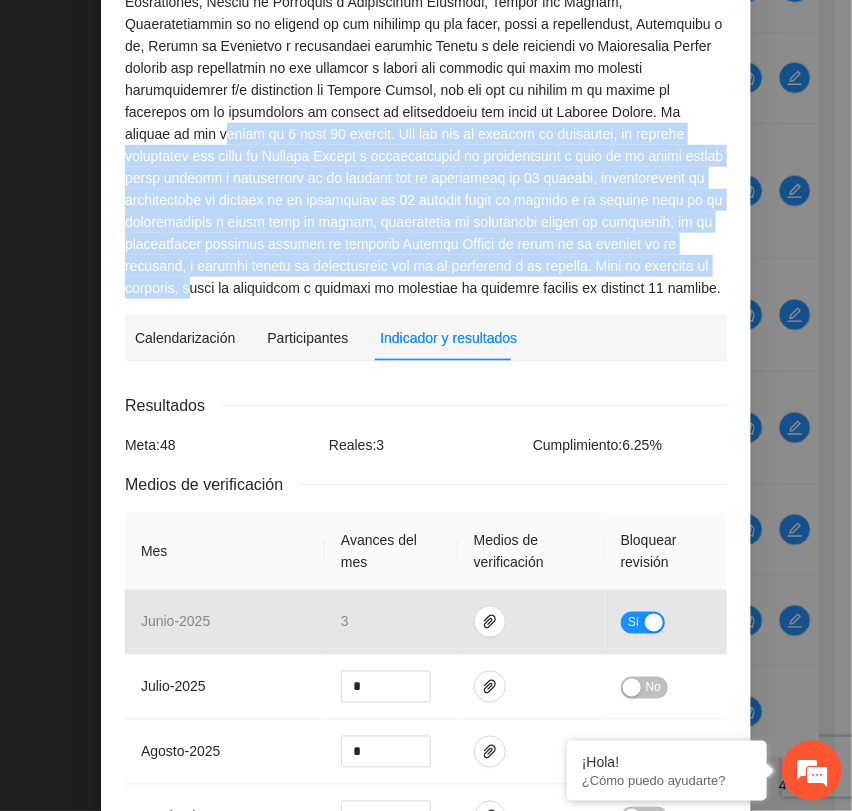 scroll, scrollTop: 444, scrollLeft: 0, axis: vertical 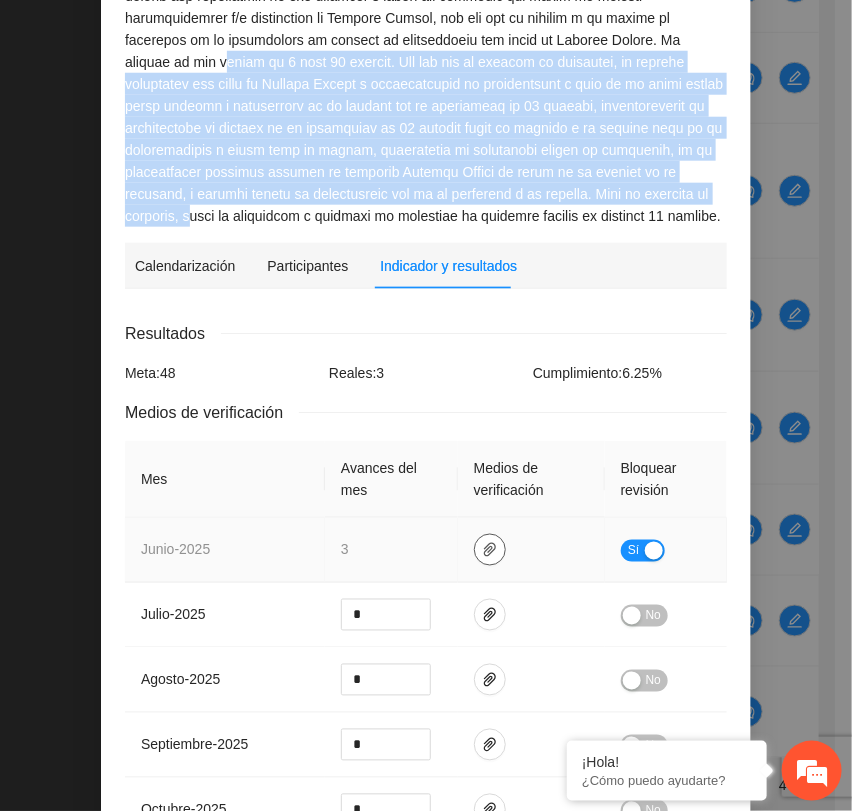 drag, startPoint x: 473, startPoint y: 551, endPoint x: 467, endPoint y: 536, distance: 16.155495 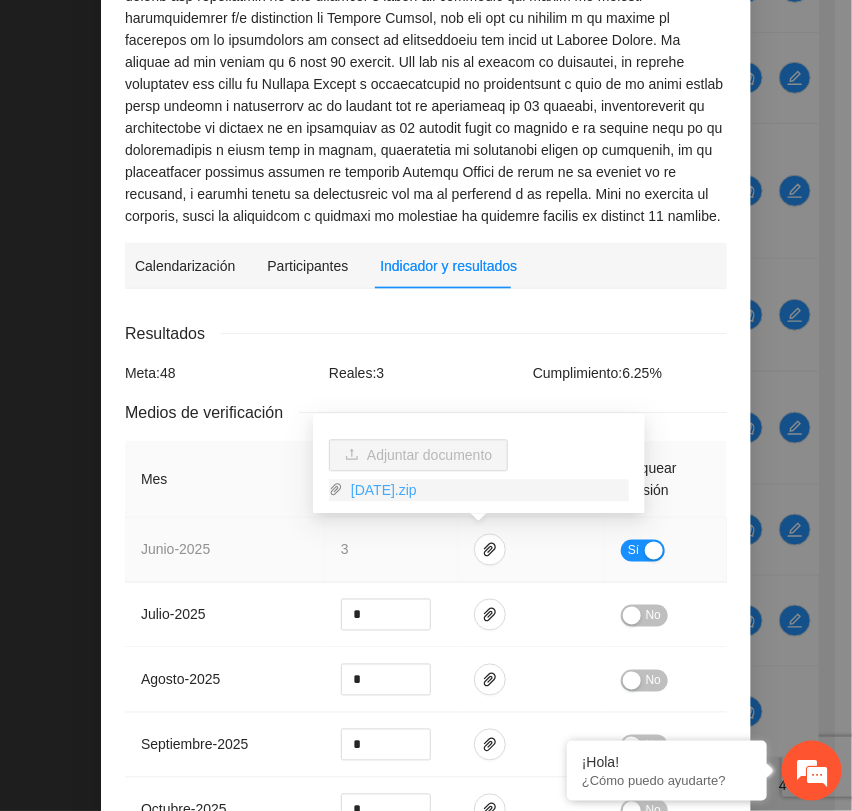 click on "JUNIO2025.zip" at bounding box center (486, 491) 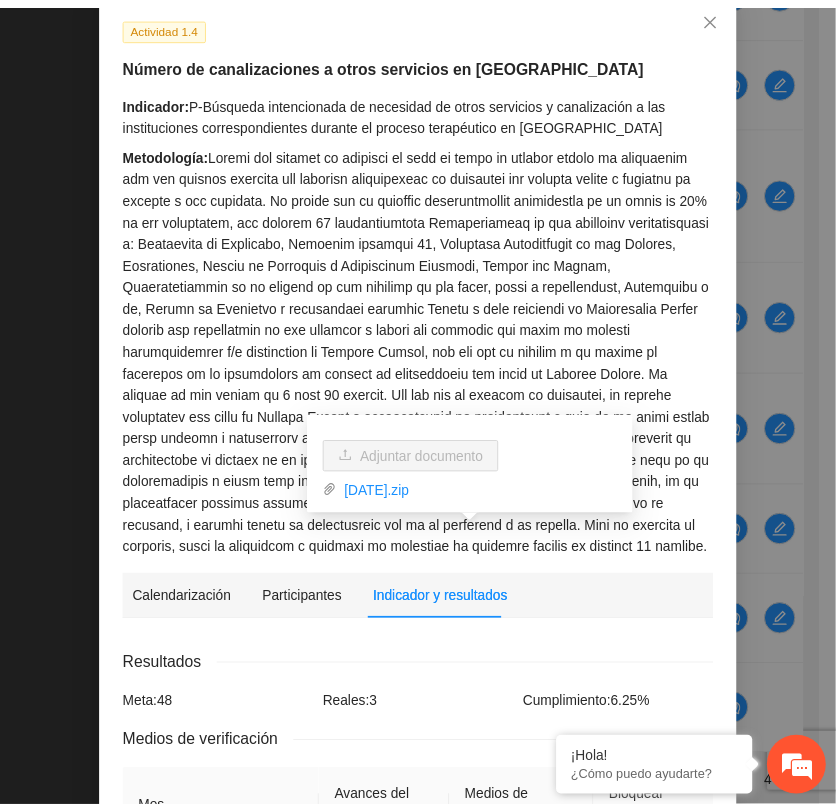 scroll, scrollTop: 0, scrollLeft: 0, axis: both 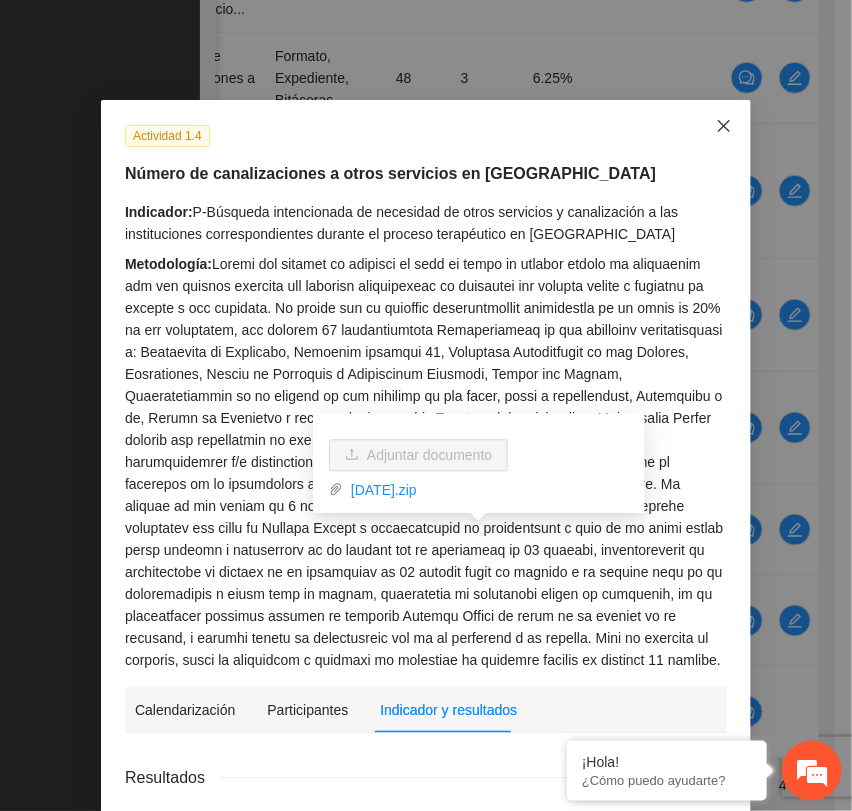 click 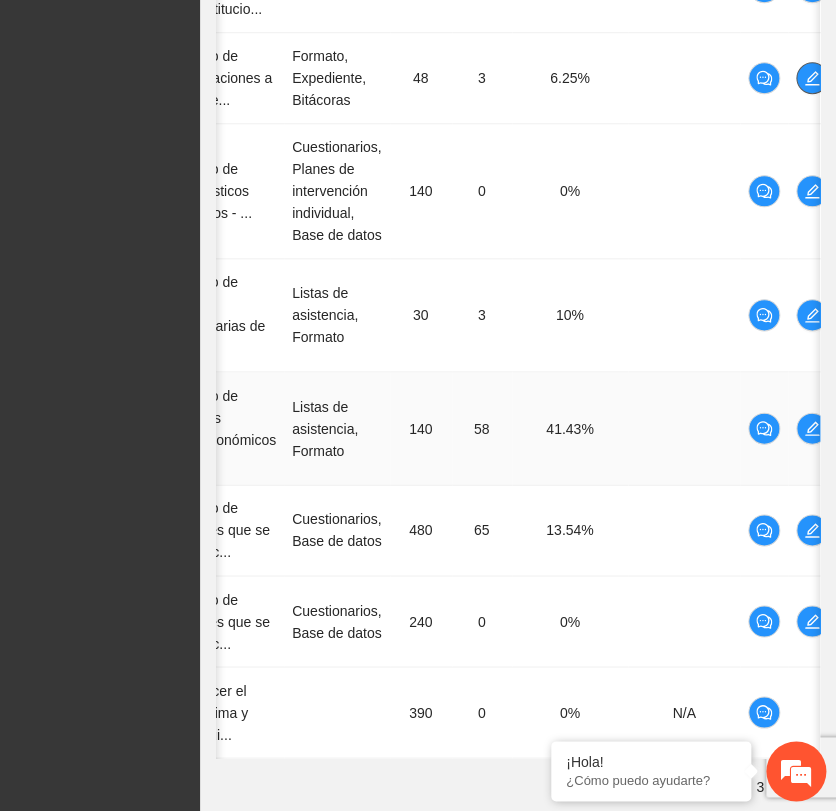 scroll, scrollTop: 0, scrollLeft: 0, axis: both 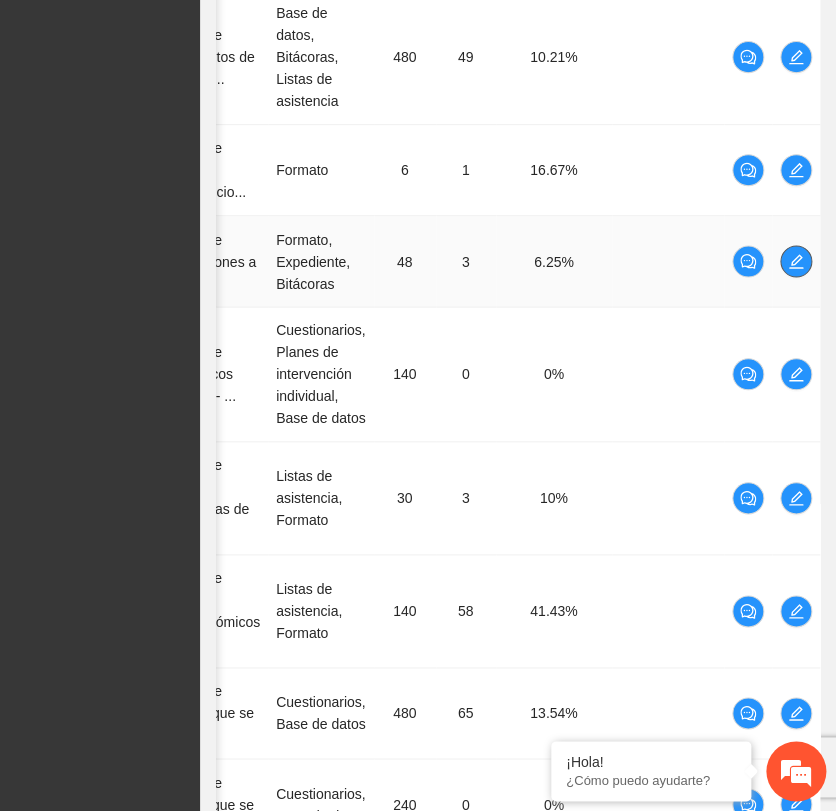 click 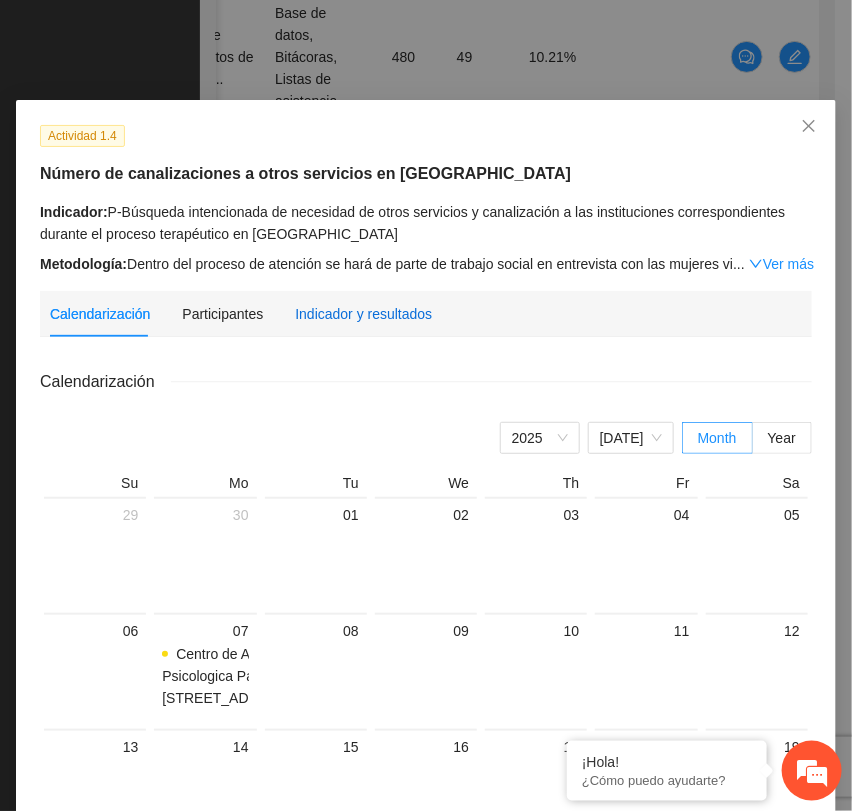 click on "Indicador y resultados" at bounding box center (363, 314) 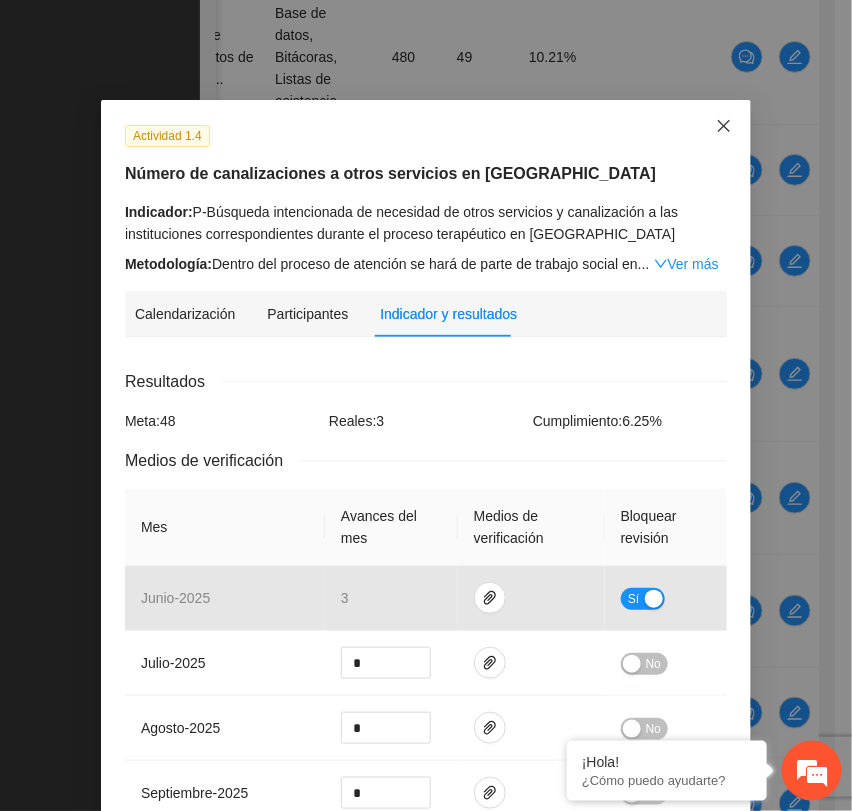 click 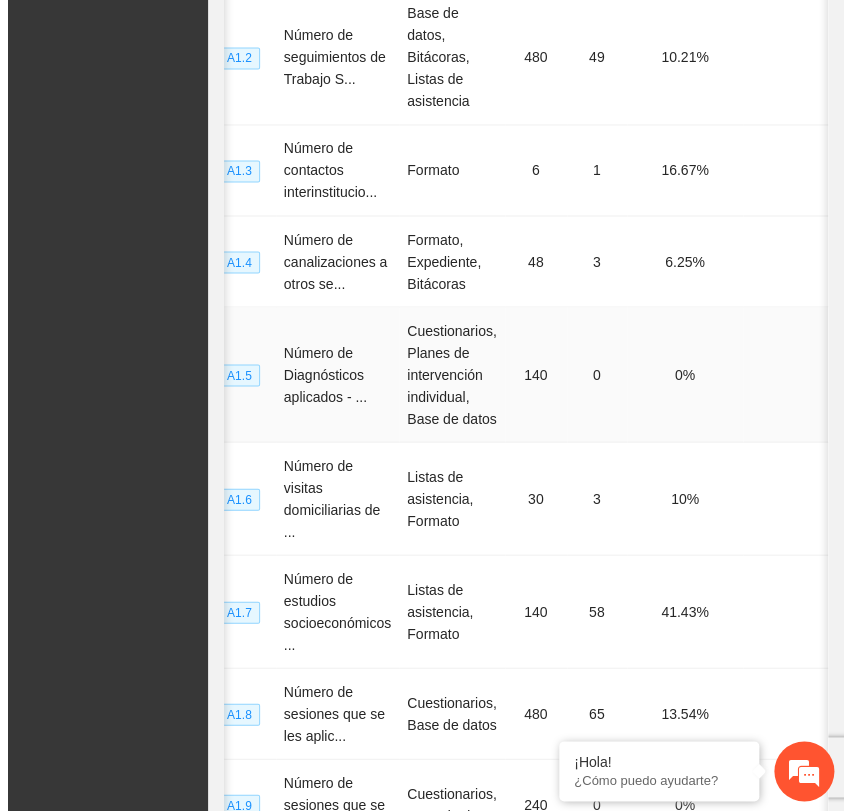 scroll, scrollTop: 0, scrollLeft: 167, axis: horizontal 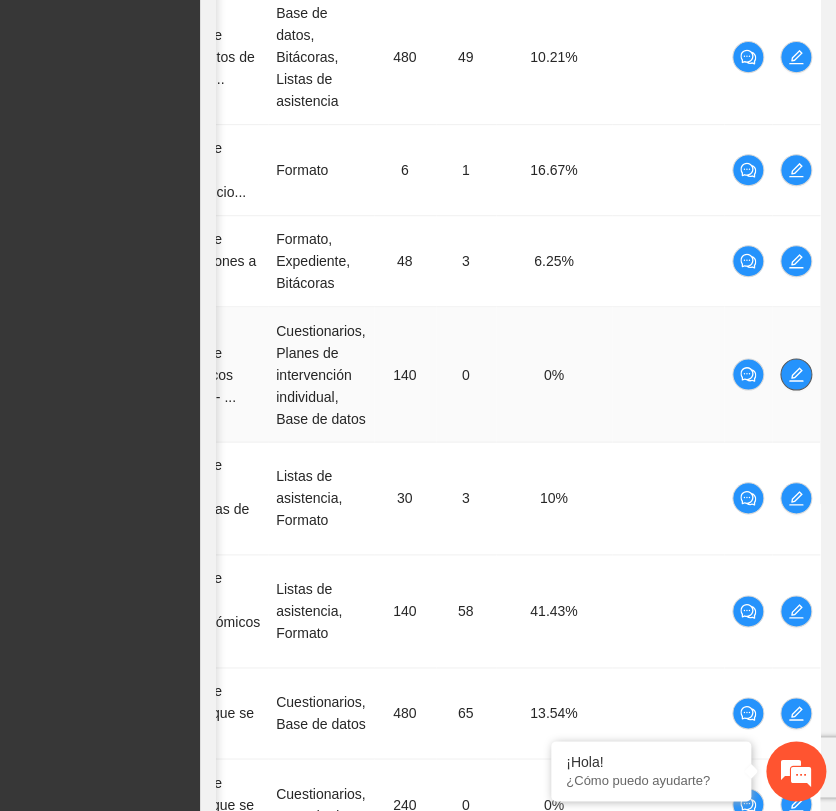 click at bounding box center [796, 374] 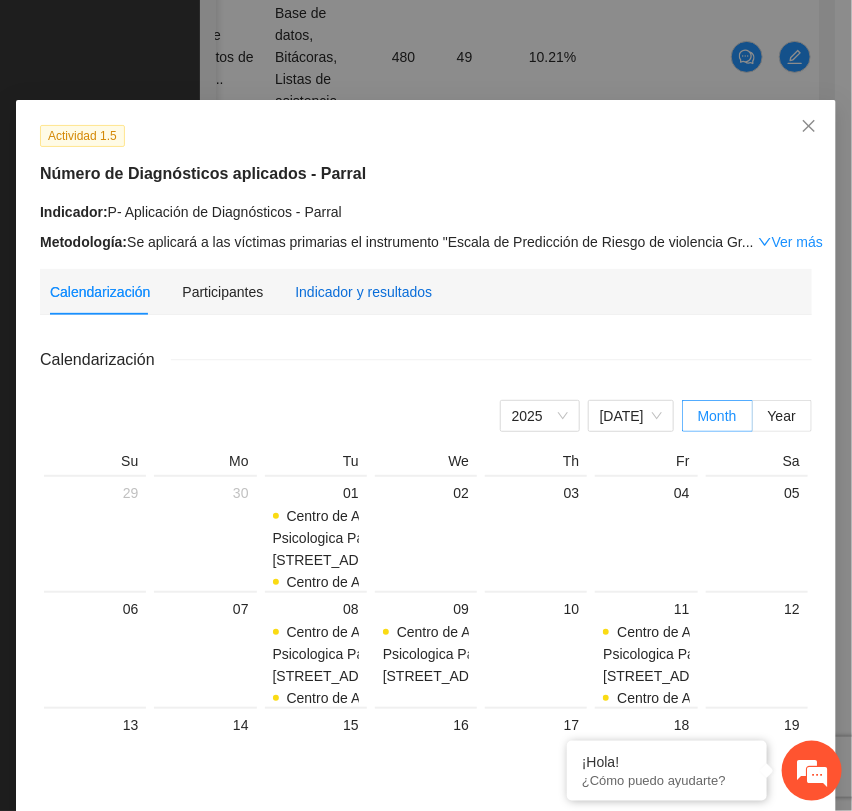 click on "Indicador y resultados" at bounding box center [363, 292] 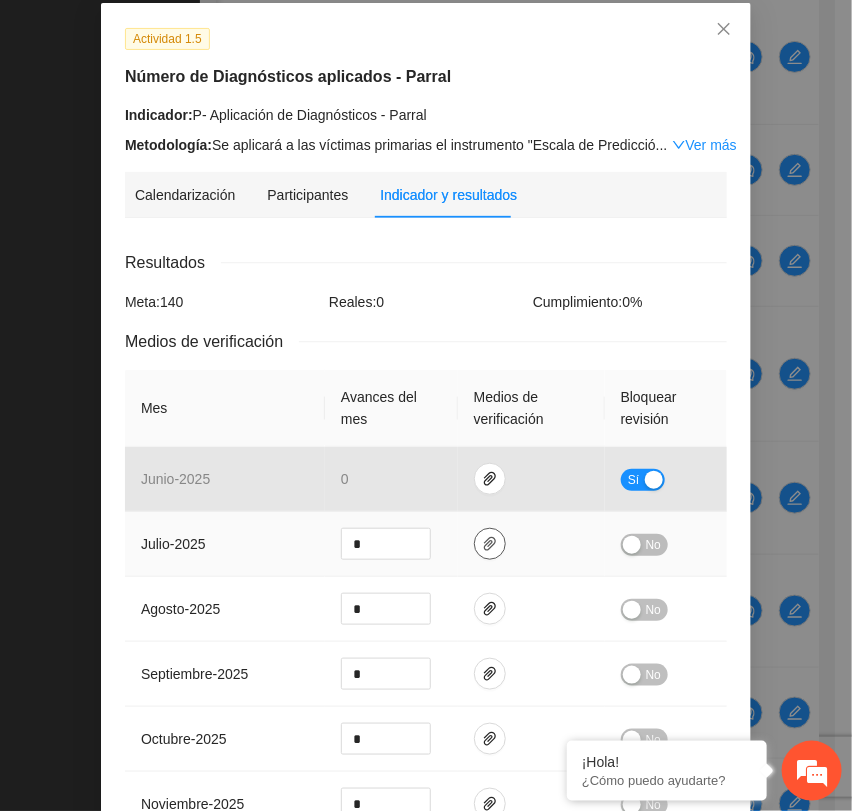 scroll, scrollTop: 0, scrollLeft: 0, axis: both 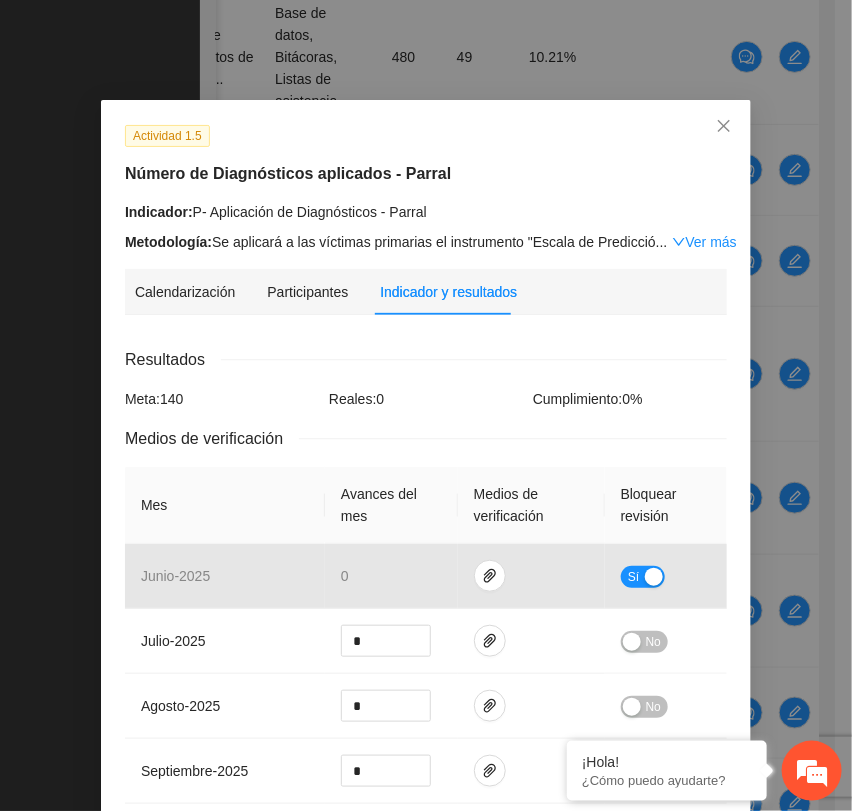 click on "..." at bounding box center [662, 242] 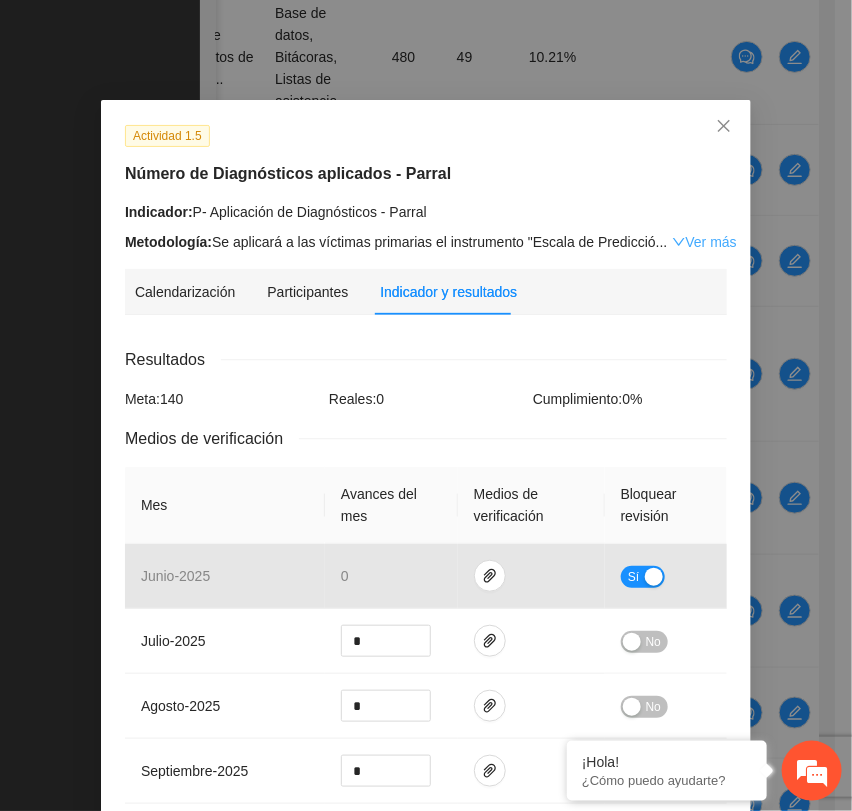 click on "Ver más" at bounding box center (704, 242) 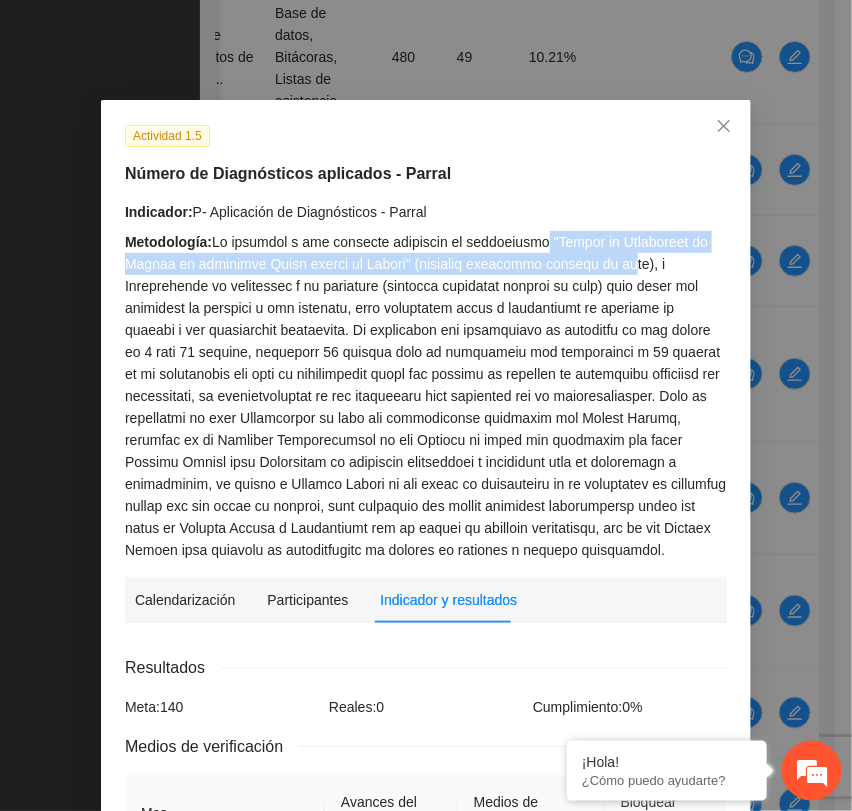 drag, startPoint x: 512, startPoint y: 242, endPoint x: 543, endPoint y: 271, distance: 42.44997 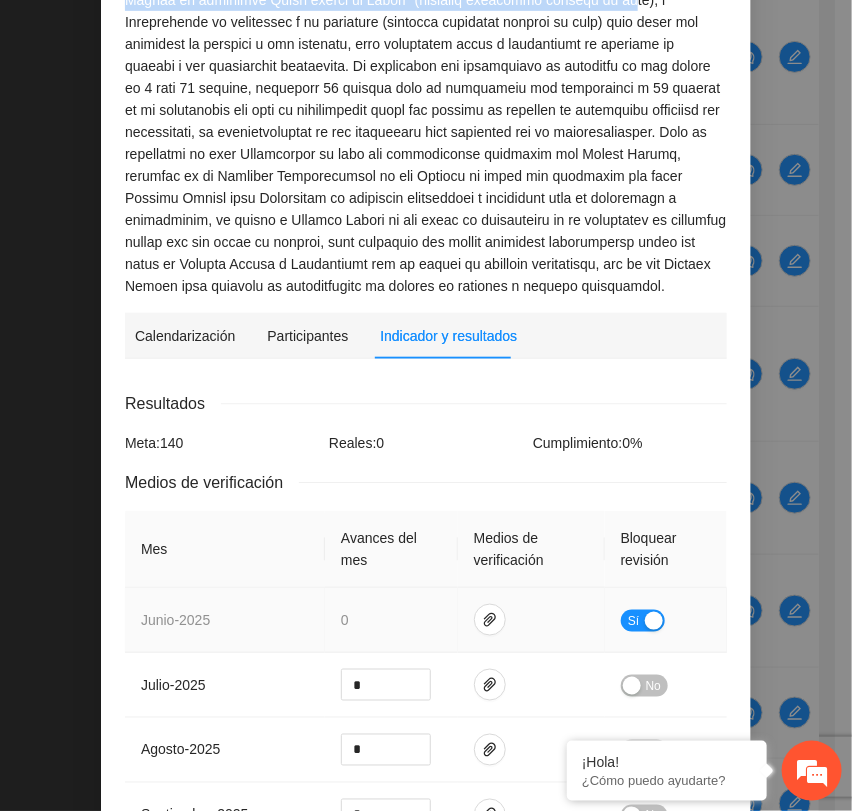 scroll, scrollTop: 333, scrollLeft: 0, axis: vertical 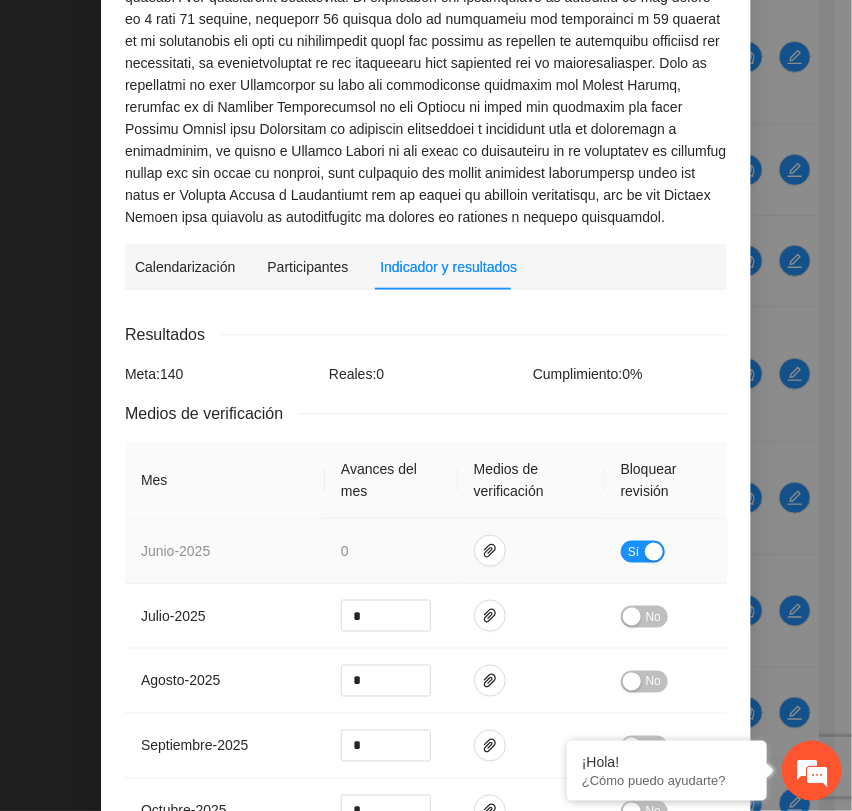 click at bounding box center (531, 551) 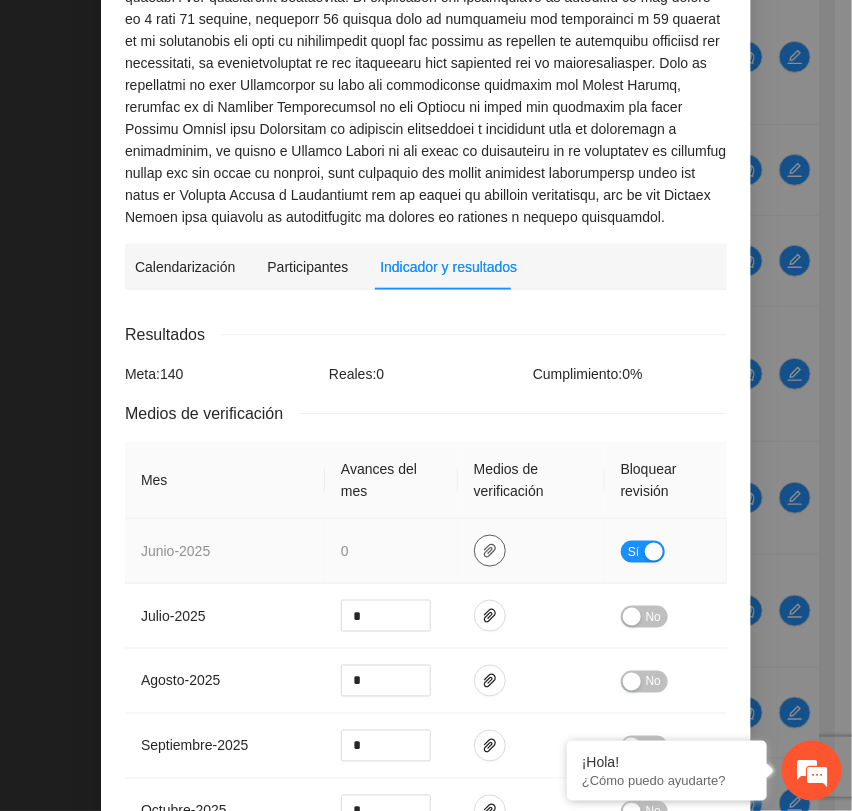 click at bounding box center (490, 551) 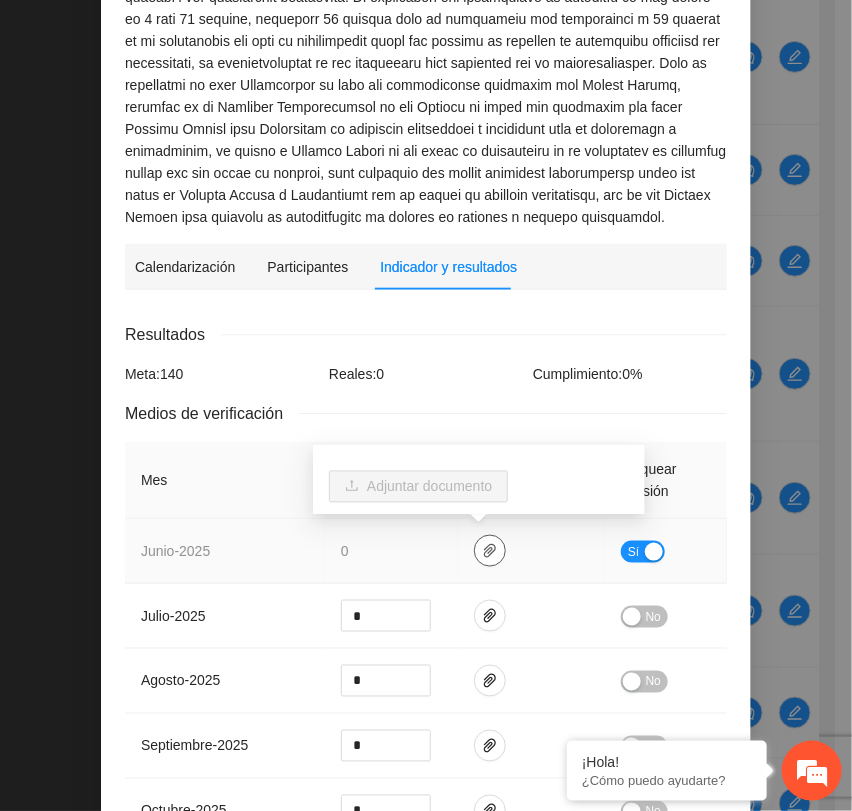 click at bounding box center (490, 551) 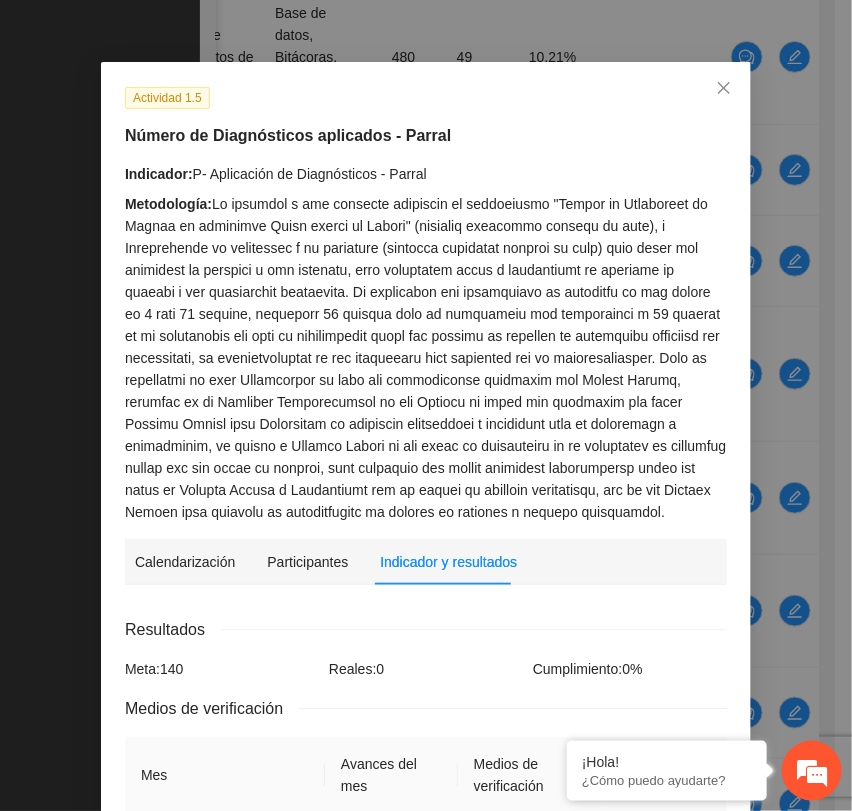 scroll, scrollTop: 0, scrollLeft: 0, axis: both 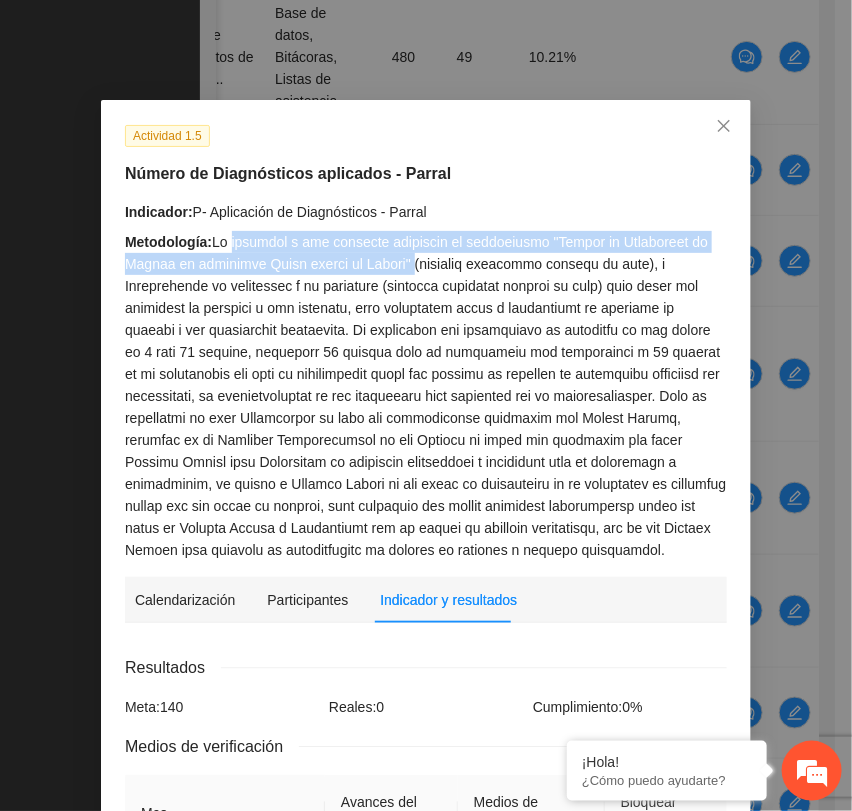 drag, startPoint x: 225, startPoint y: 241, endPoint x: 337, endPoint y: 264, distance: 114.33722 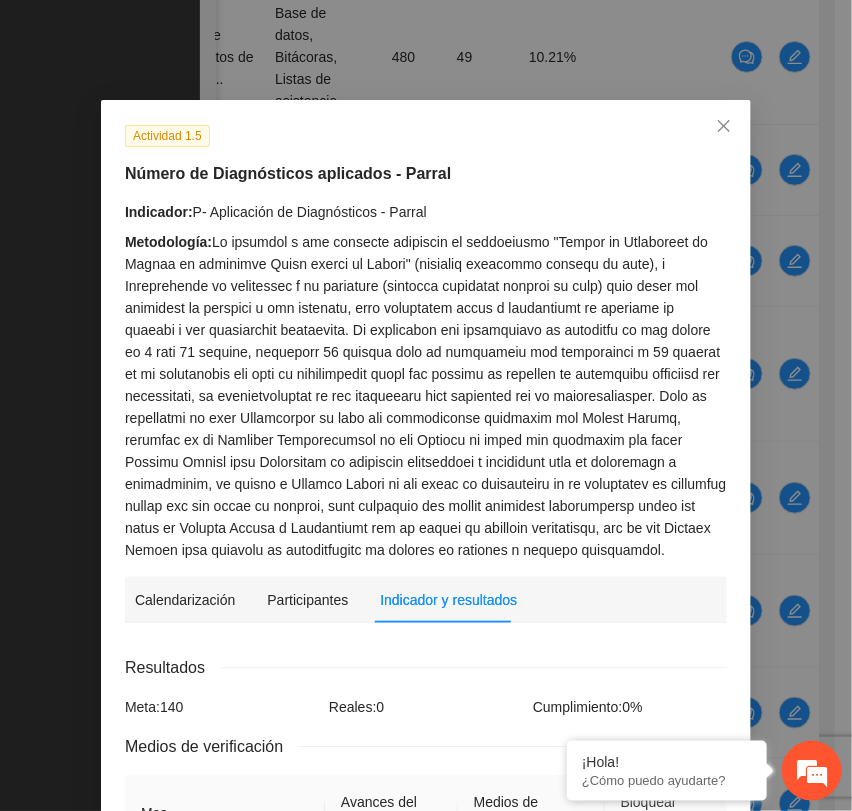 click on "Metodología:" at bounding box center (426, 396) 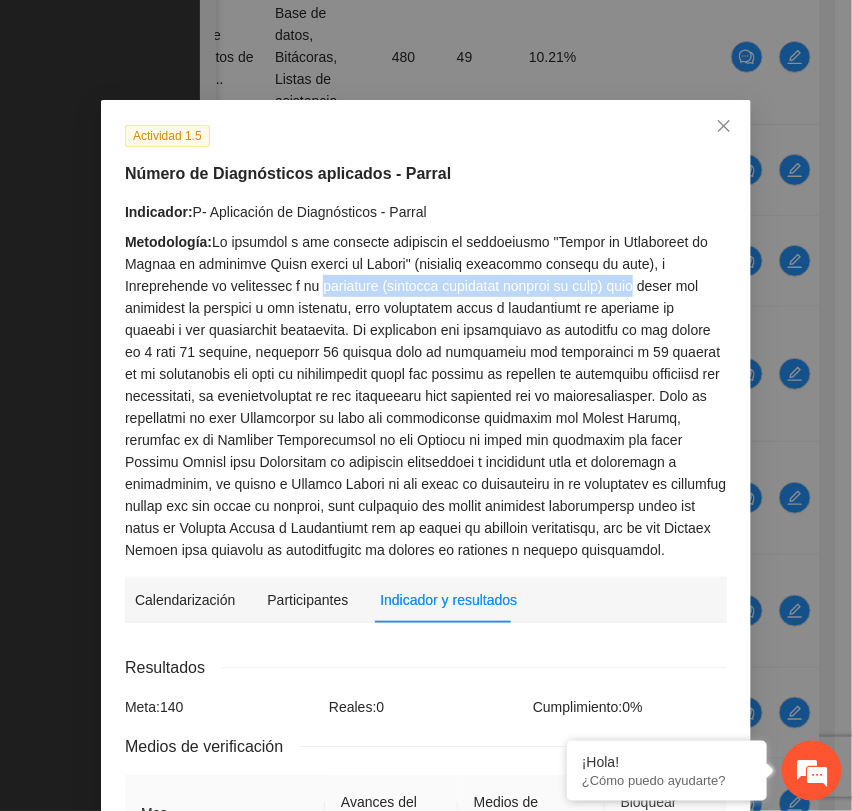 drag, startPoint x: 211, startPoint y: 283, endPoint x: 540, endPoint y: 282, distance: 329.00153 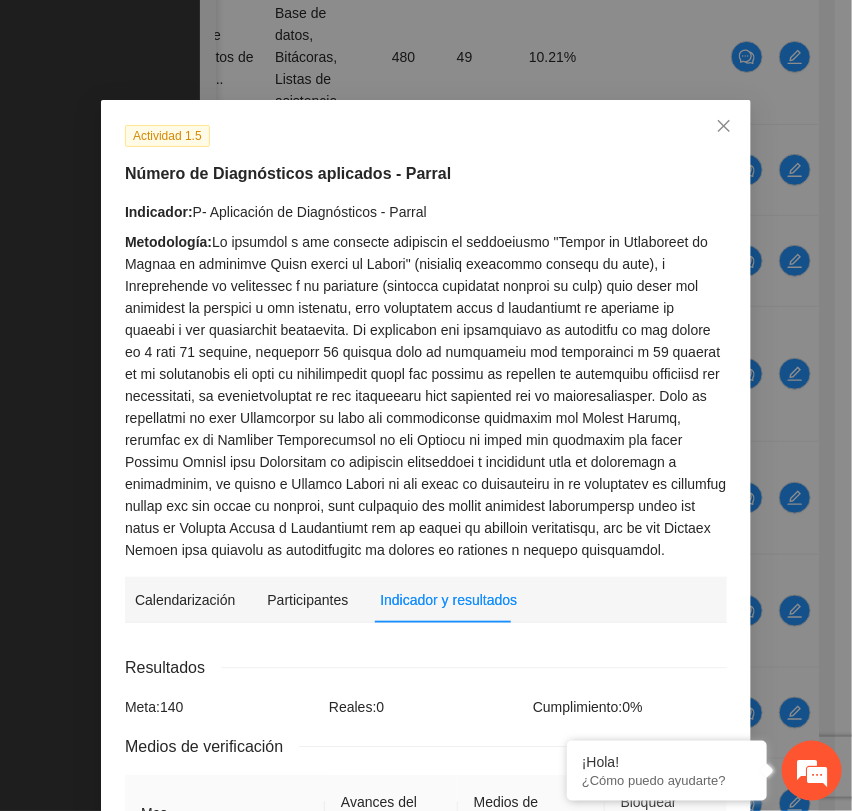 click on "Metodología:" at bounding box center [426, 396] 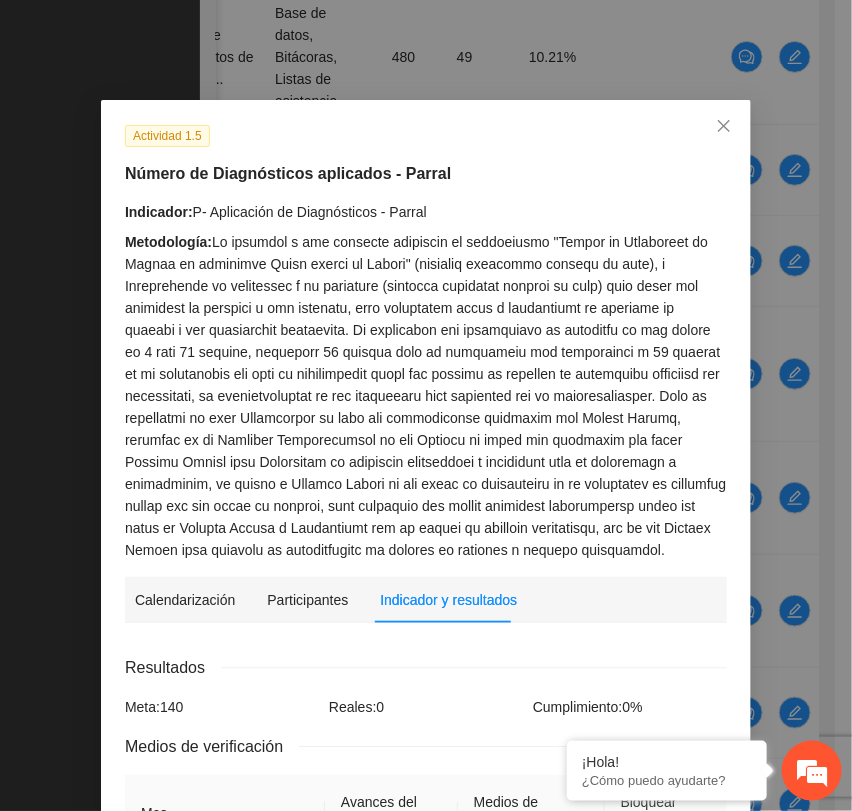 click on "Metodología:" at bounding box center [426, 396] 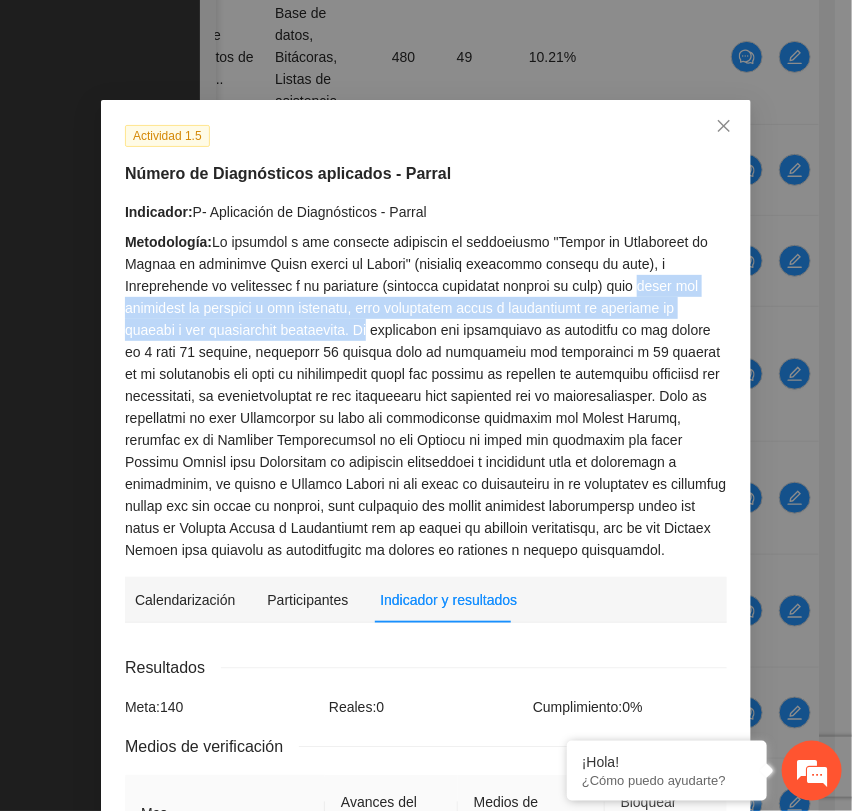 drag, startPoint x: 541, startPoint y: 287, endPoint x: 280, endPoint y: 324, distance: 263.60956 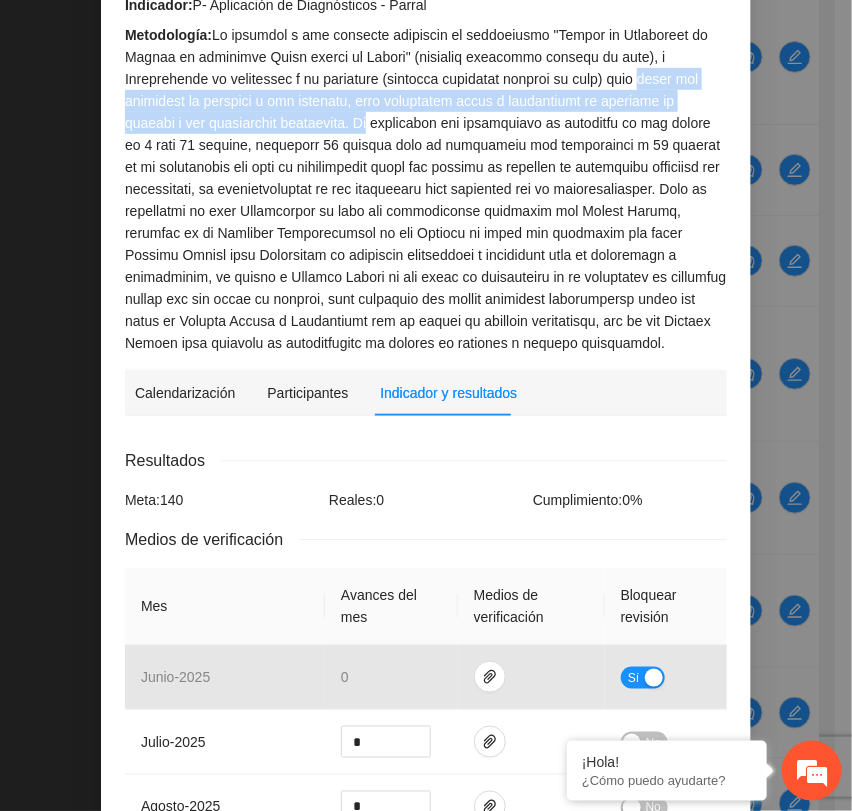scroll, scrollTop: 222, scrollLeft: 0, axis: vertical 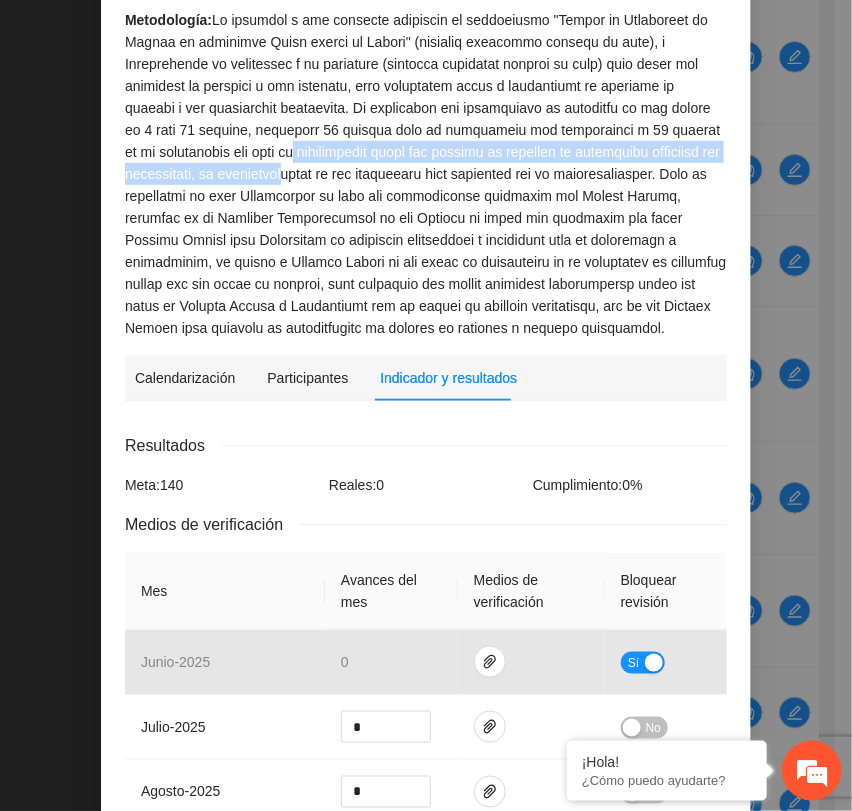 drag, startPoint x: 258, startPoint y: 155, endPoint x: 271, endPoint y: 171, distance: 20.615528 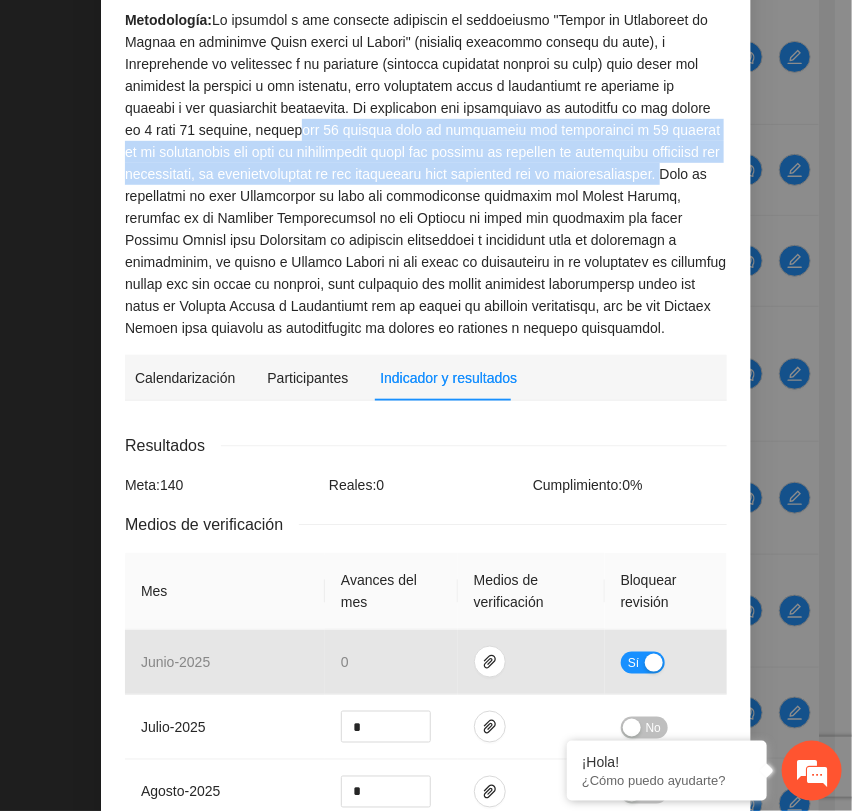 drag, startPoint x: 216, startPoint y: 128, endPoint x: 648, endPoint y: 181, distance: 435.239 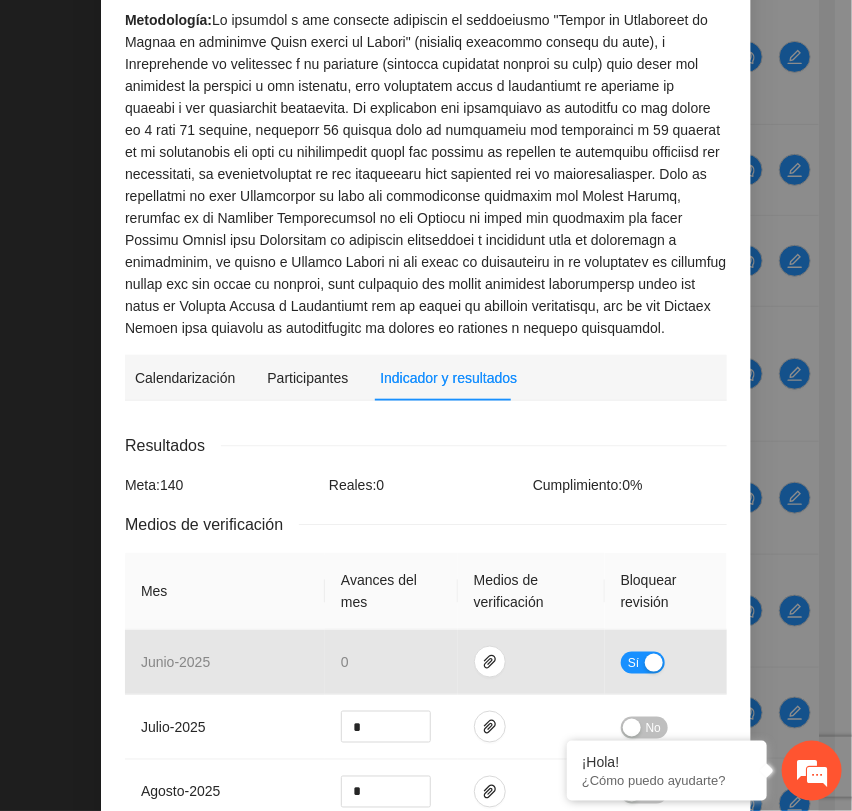 click on "Metodología:" at bounding box center [426, 174] 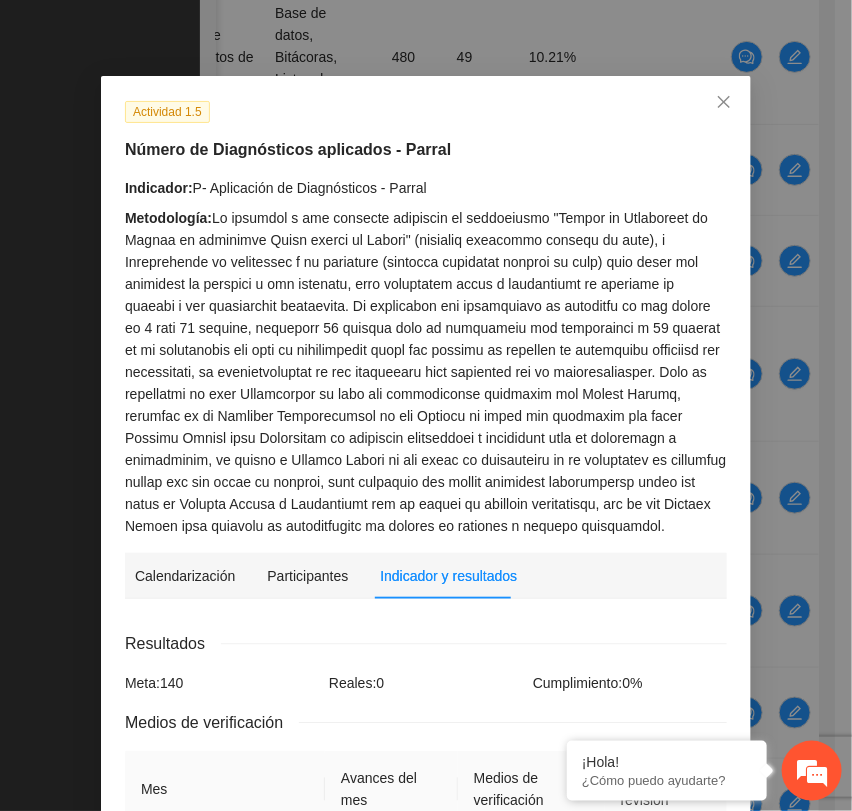 scroll, scrollTop: 0, scrollLeft: 0, axis: both 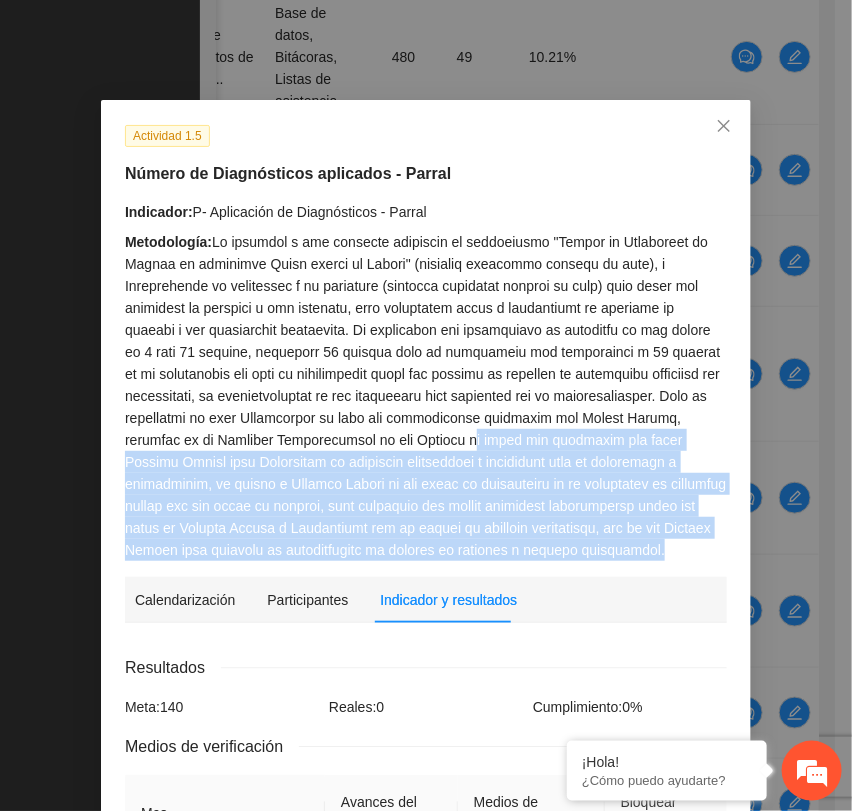 drag, startPoint x: 386, startPoint y: 443, endPoint x: 665, endPoint y: 549, distance: 298.4577 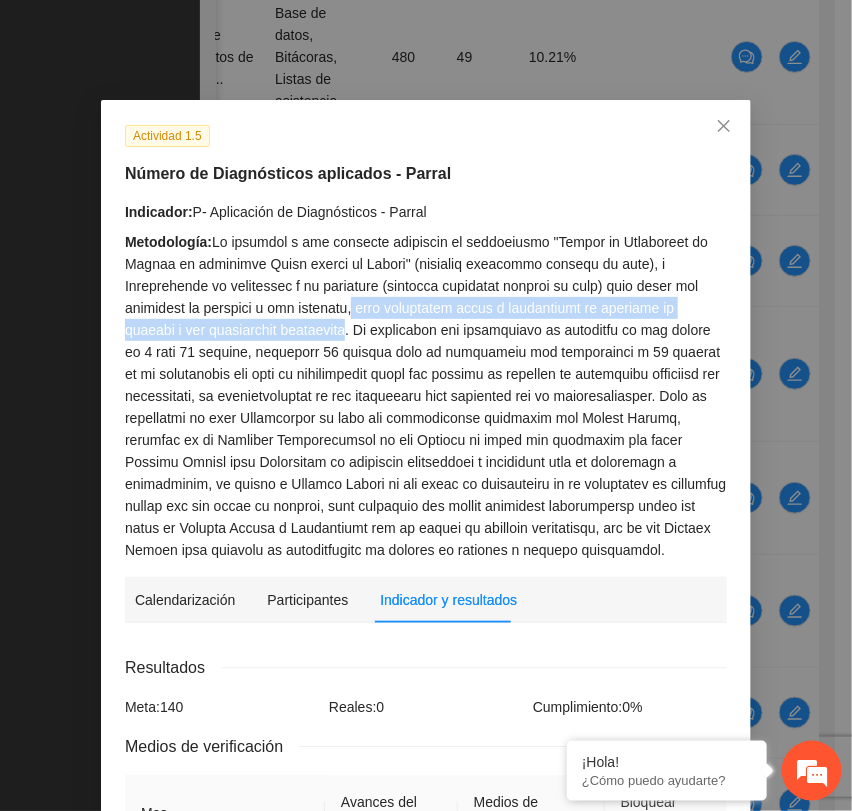 drag, startPoint x: 262, startPoint y: 308, endPoint x: 261, endPoint y: 333, distance: 25.019993 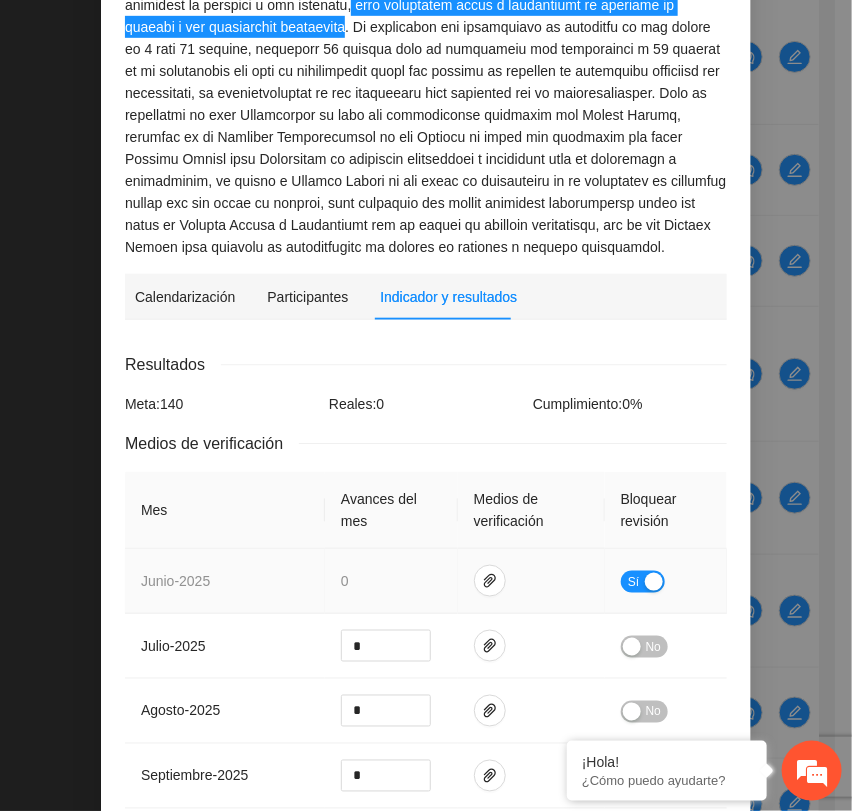 scroll, scrollTop: 333, scrollLeft: 0, axis: vertical 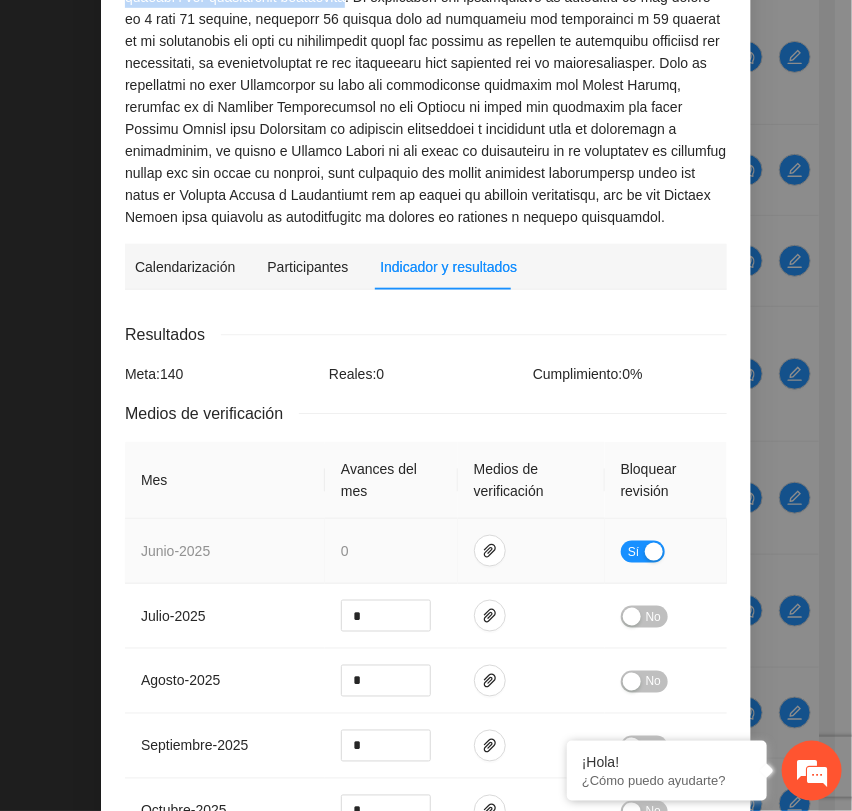 click on "Sí" at bounding box center (634, 552) 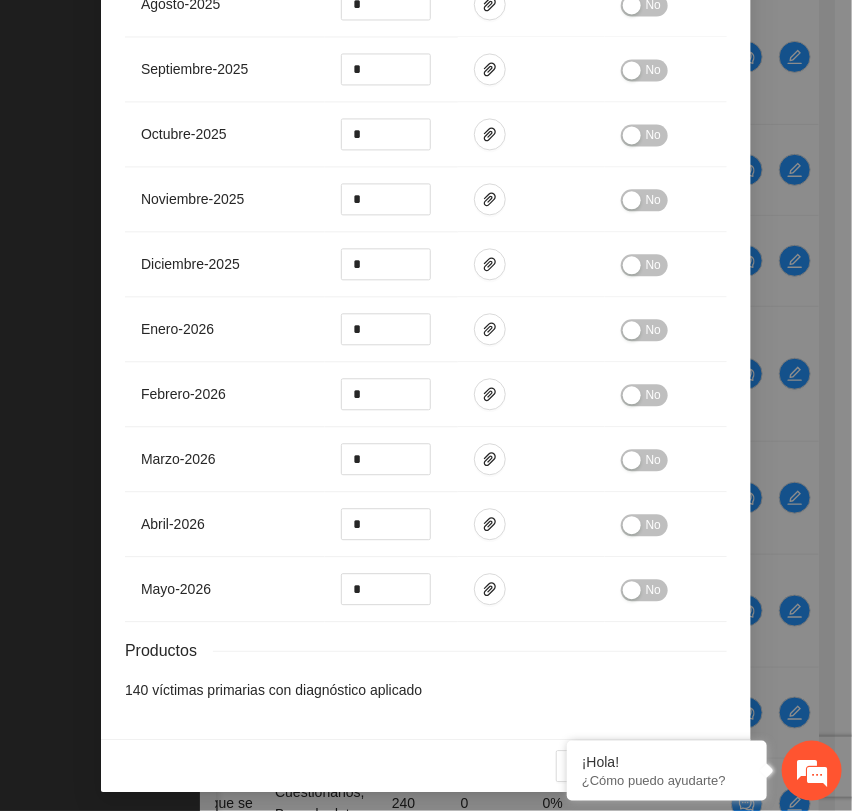 scroll, scrollTop: 1013, scrollLeft: 0, axis: vertical 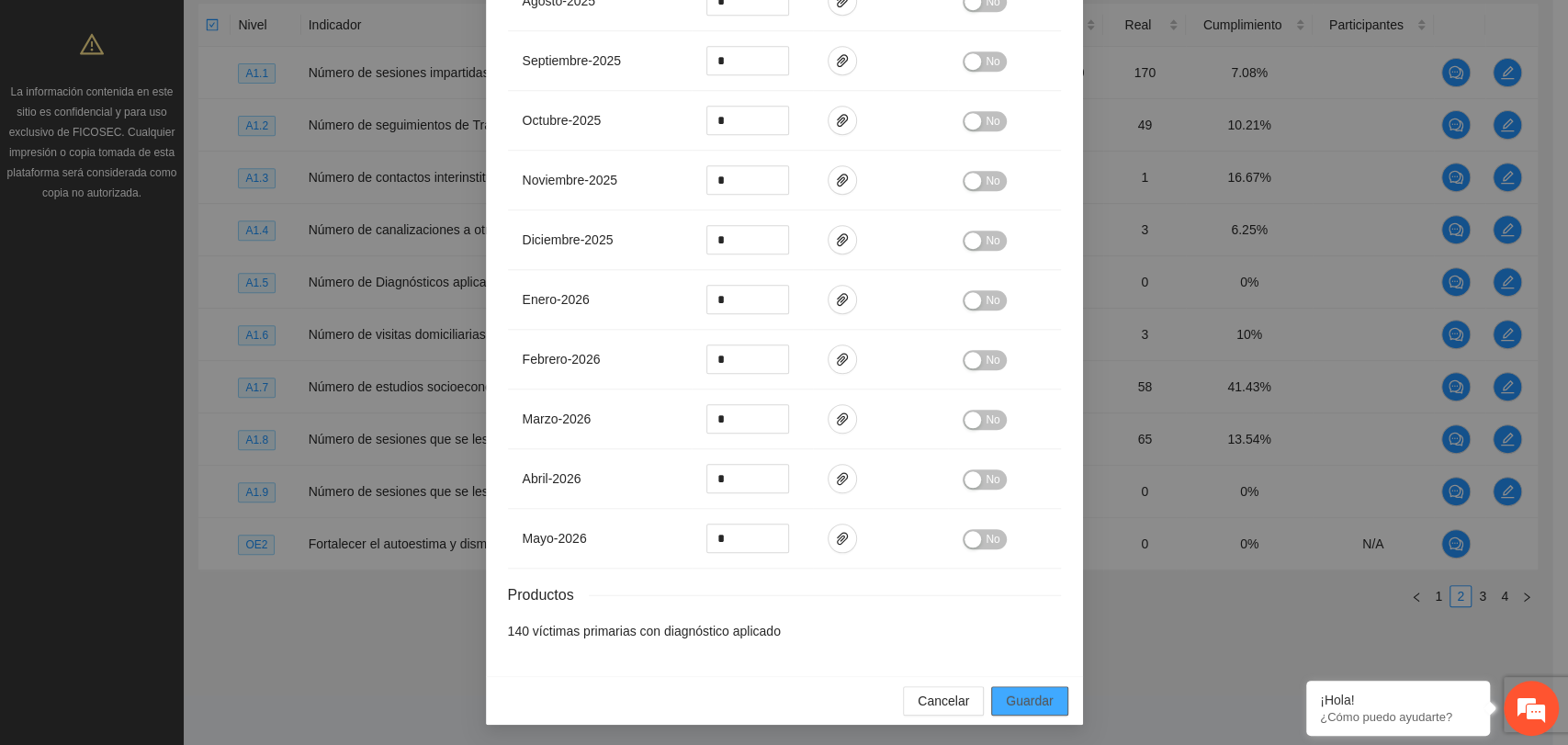 click on "Guardar" at bounding box center [1029, 701] 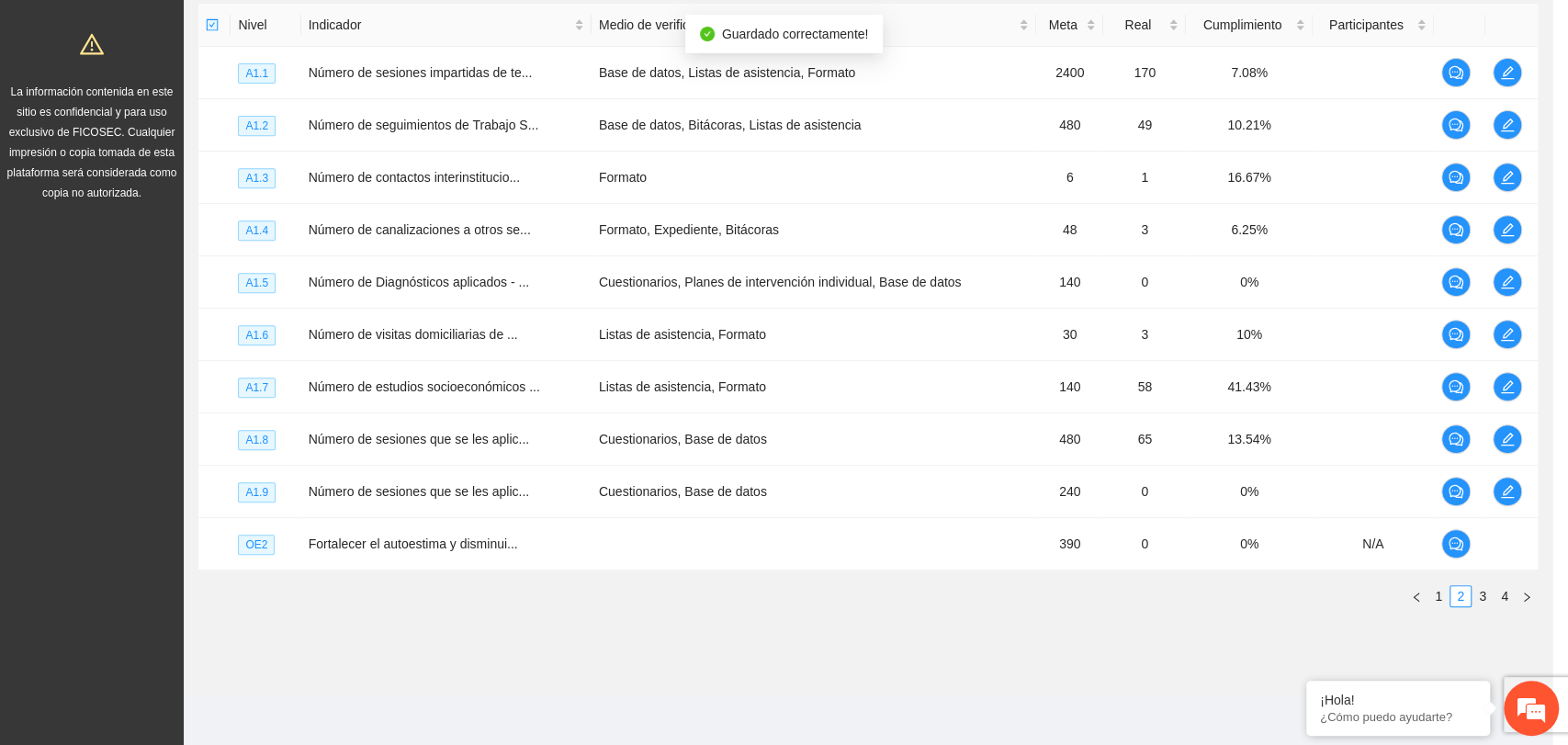 scroll, scrollTop: 838, scrollLeft: 0, axis: vertical 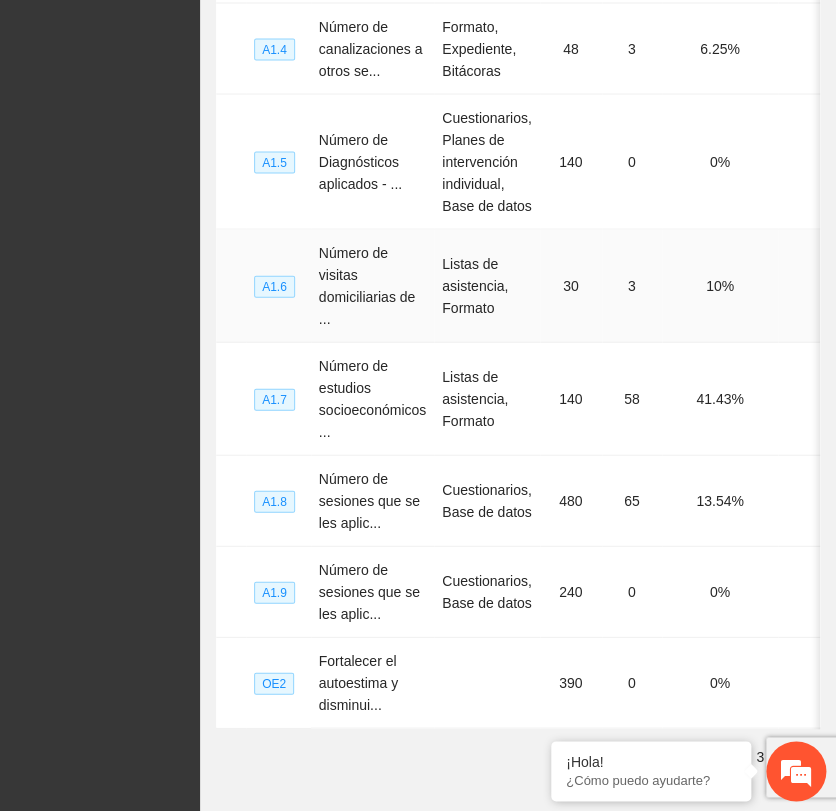 click on "10%" at bounding box center [720, 285] 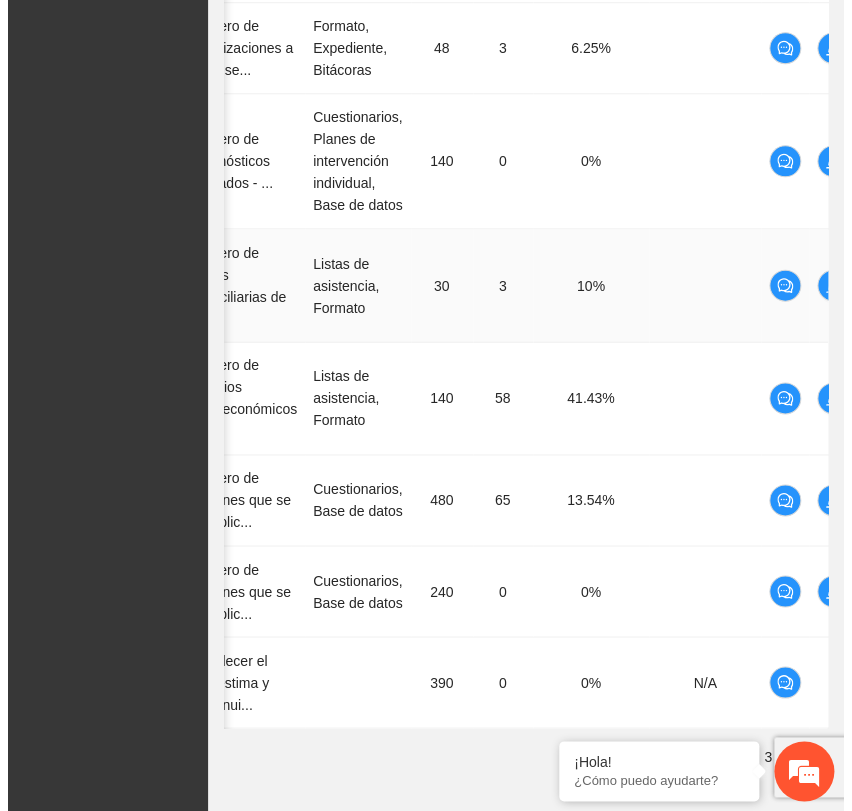 scroll, scrollTop: 0, scrollLeft: 167, axis: horizontal 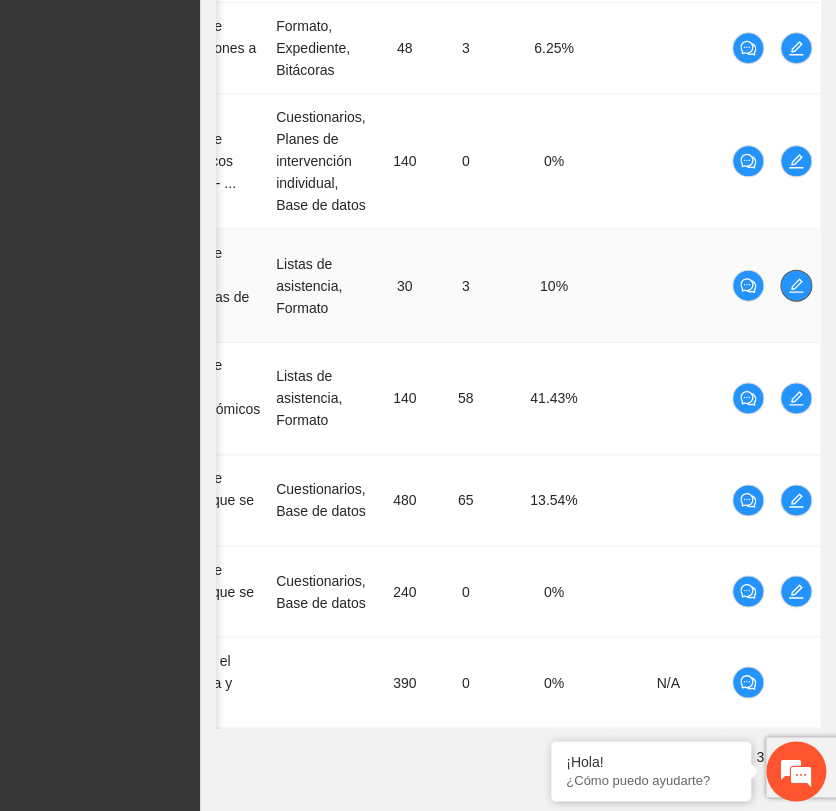 click 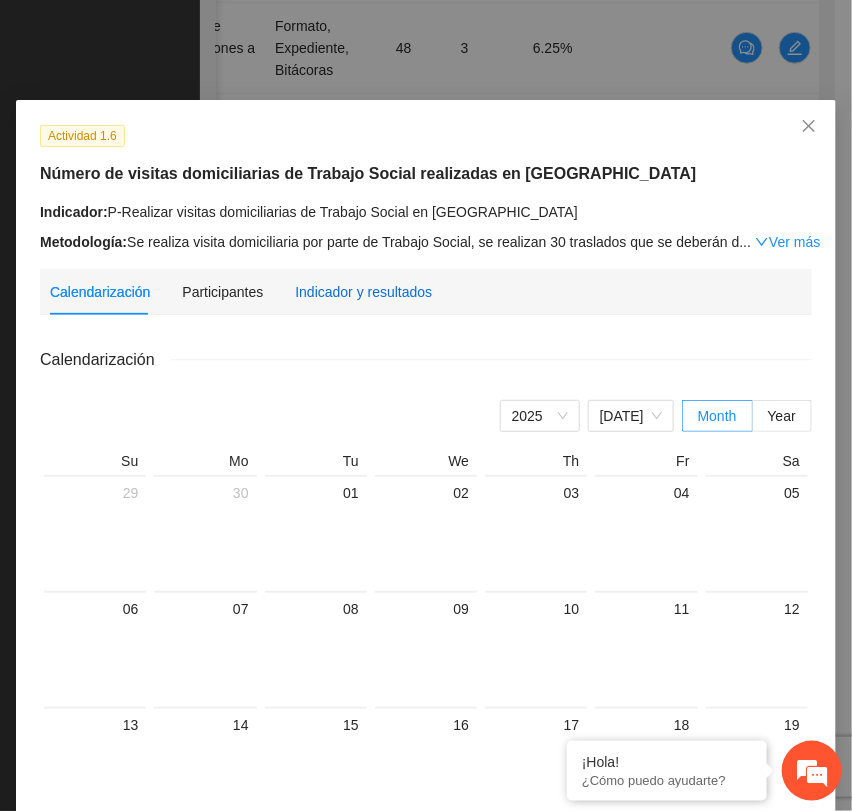 click on "Indicador y resultados" at bounding box center [363, 292] 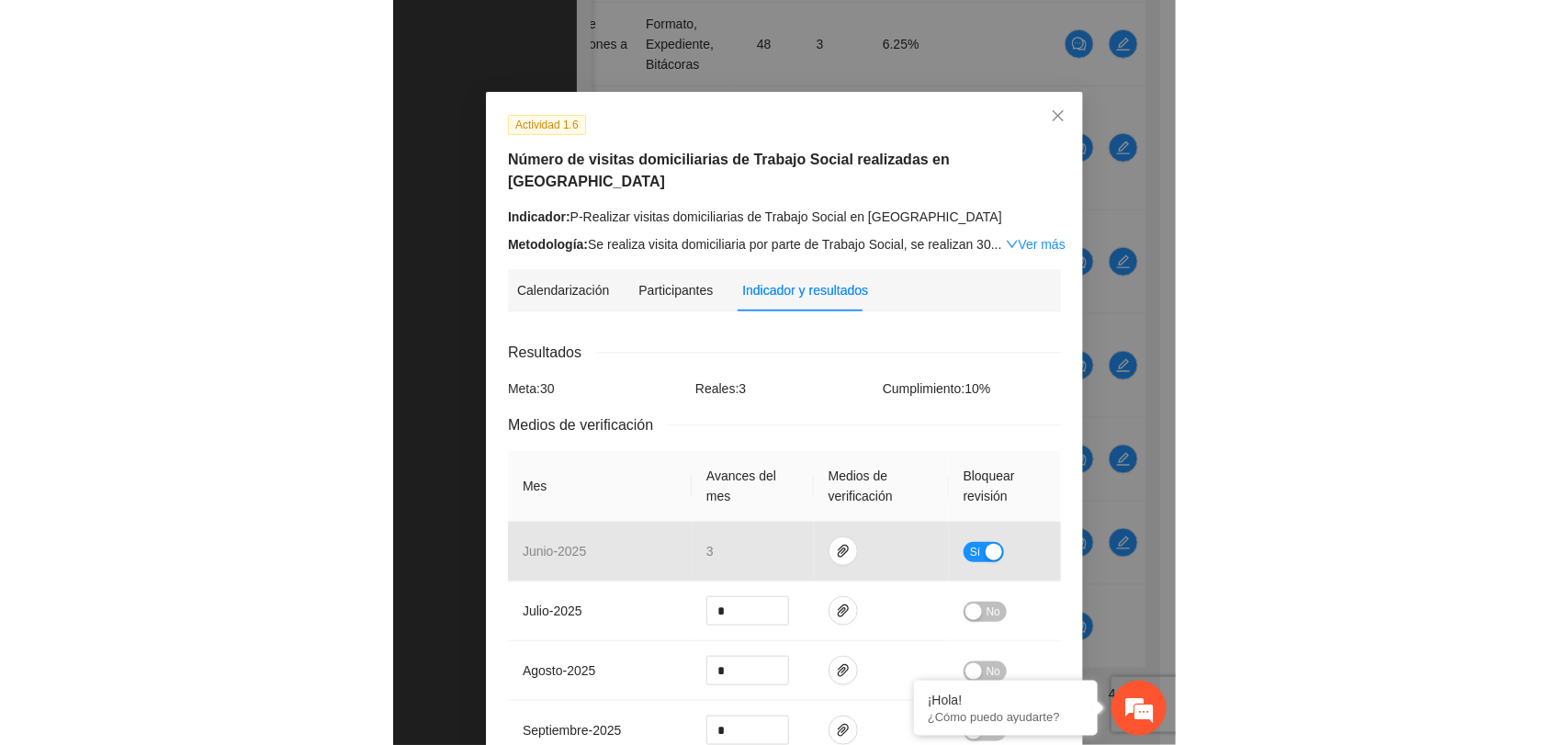 scroll, scrollTop: 454, scrollLeft: 0, axis: vertical 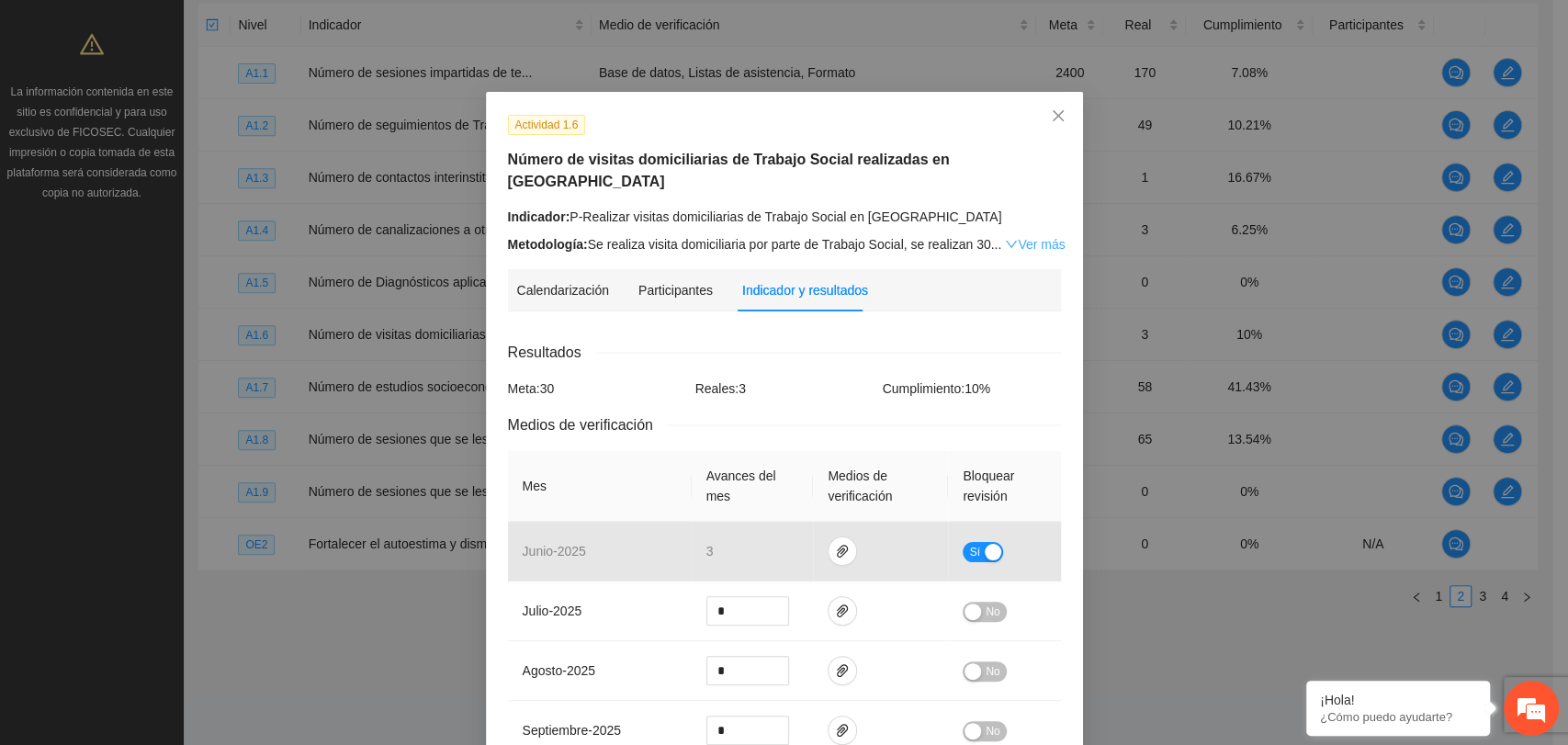 click on "Ver más" at bounding box center [1034, 244] 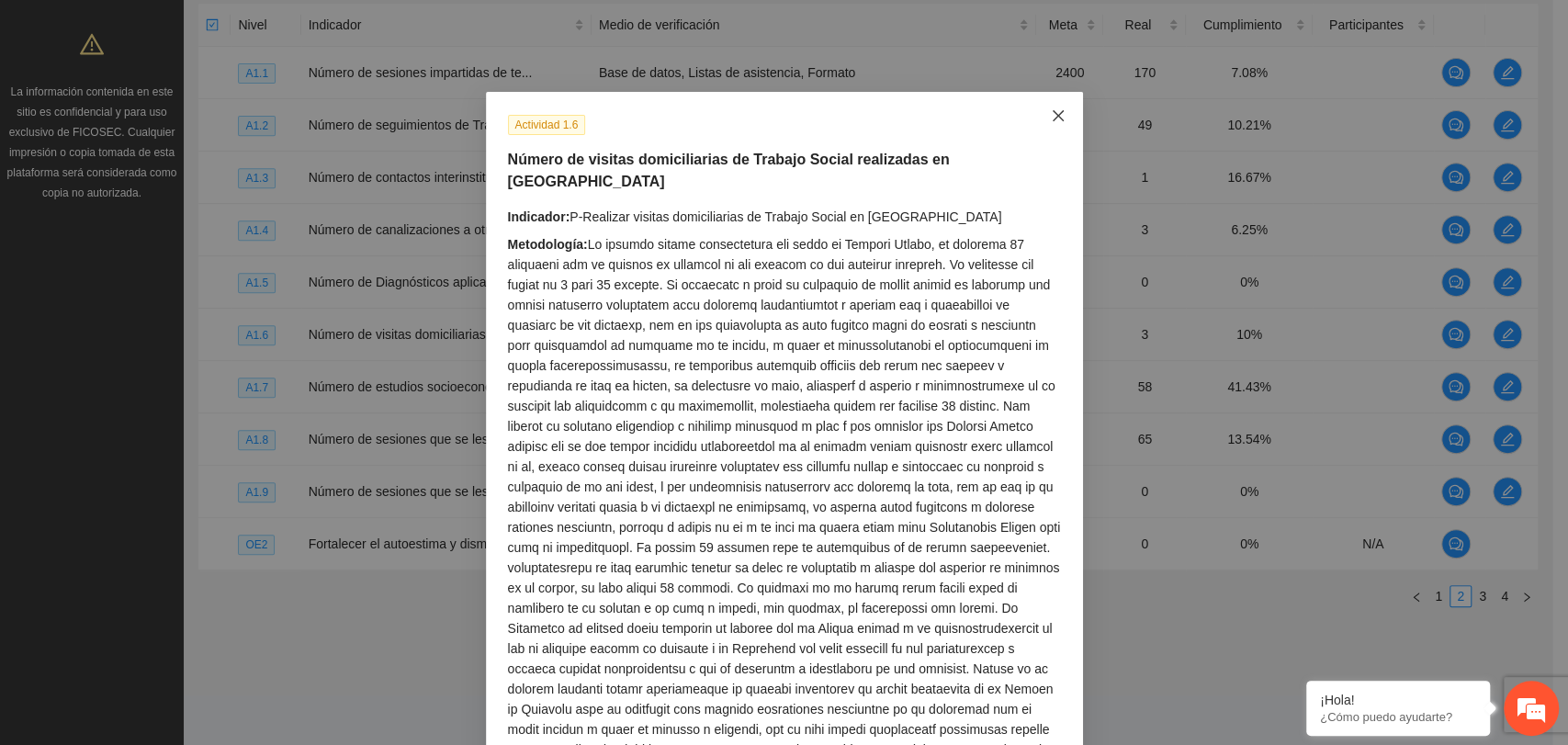 click 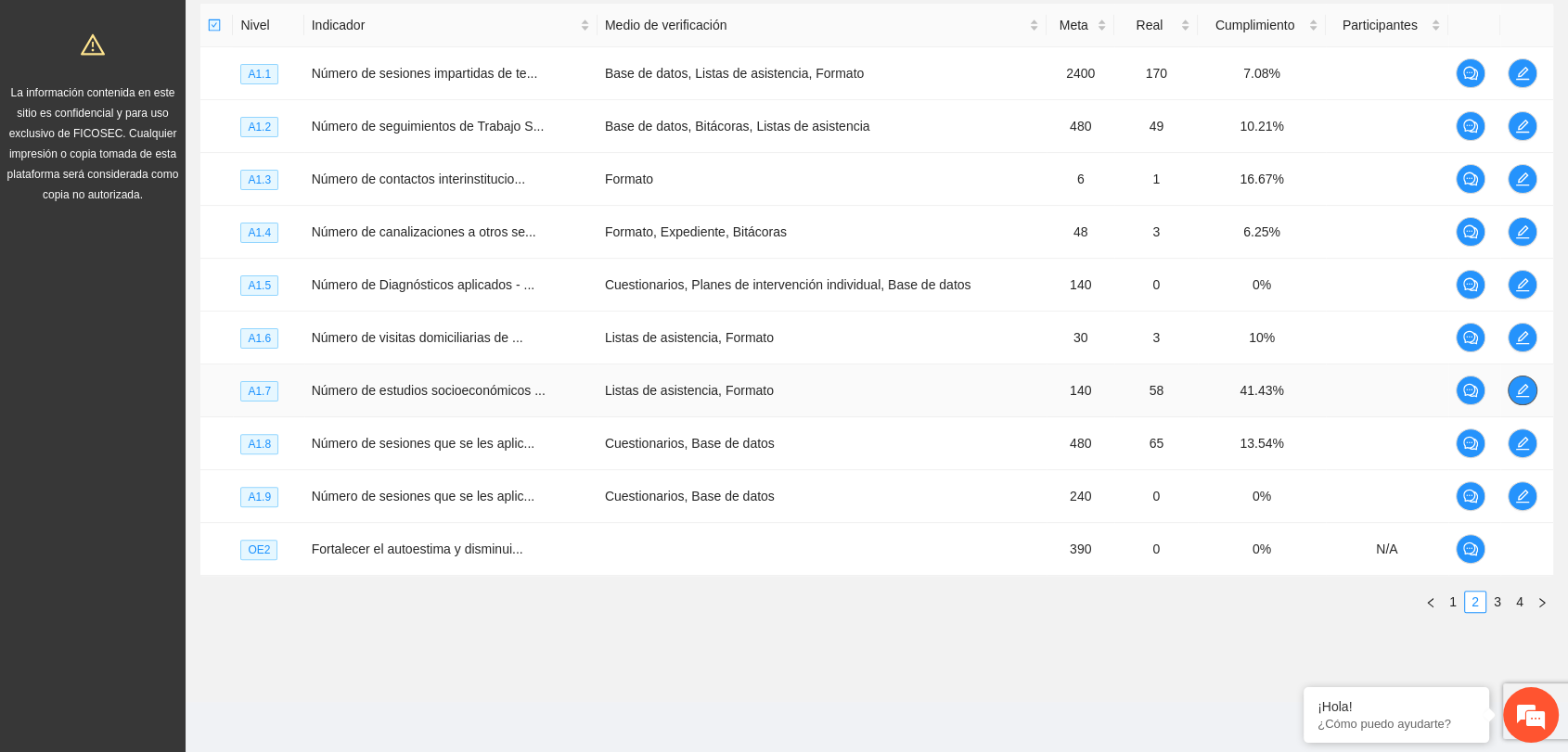 click 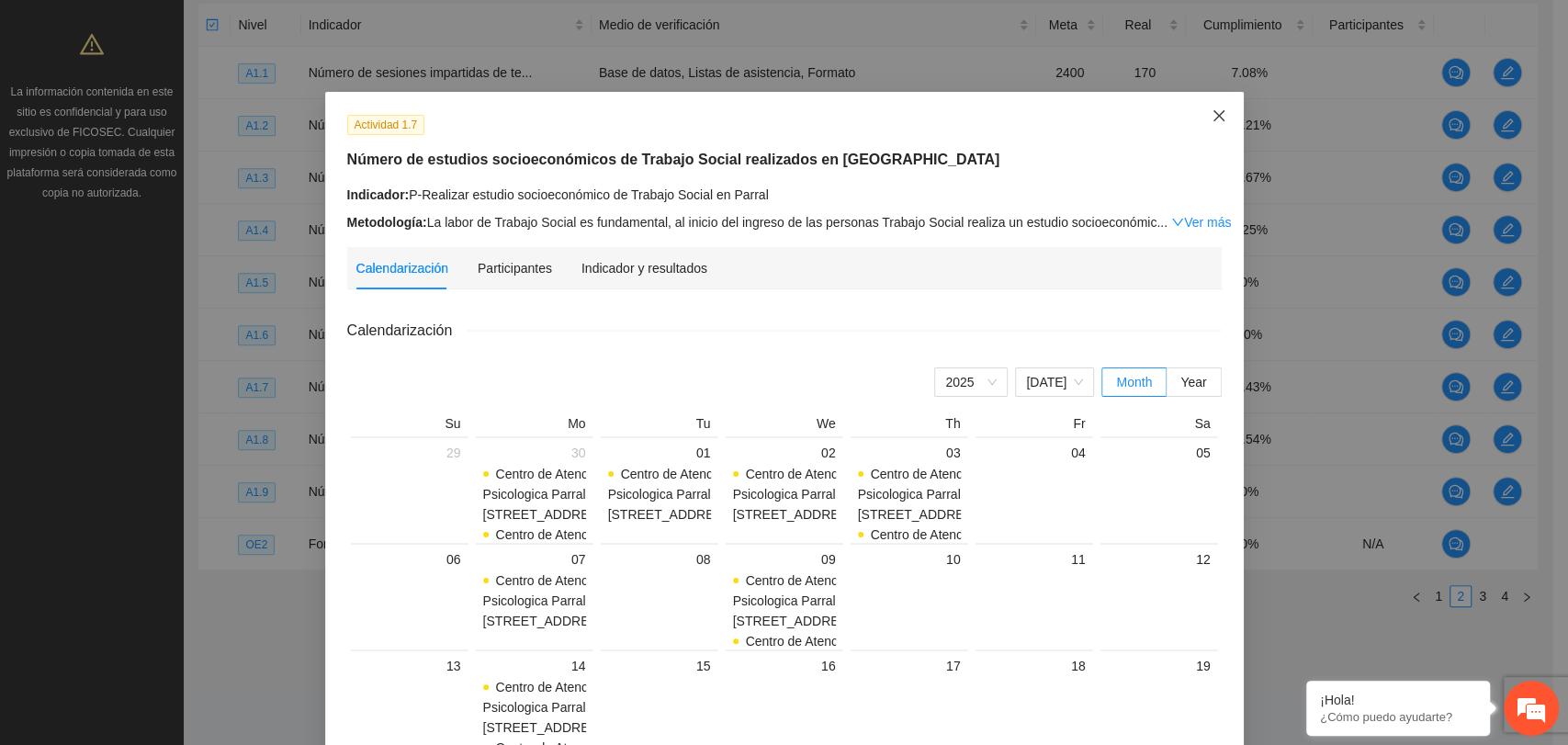 click at bounding box center (1219, 117) 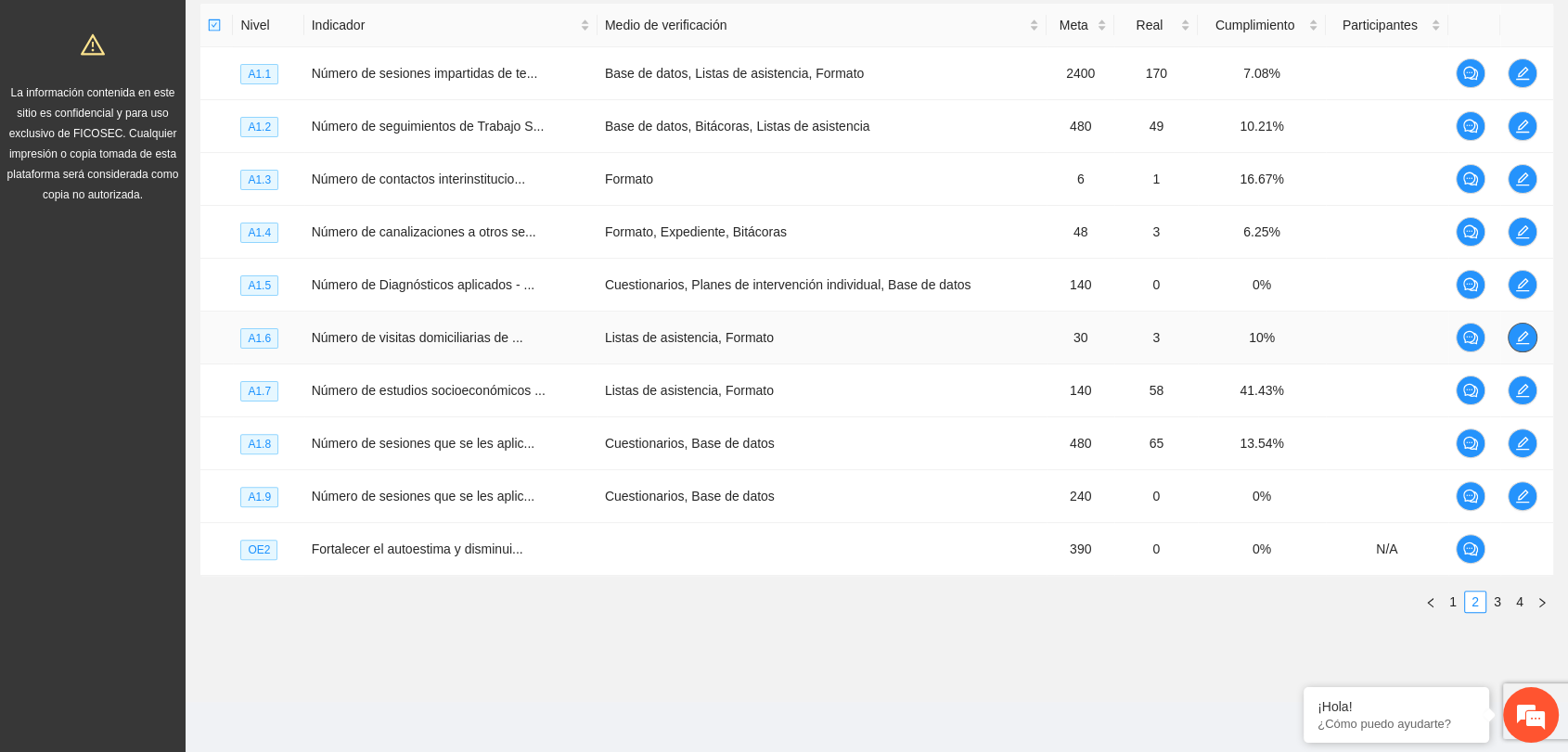 click 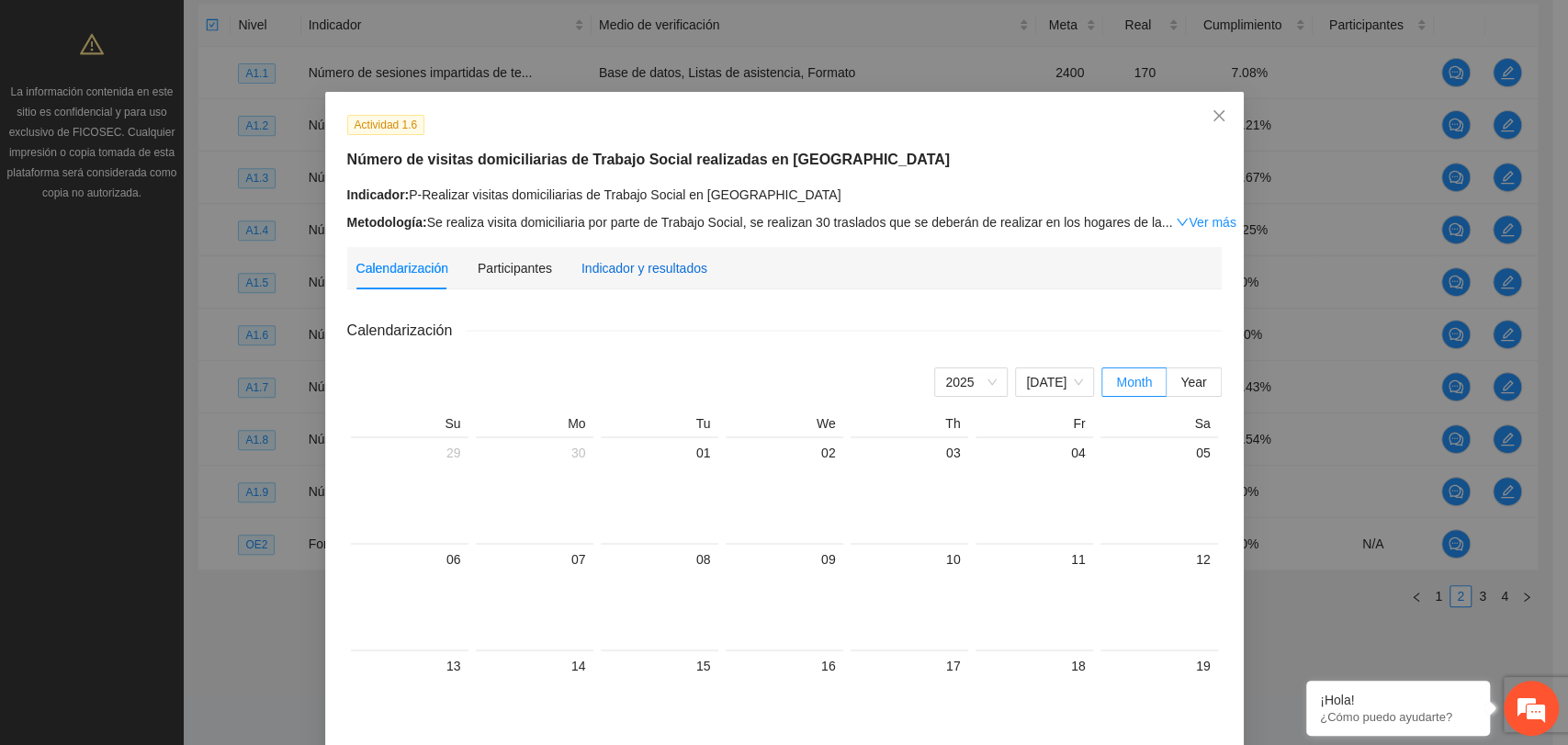 click on "Indicador y resultados" at bounding box center [644, 268] 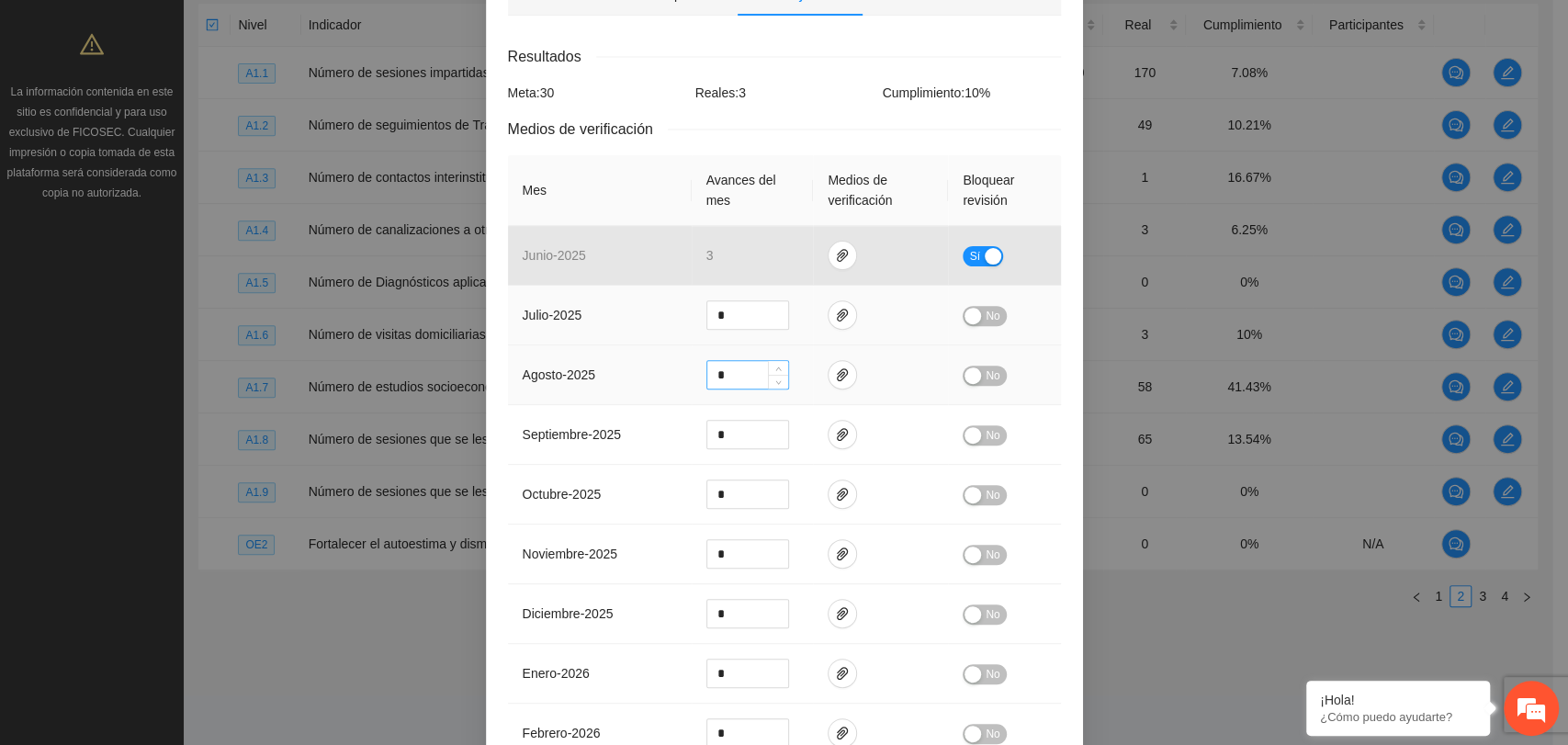 scroll, scrollTop: 306, scrollLeft: 0, axis: vertical 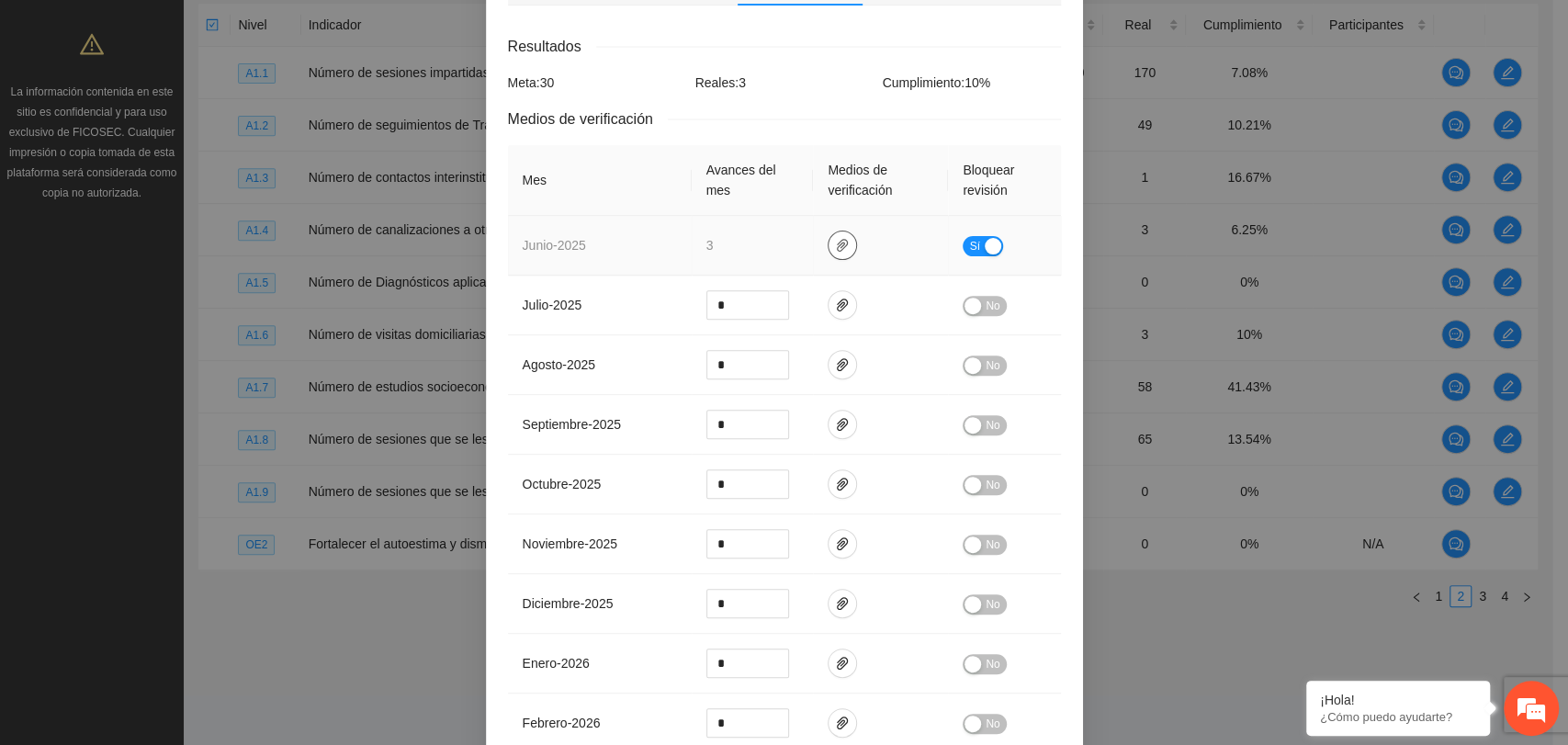 click 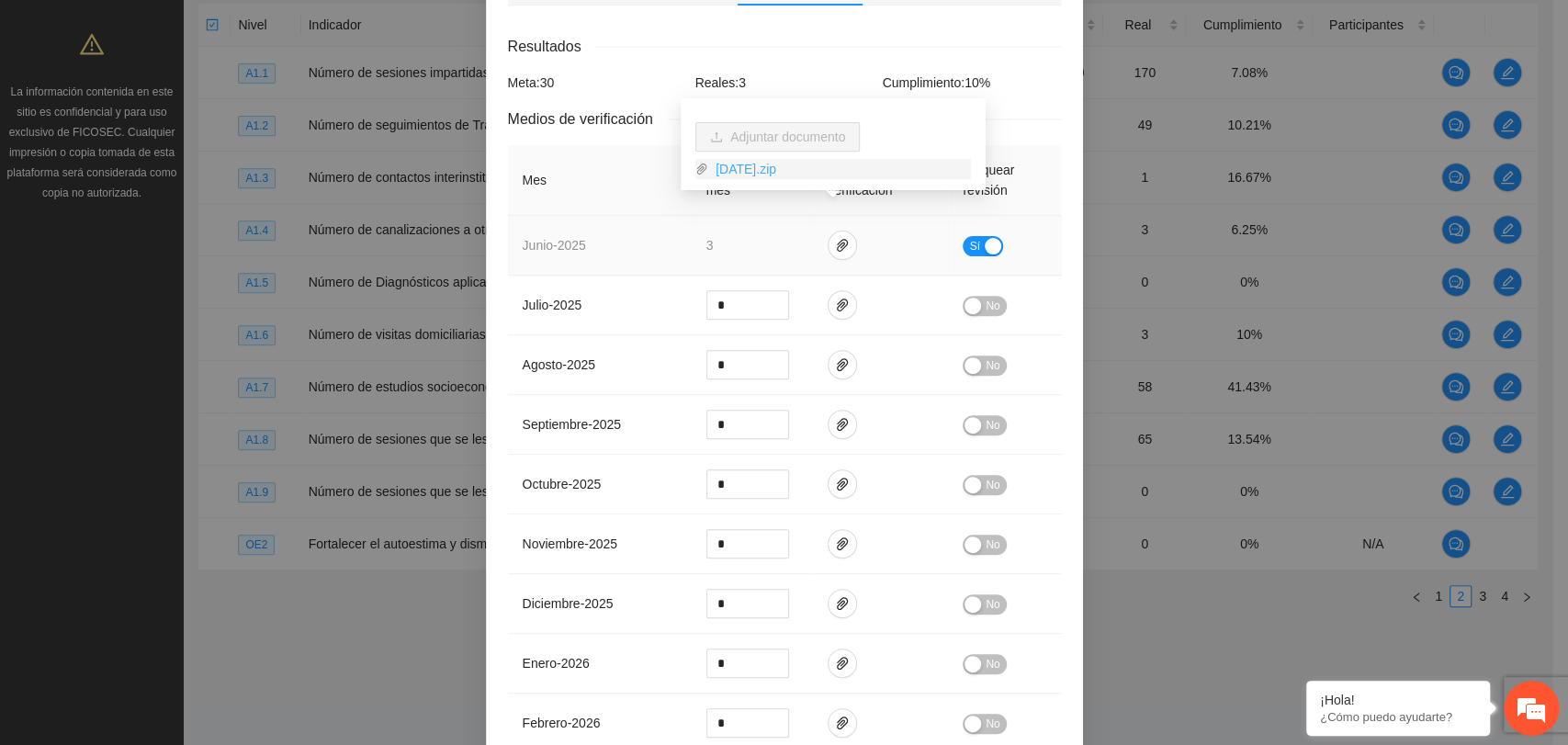 click on "JUNIO2025.zip" at bounding box center (840, 169) 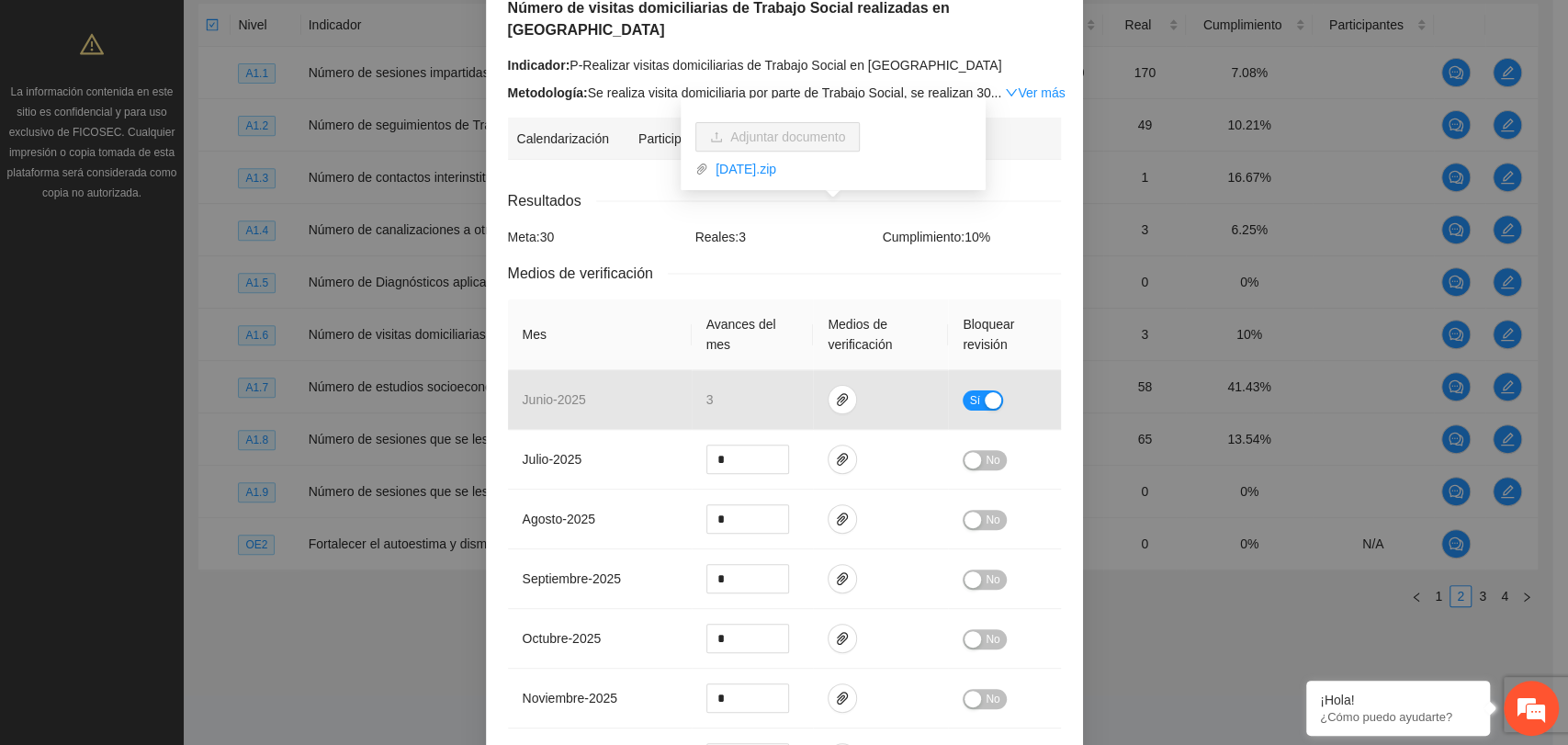 scroll, scrollTop: 0, scrollLeft: 0, axis: both 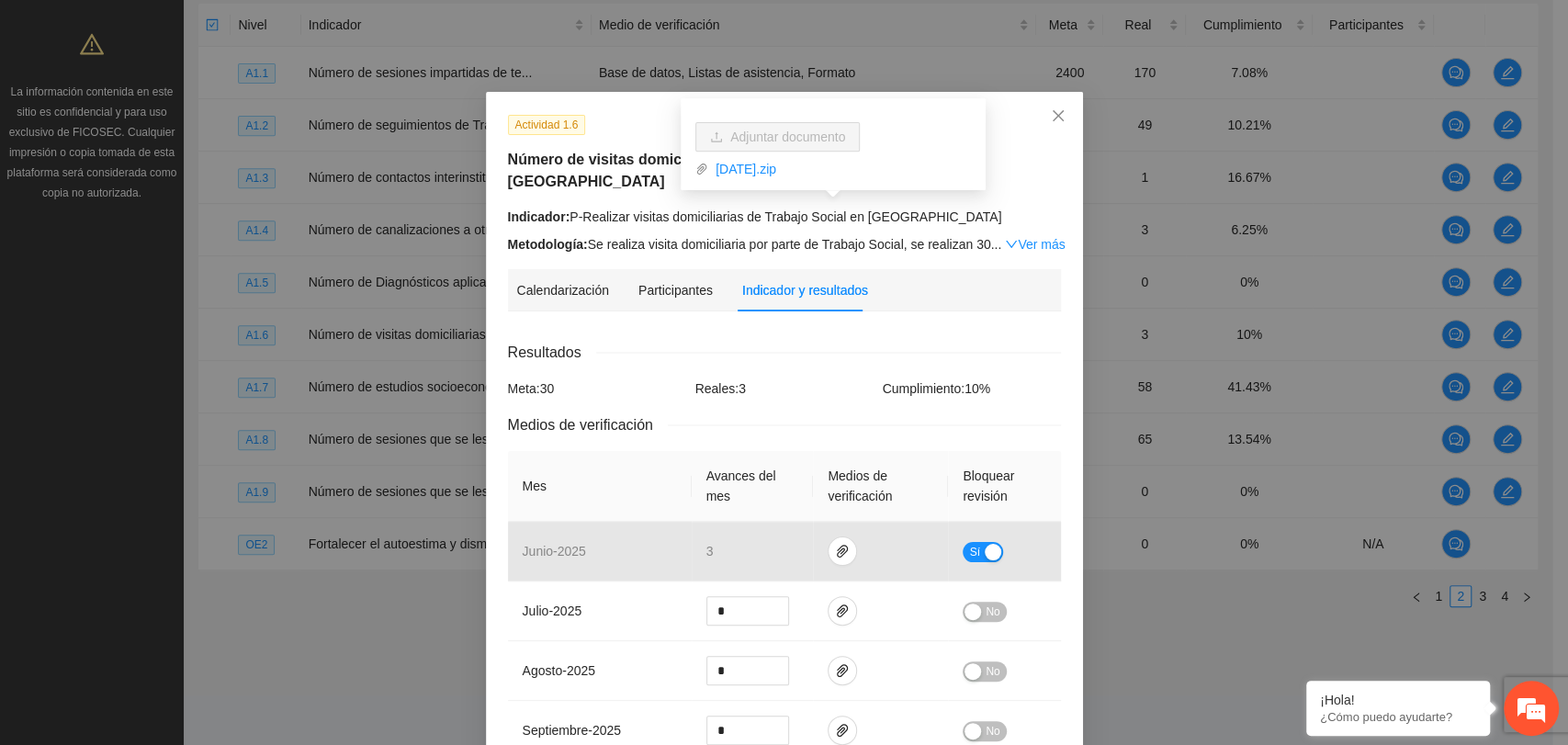 click on "Calendarización 2025 Jul Month Year Su Mo Tu We Th Fr Sa 29 30 01 02 03 04 05 06 07 08 09 10 11 12 13 14 15 16 17 18 19 20 21 22 23 Centro de Atencion Psicologica Parral, calle stalfoth#2 col.centro  Centro de Atencion Psicologica Parral, calle stalfoth#2 col.centro  Centro de Atencion Psicologica Parral, calle stalfoth#2 col.centro  24 25 26 27 28 29 30 31 01 02 03 04 05 06 07 08 09 Resultados Meta:  30 Reales:  3 Cumplimiento:  10 % Medios de verificación Mes Avances del mes Medios de verificación Bloquear revisión junio  -  2025 3 Sí julio  -  2025 * No agosto  -  2025 * No septiembre  -  2025 * No octubre  -  2025 * No noviembre  -  2025 * No diciembre  -  2025 * No enero  -  2026 * No febrero  -  2026 * No marzo  -  2026 * No abril  -  2026 * No mayo  -  2026 * No Productos 30 visitas domiciliarias realizadas" at bounding box center (784, 825) 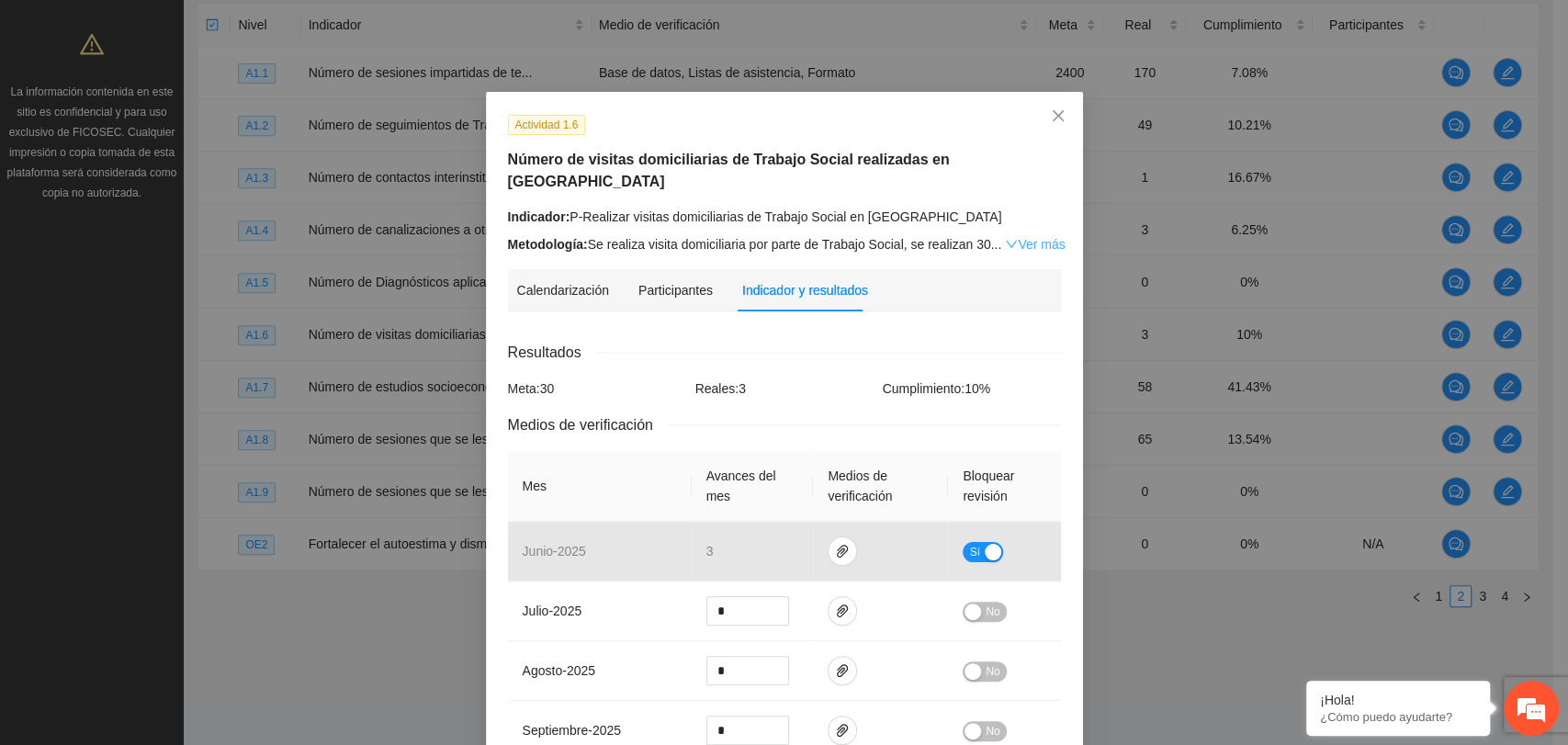 click 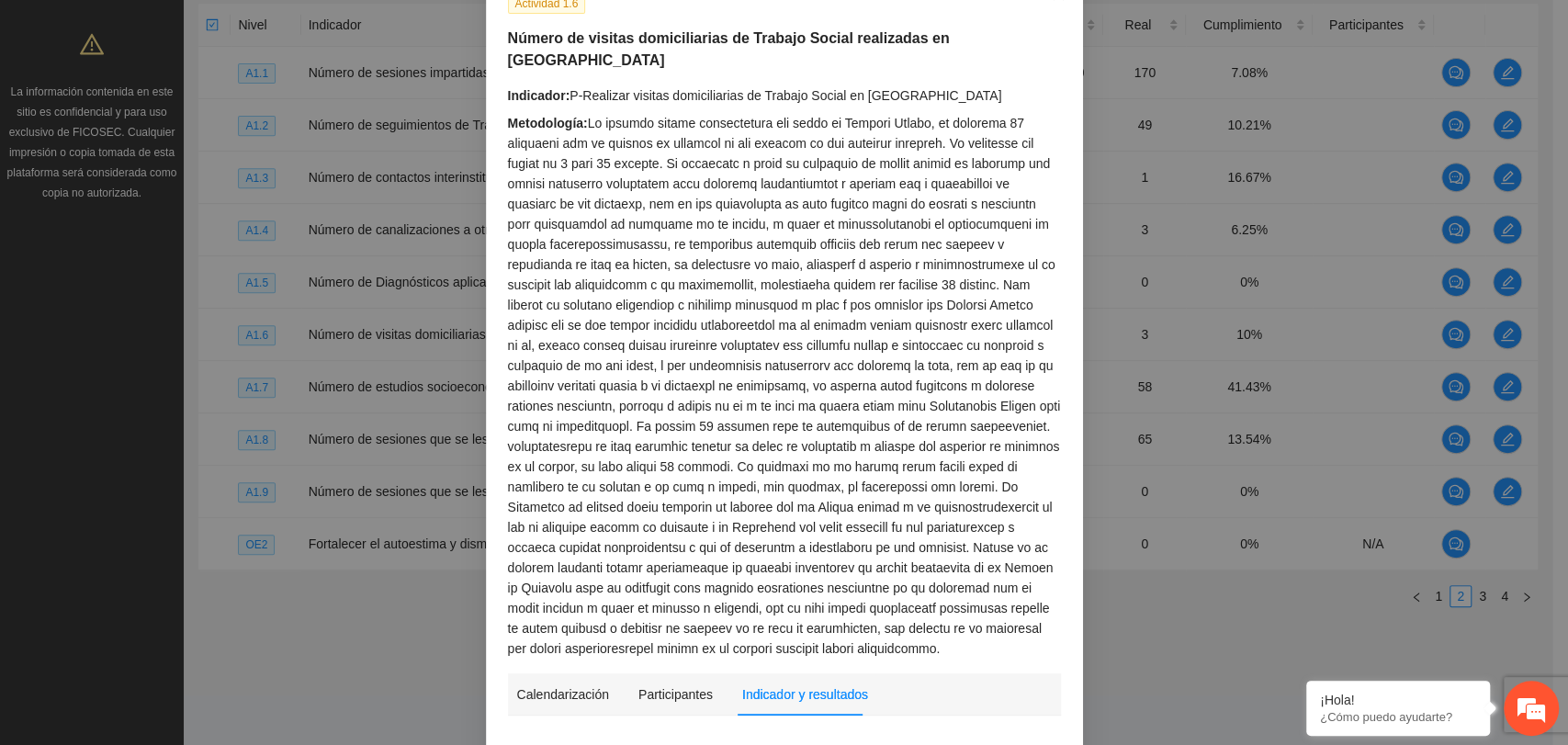 scroll, scrollTop: 130, scrollLeft: 0, axis: vertical 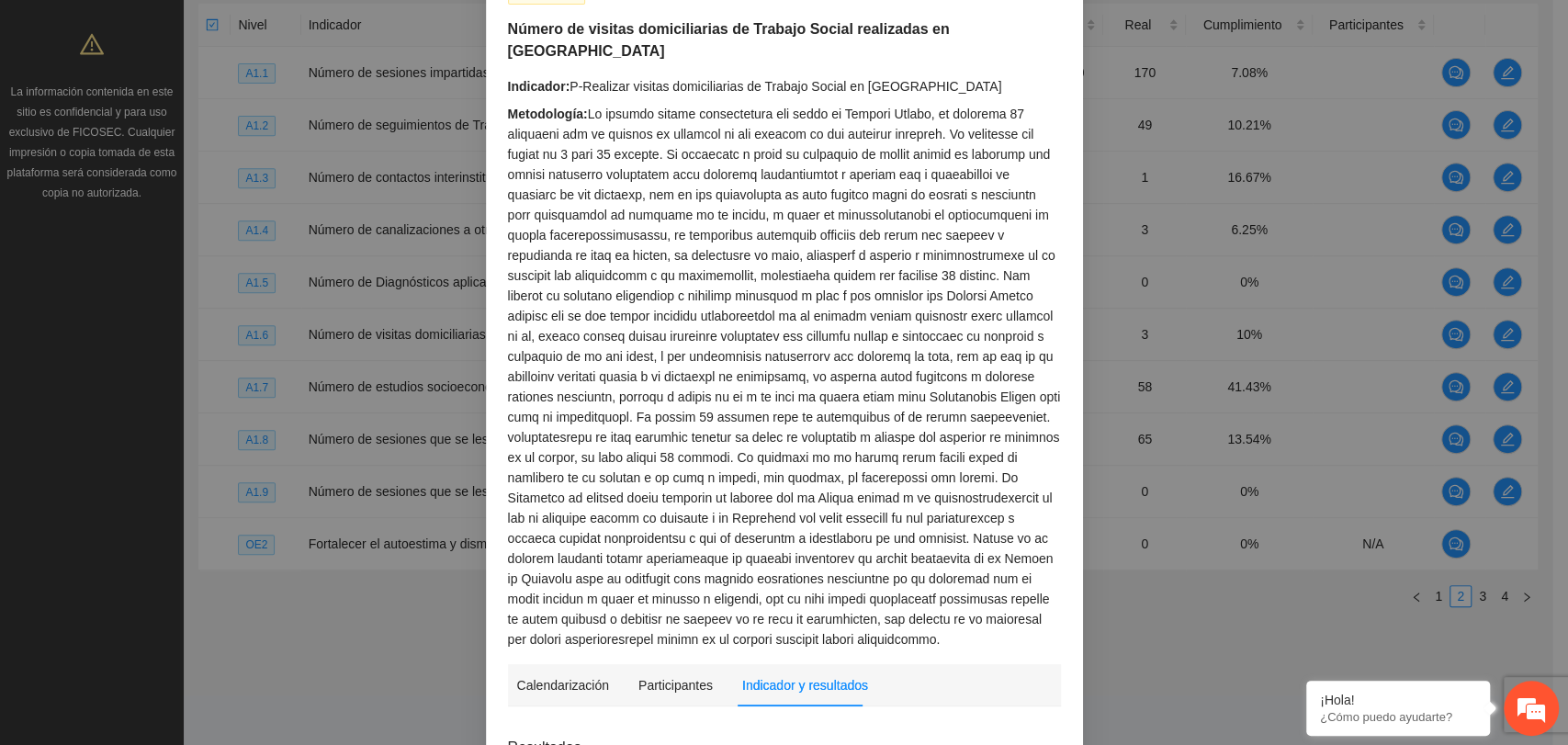 click on "Metodología:" at bounding box center (784, 377) 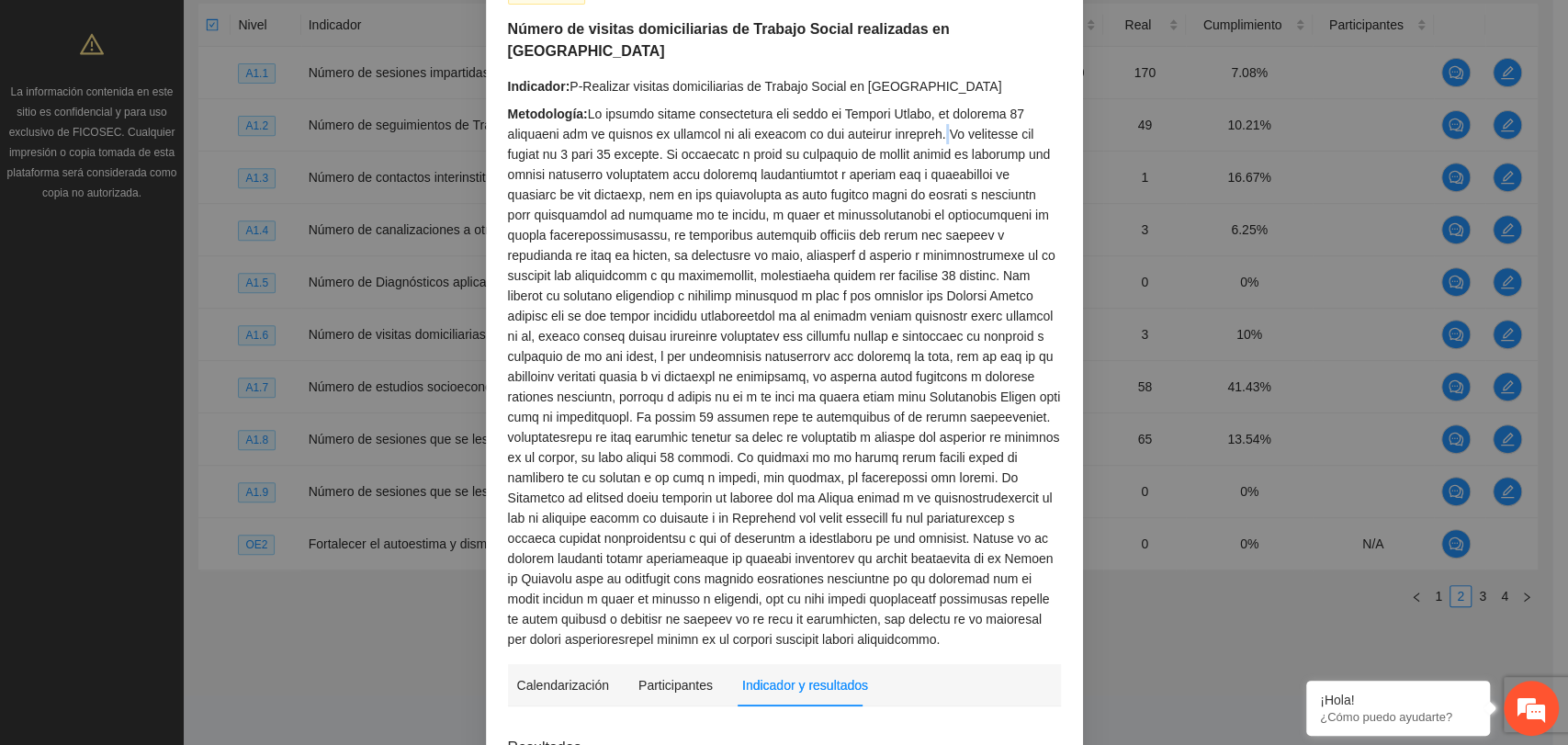 click on "Metodología:" at bounding box center (784, 377) 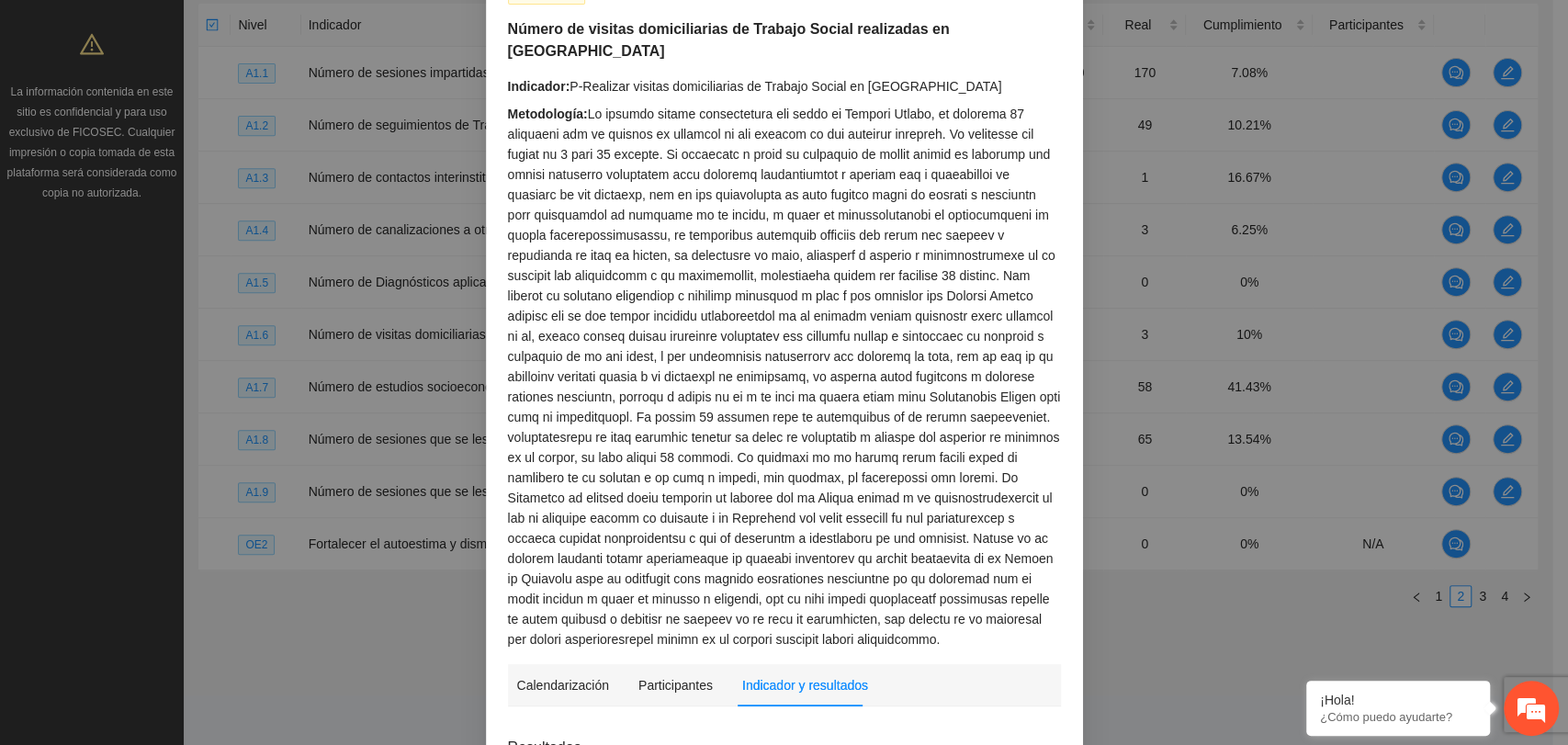click on "Metodología:" at bounding box center [784, 377] 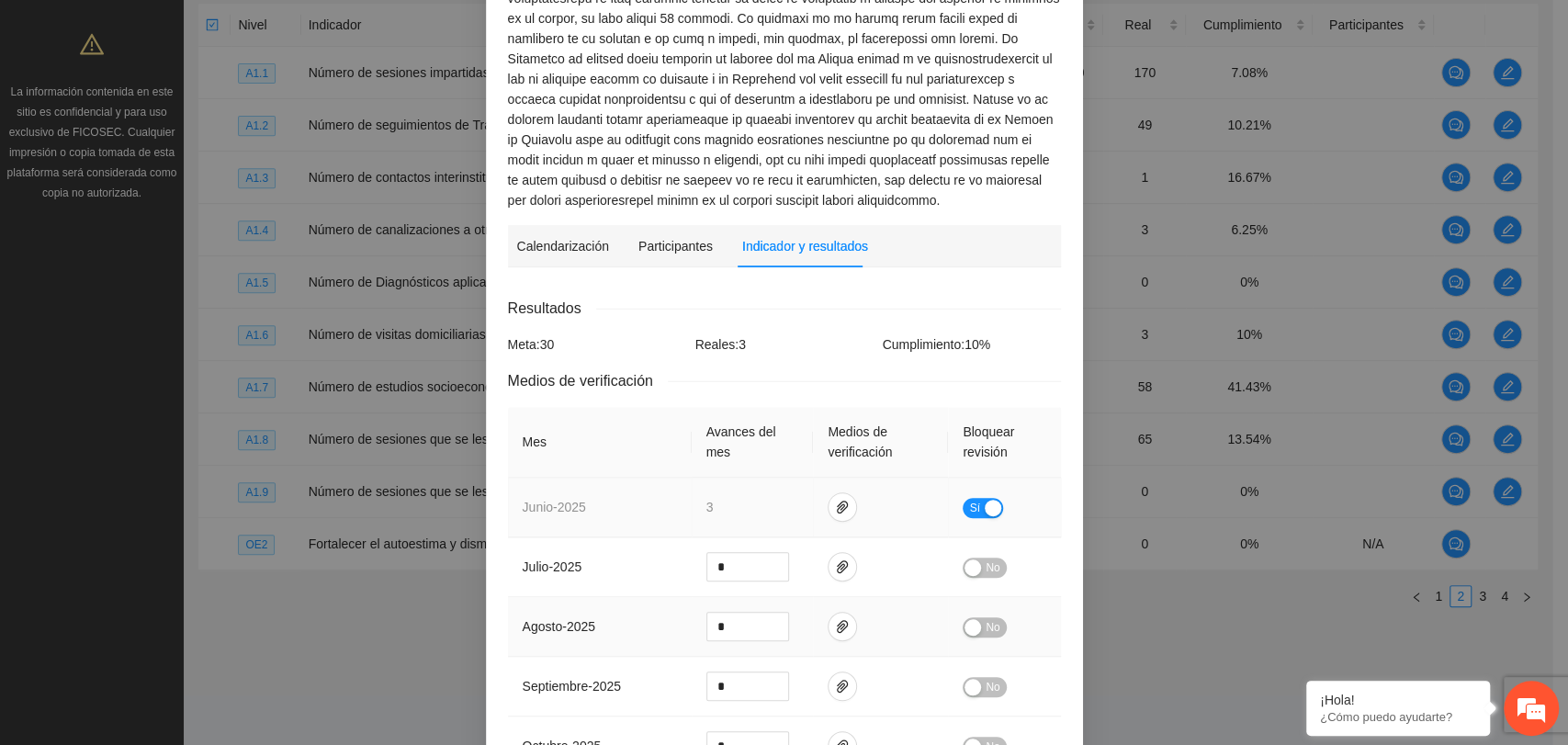 scroll, scrollTop: 612, scrollLeft: 0, axis: vertical 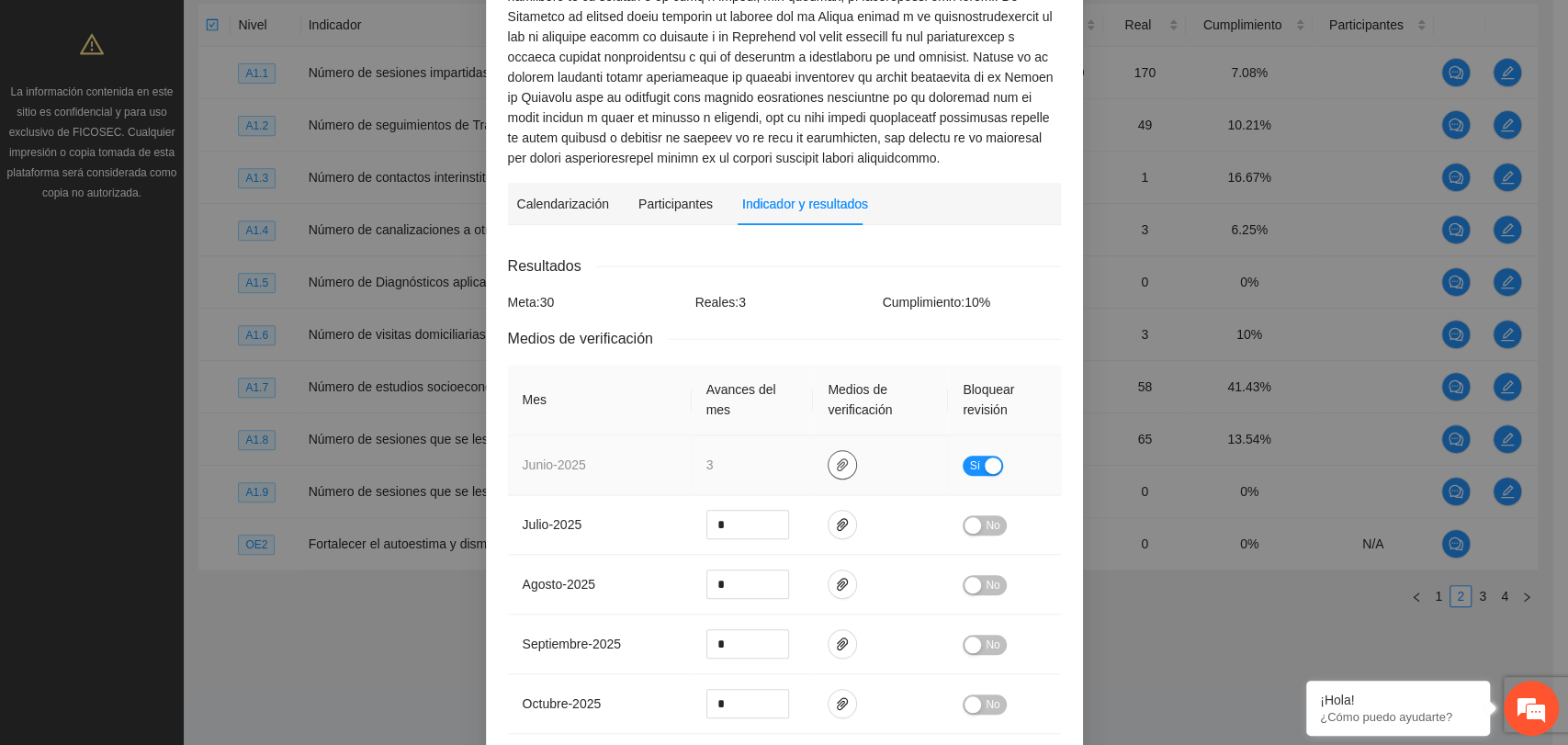 click 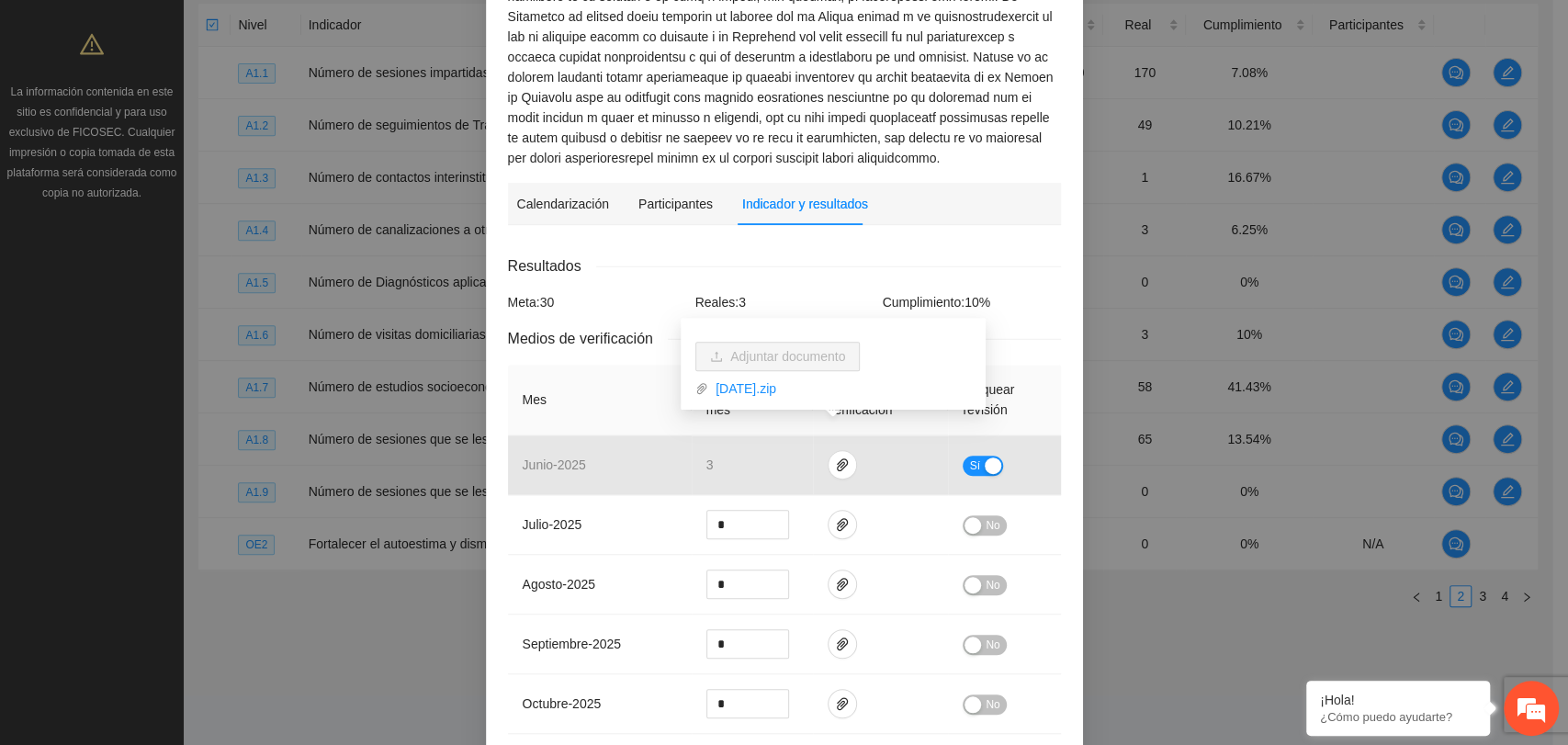 click on "Metodología:" at bounding box center (784, -105) 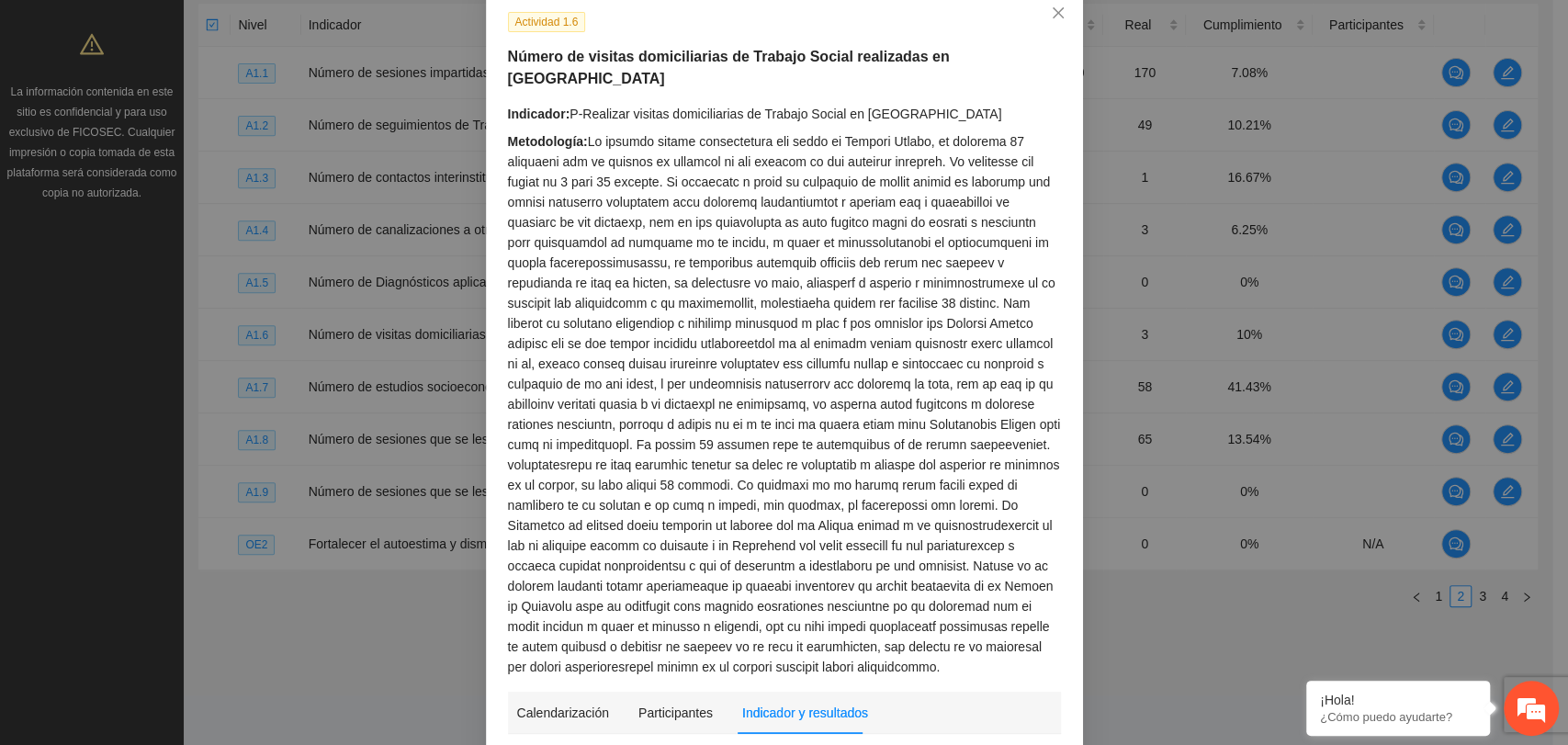 scroll, scrollTop: 102, scrollLeft: 0, axis: vertical 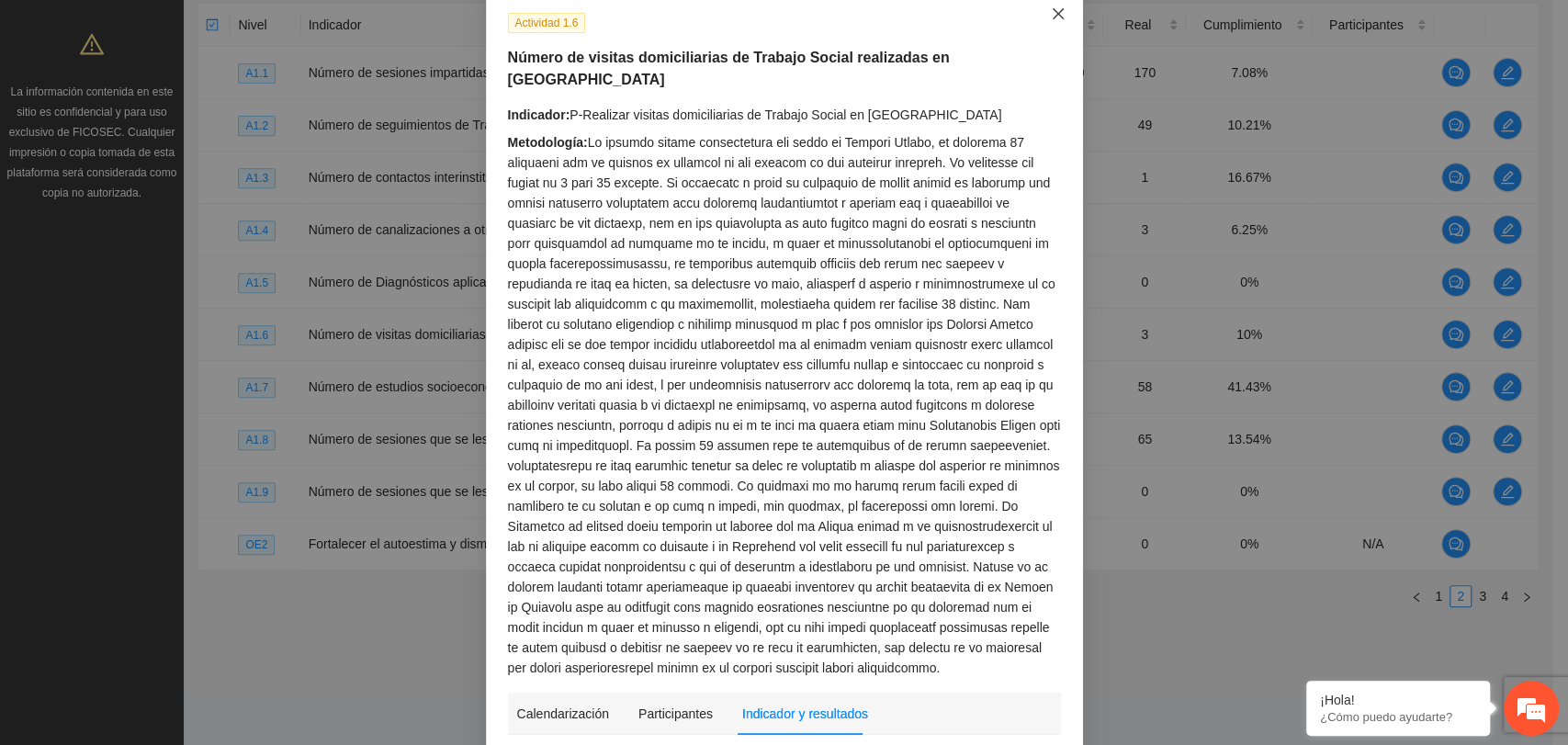 click 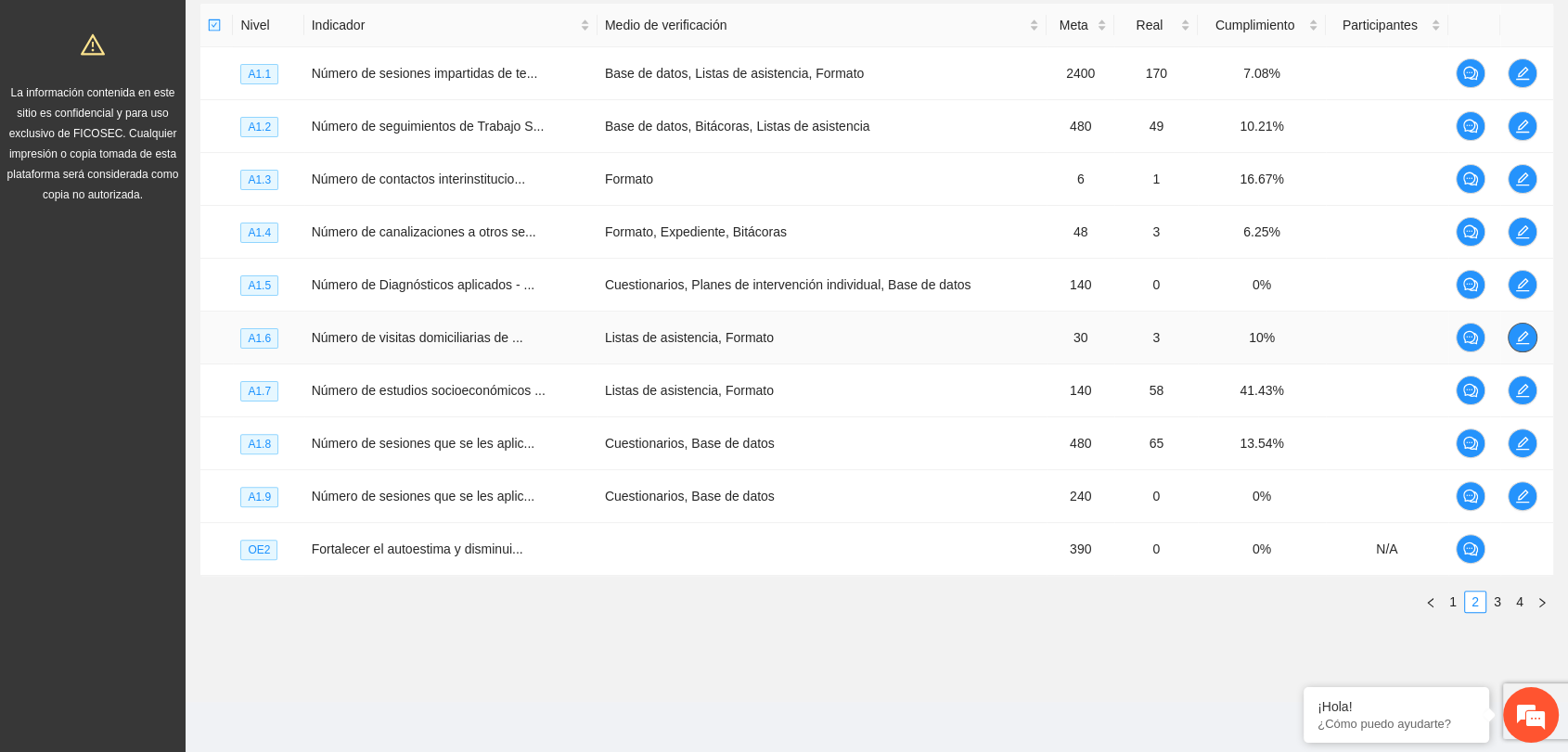 click 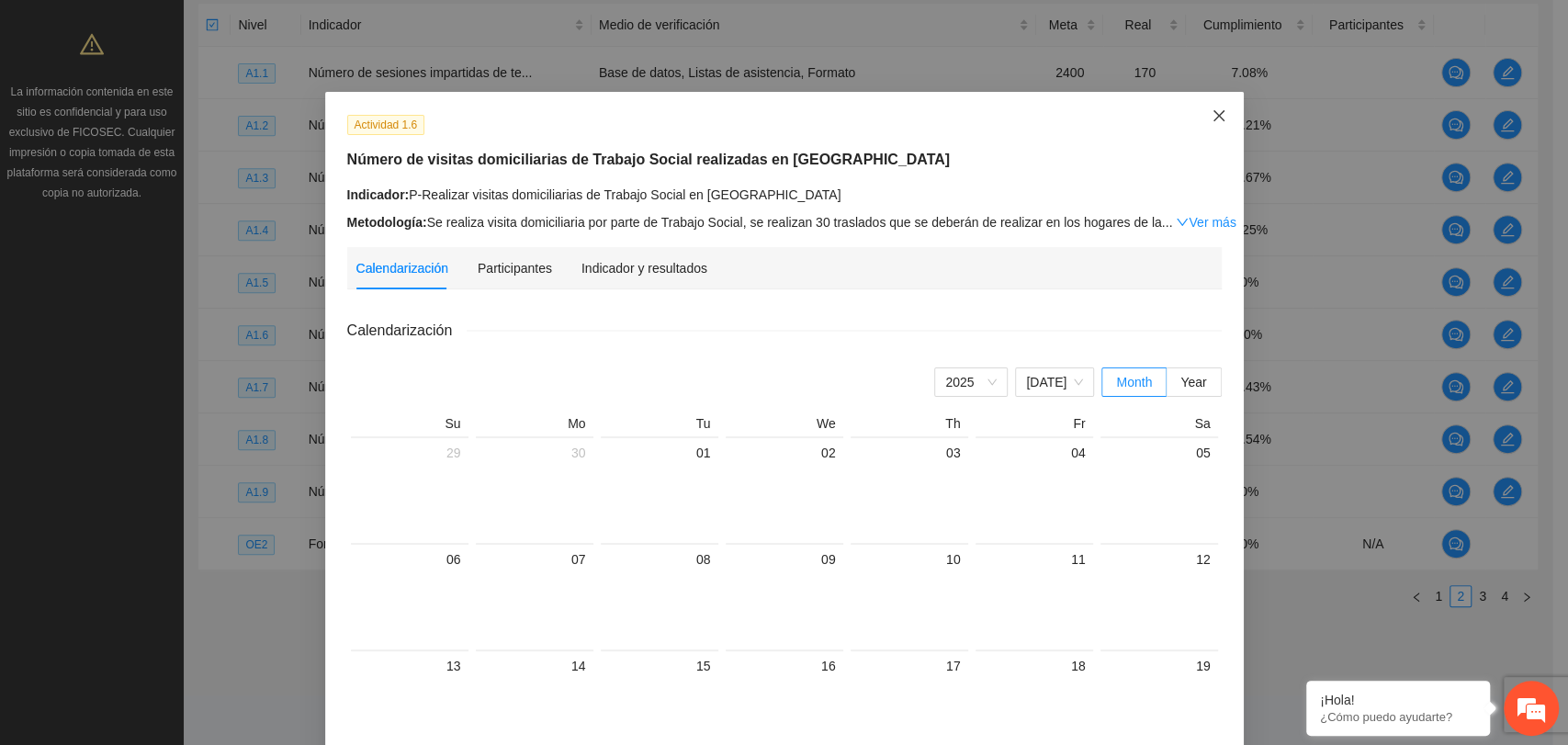 click at bounding box center (1219, 117) 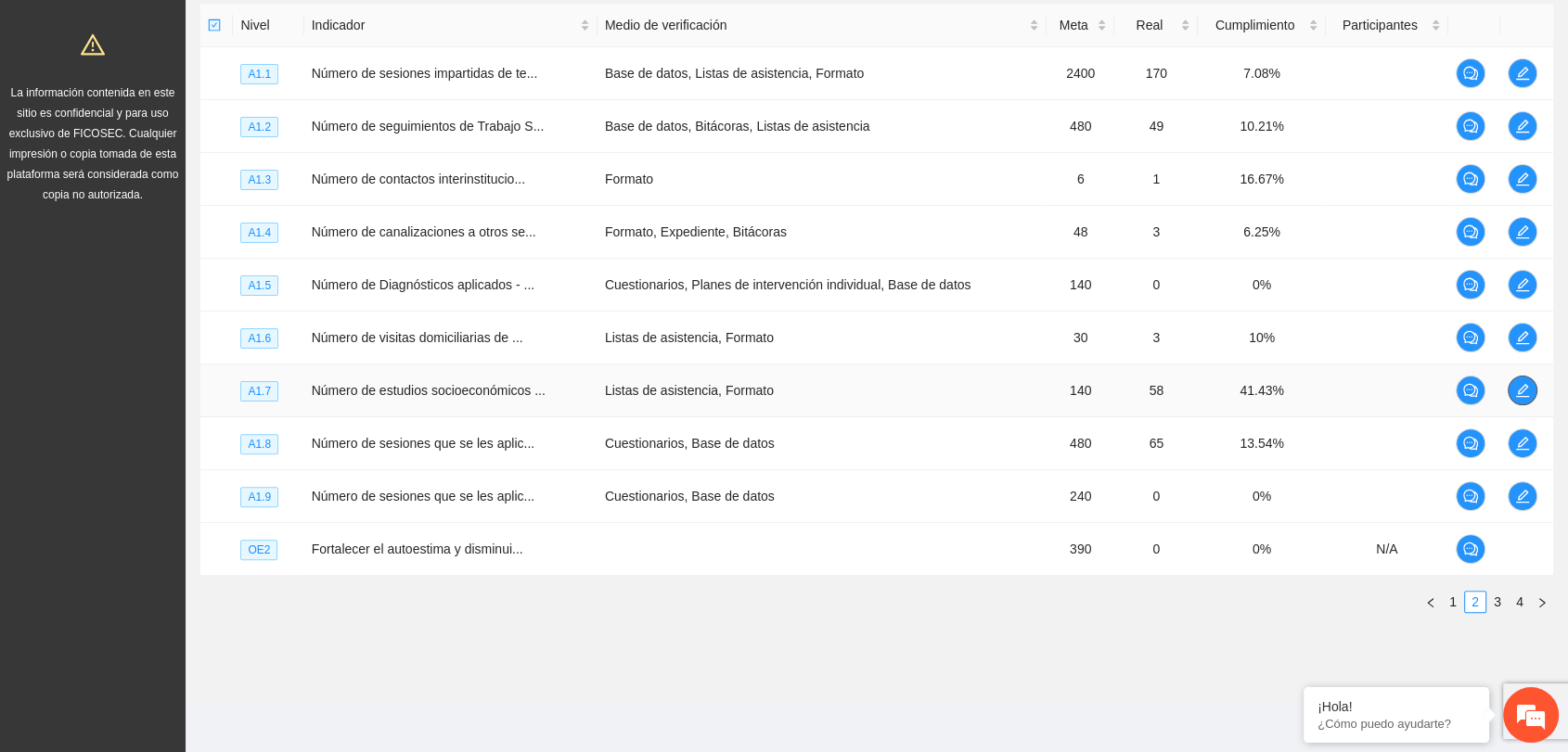 click 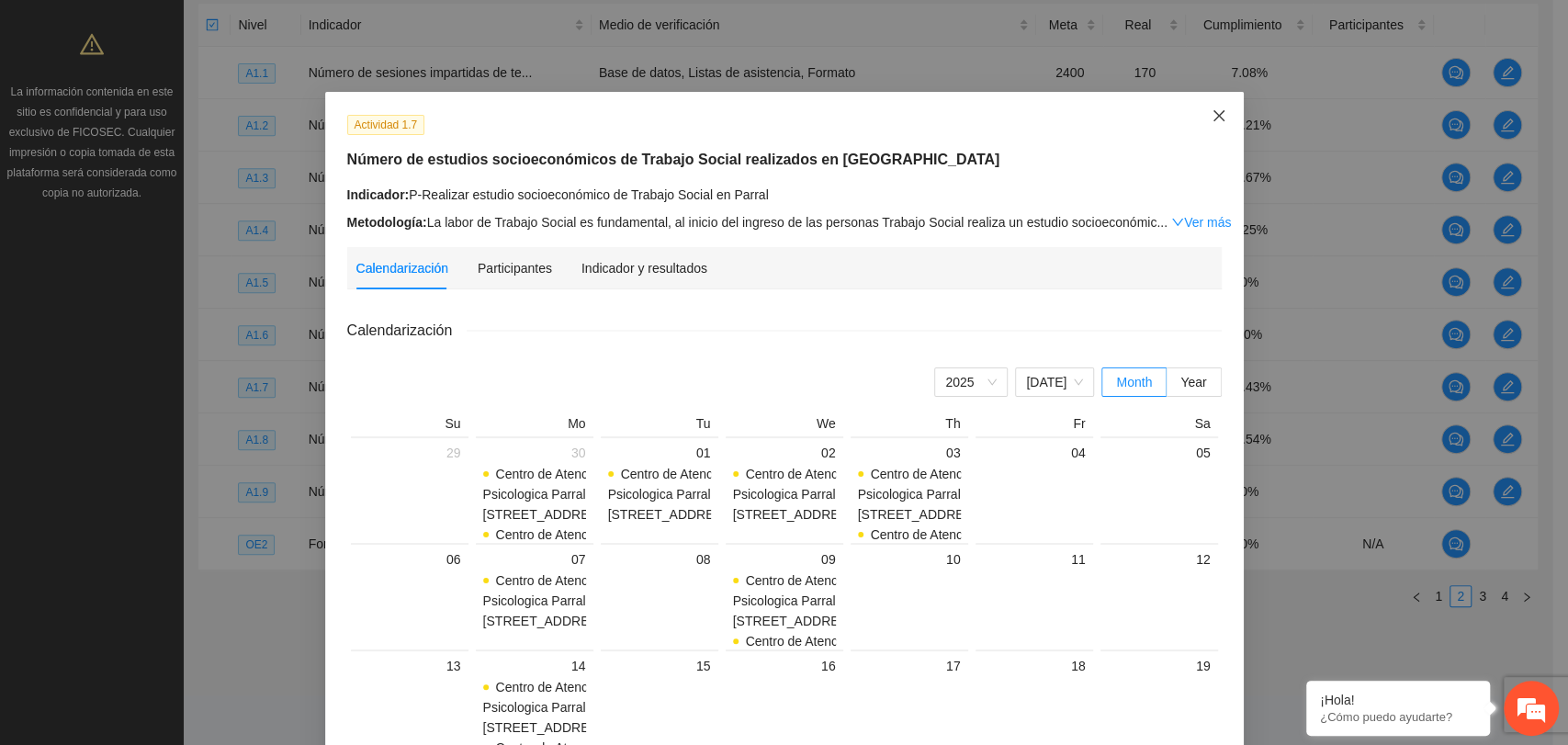 click 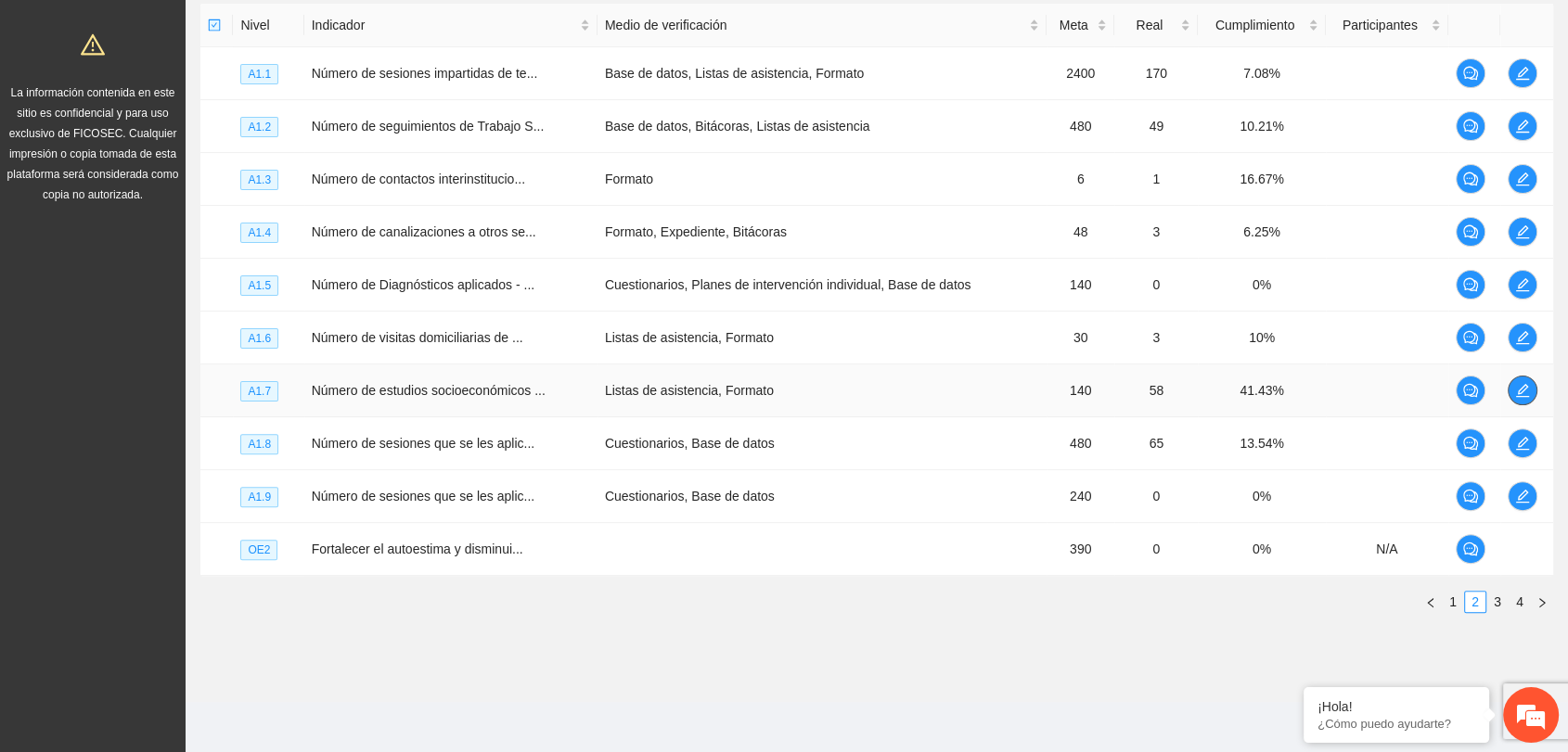 click 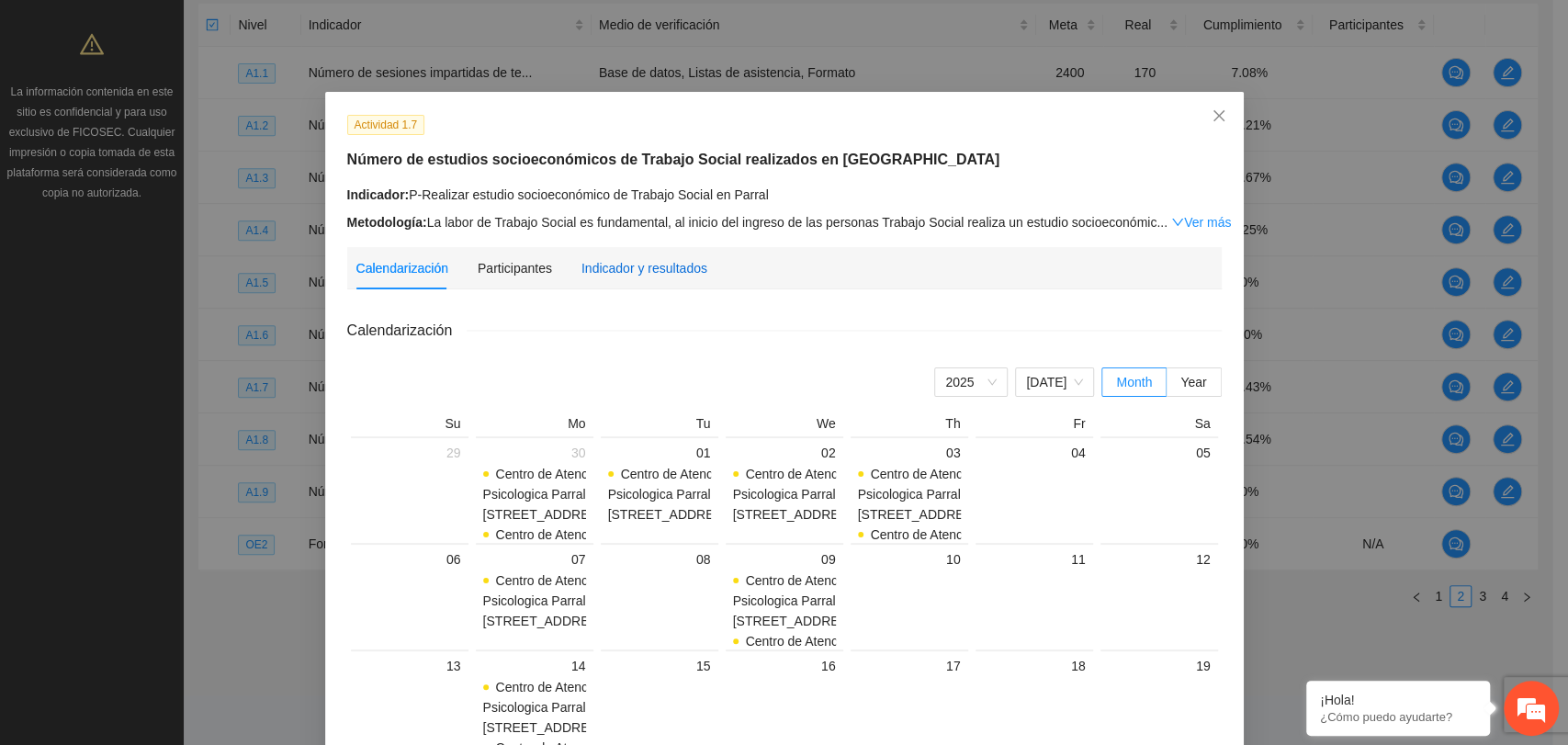 click on "Indicador y resultados" at bounding box center (644, 268) 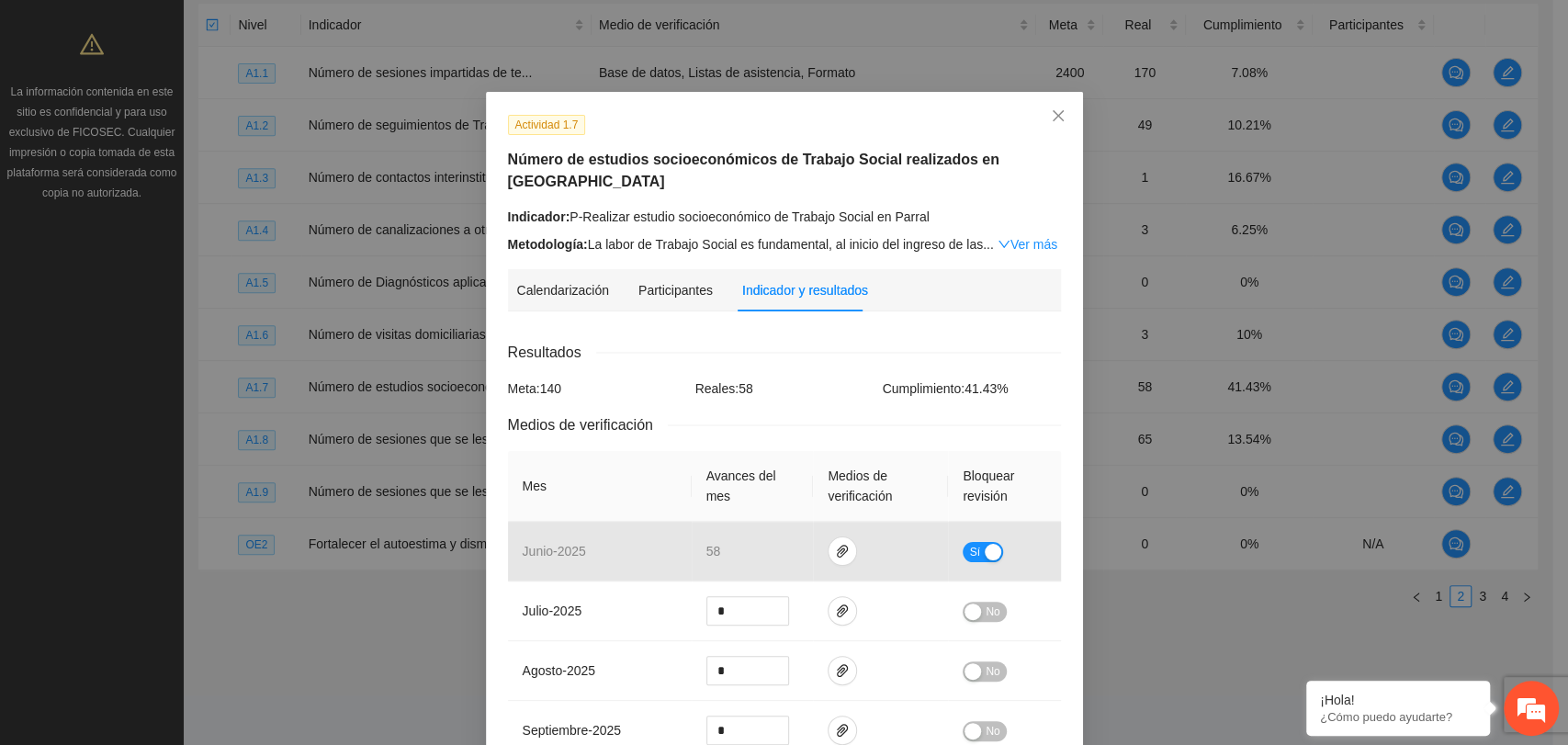 click on "Ver más" at bounding box center [1027, 244] 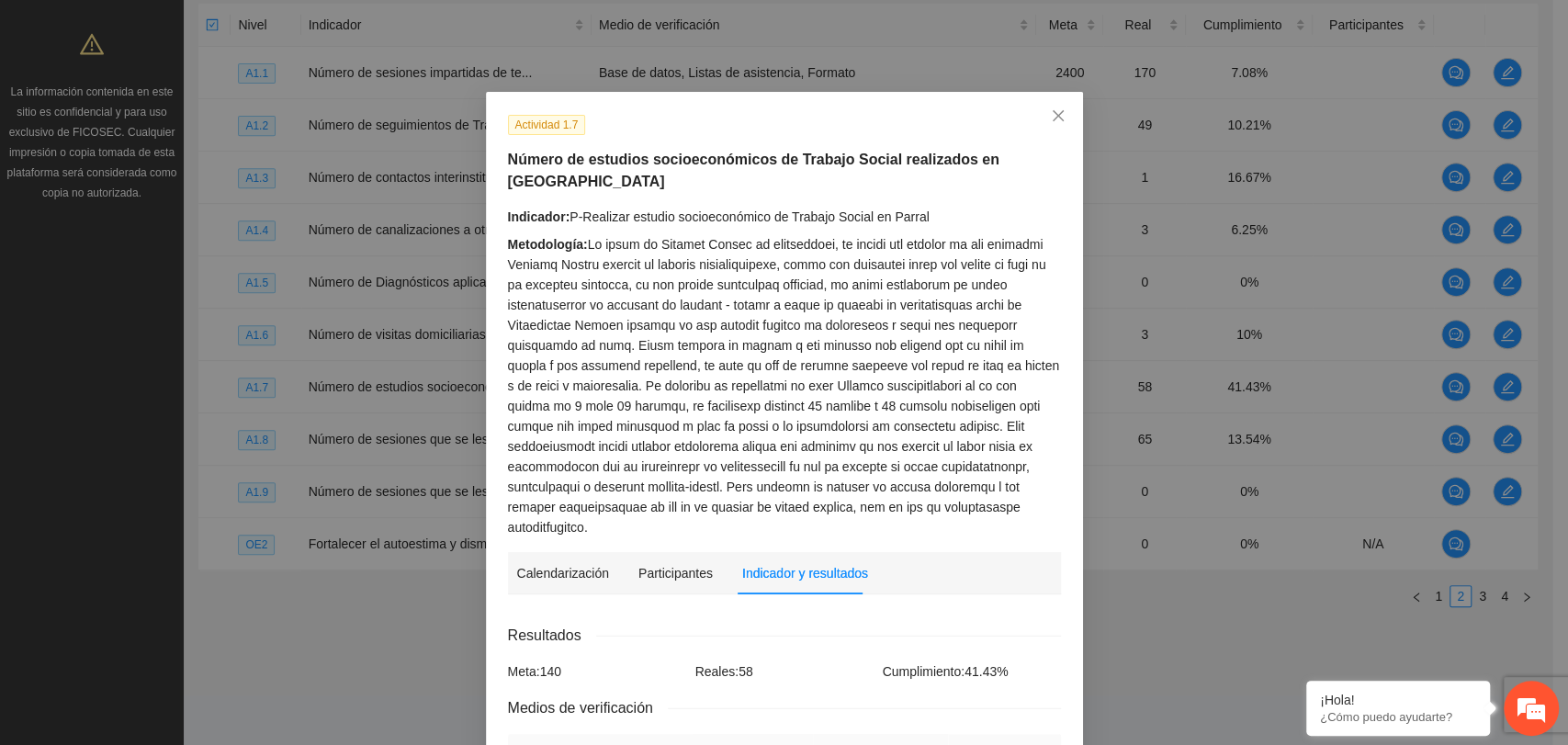 click on "Metodología:" at bounding box center (784, 386) 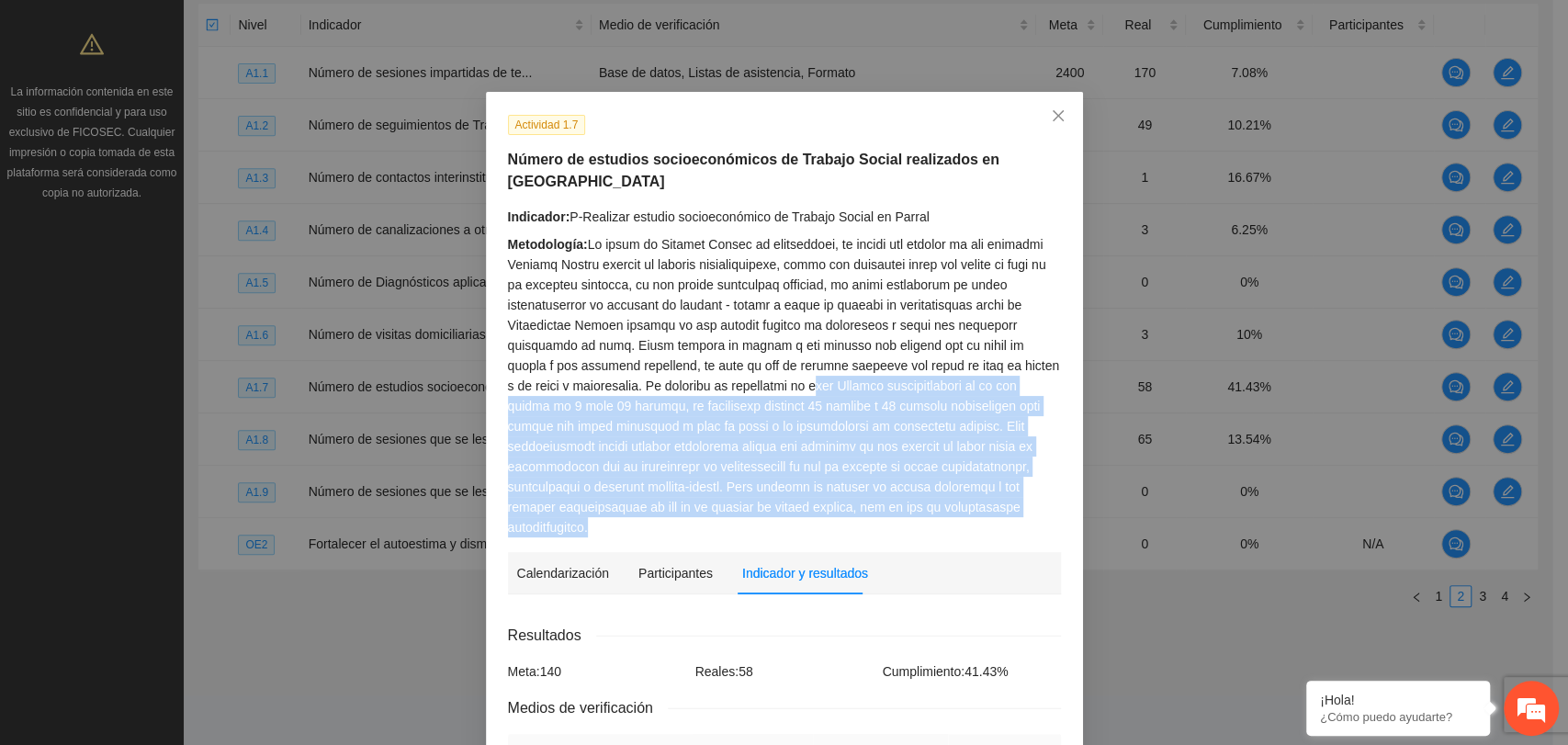 drag, startPoint x: 881, startPoint y: 484, endPoint x: 746, endPoint y: 344, distance: 194.4865 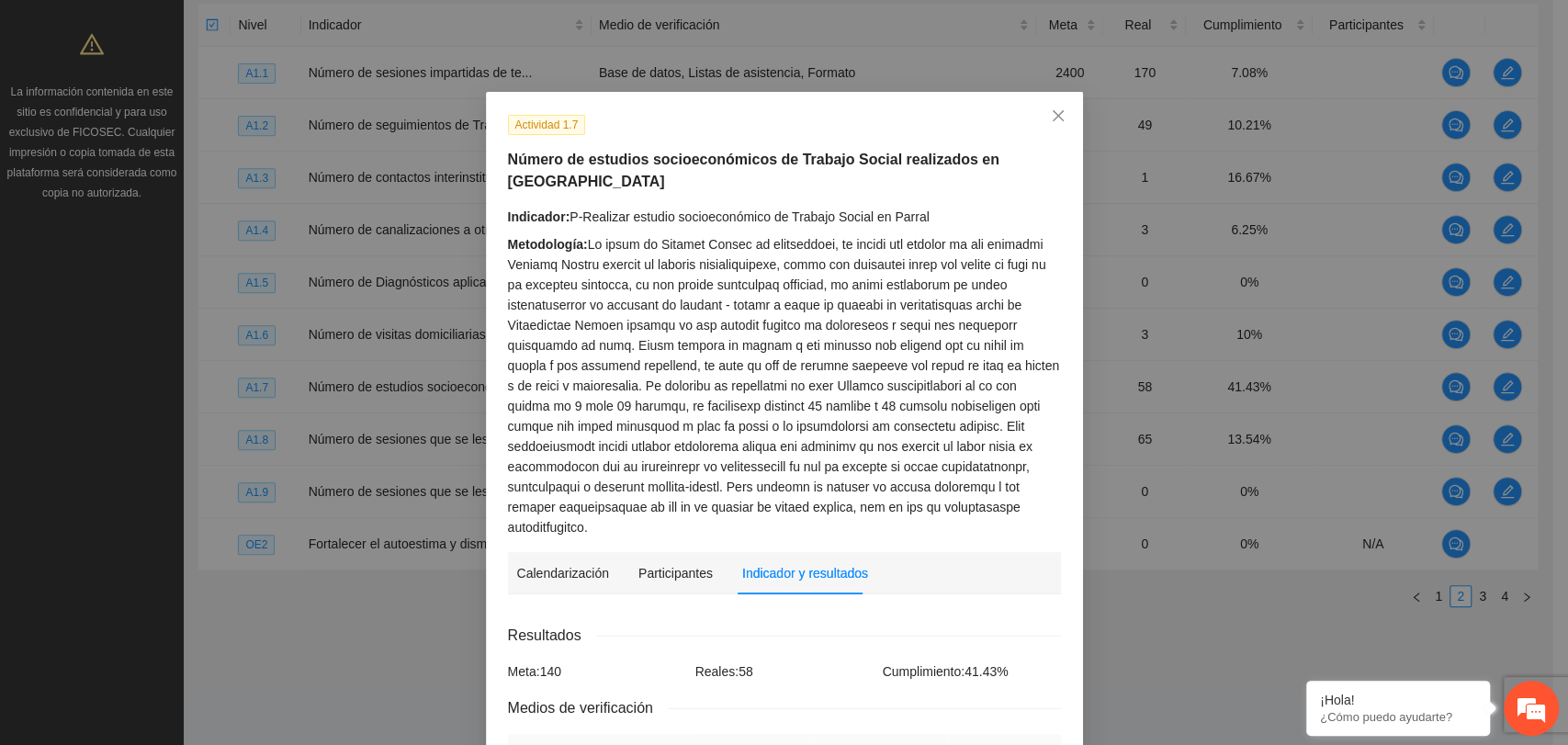click on "Metodología:" at bounding box center [784, 386] 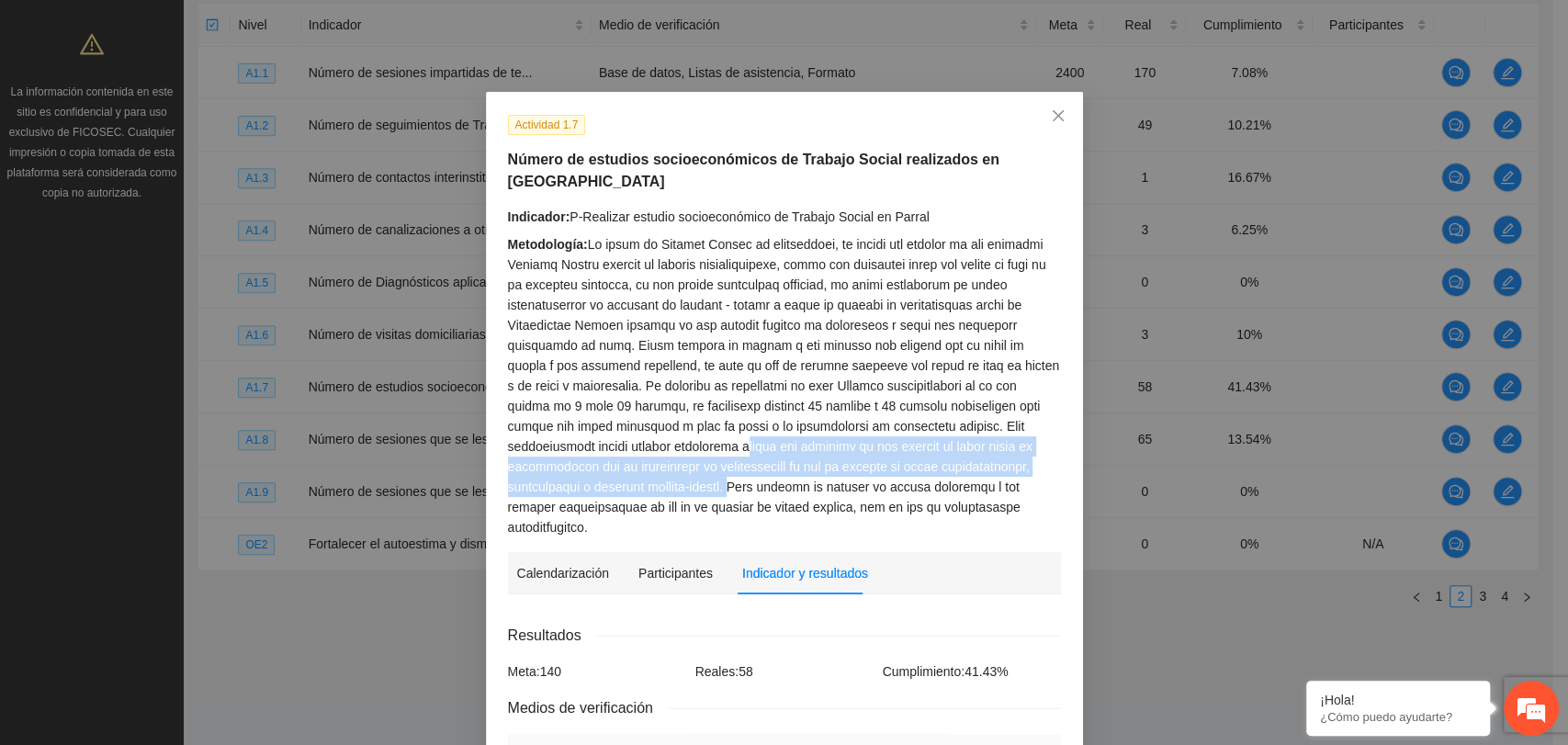 drag, startPoint x: 615, startPoint y: 428, endPoint x: 590, endPoint y: 459, distance: 39.824616 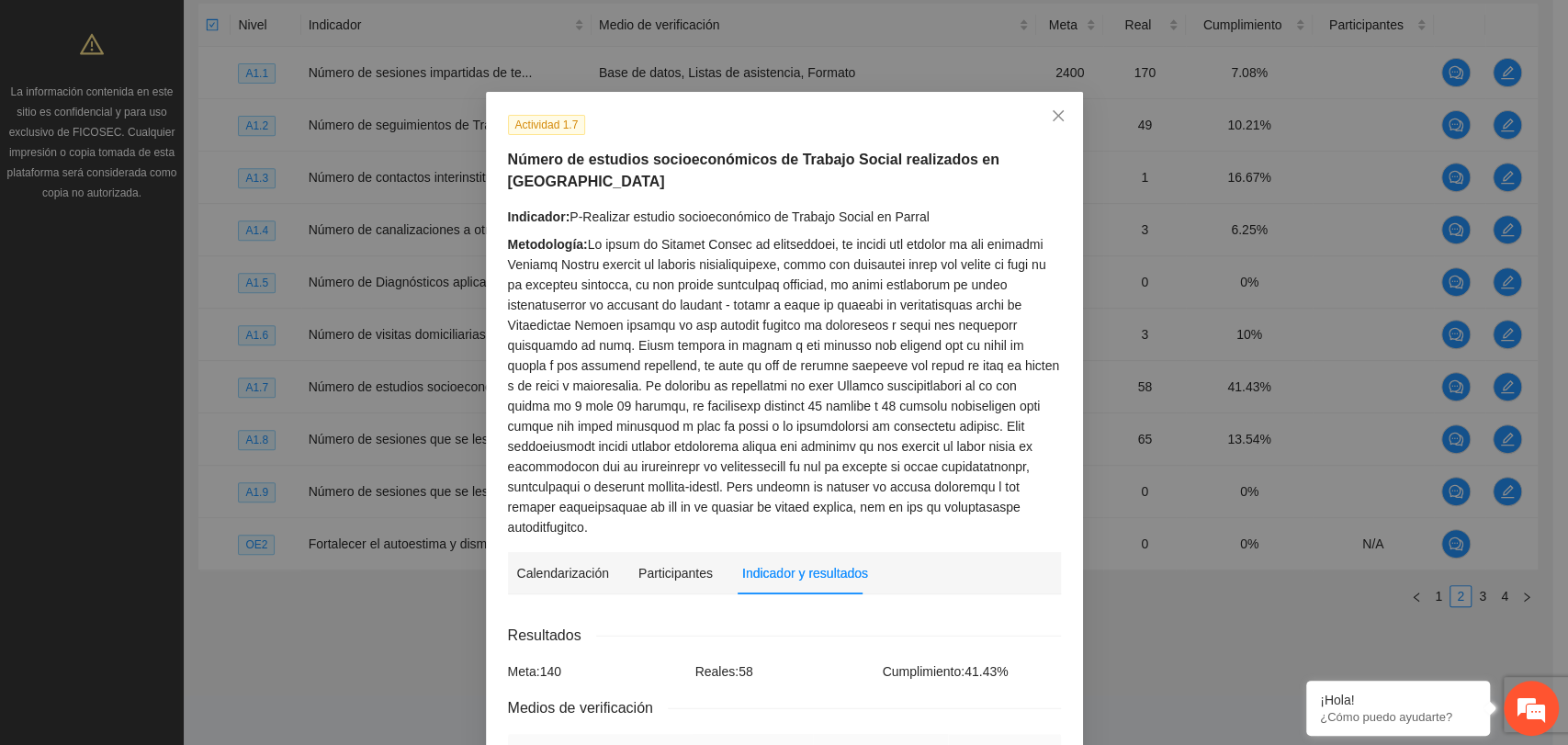 click on "Metodología:" at bounding box center [784, 386] 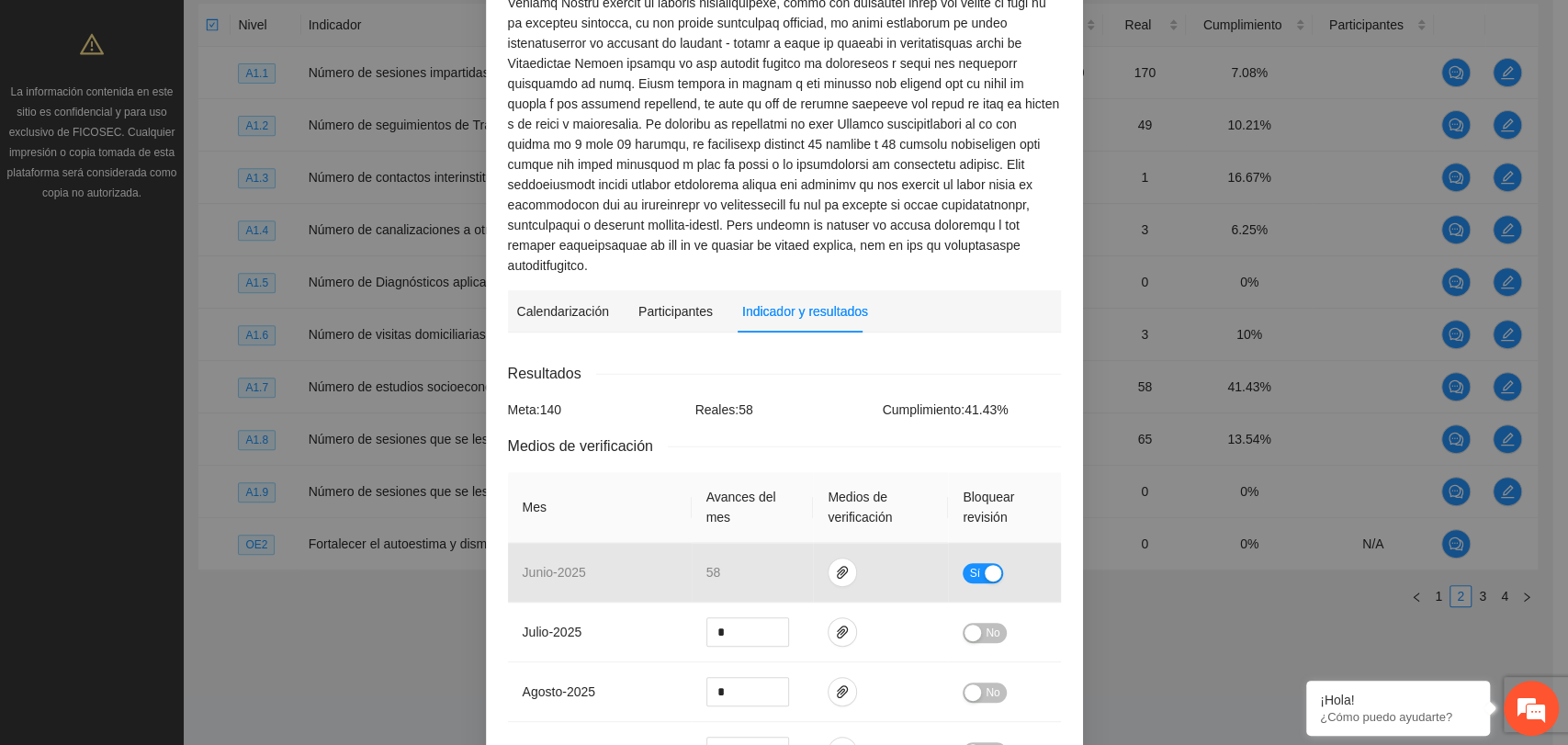 scroll, scrollTop: 306, scrollLeft: 0, axis: vertical 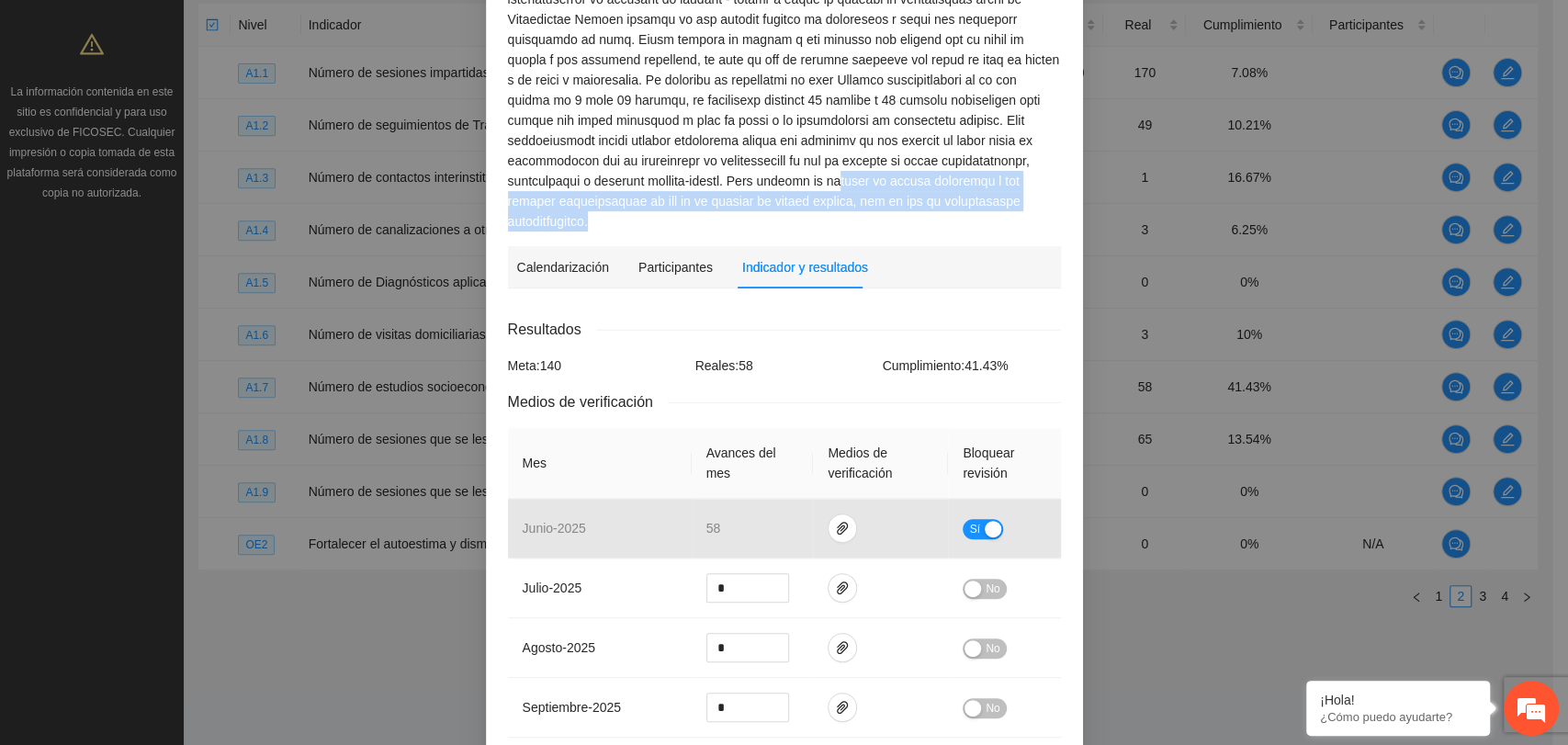 drag, startPoint x: 687, startPoint y: 163, endPoint x: 892, endPoint y: 179, distance: 205.62344 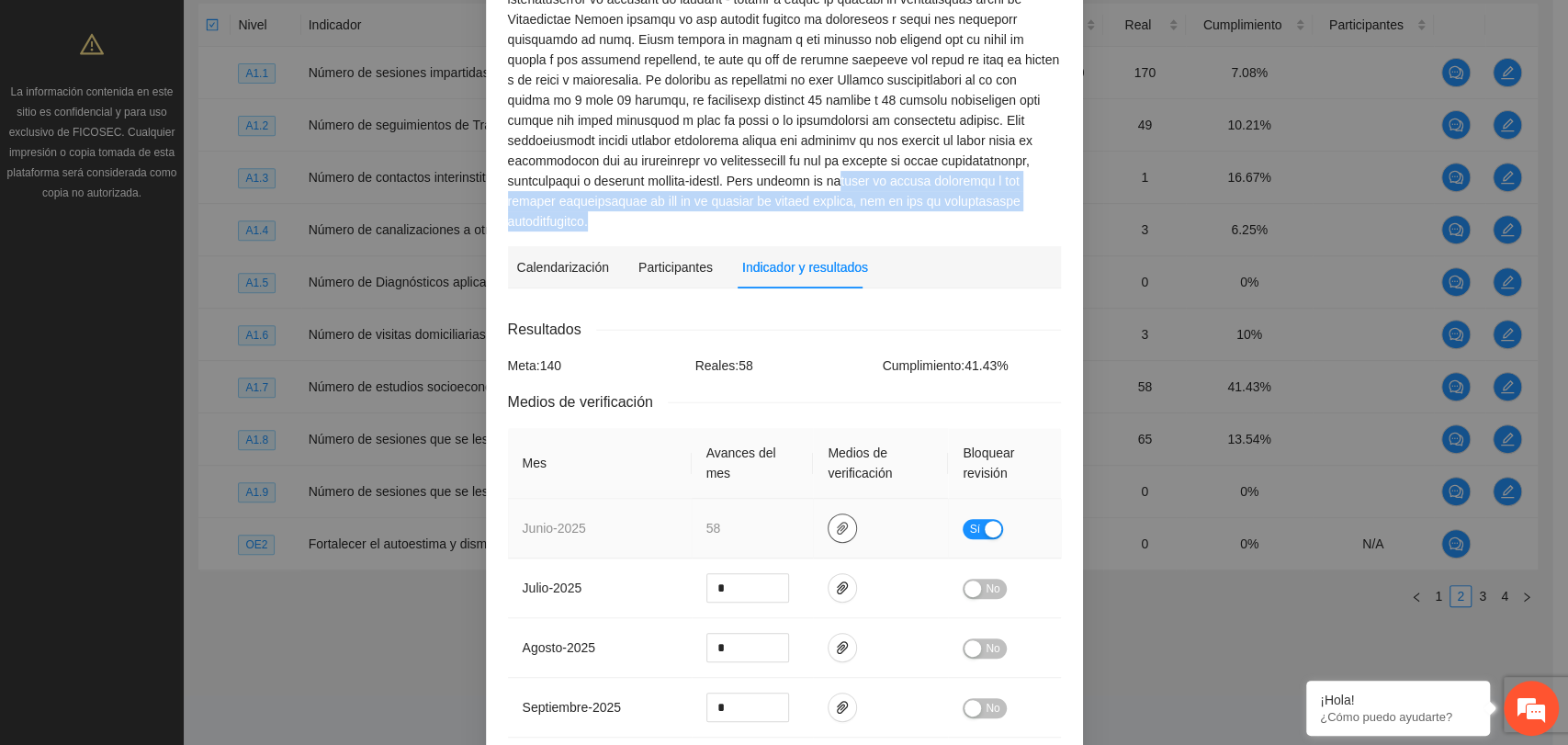 click 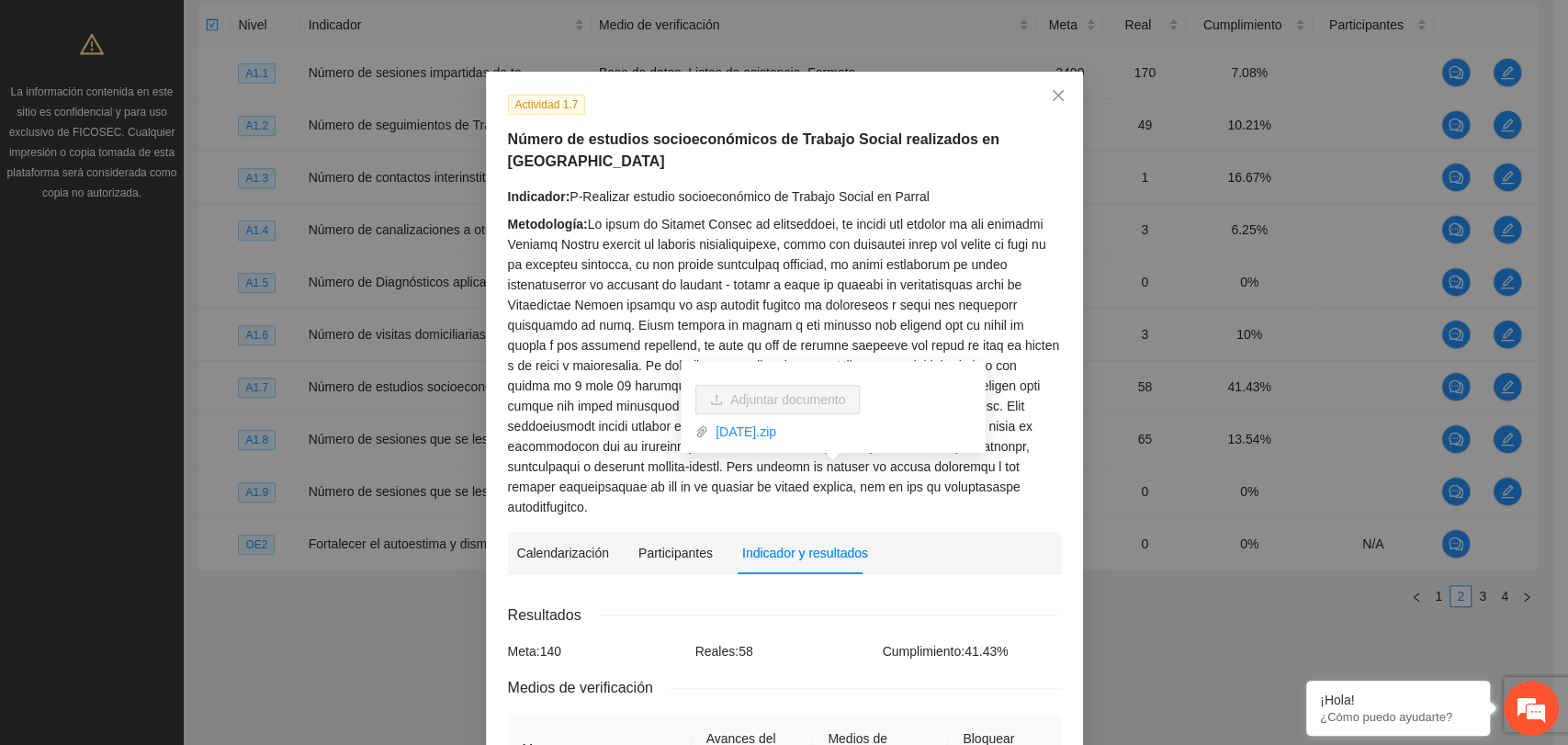 scroll, scrollTop: 0, scrollLeft: 0, axis: both 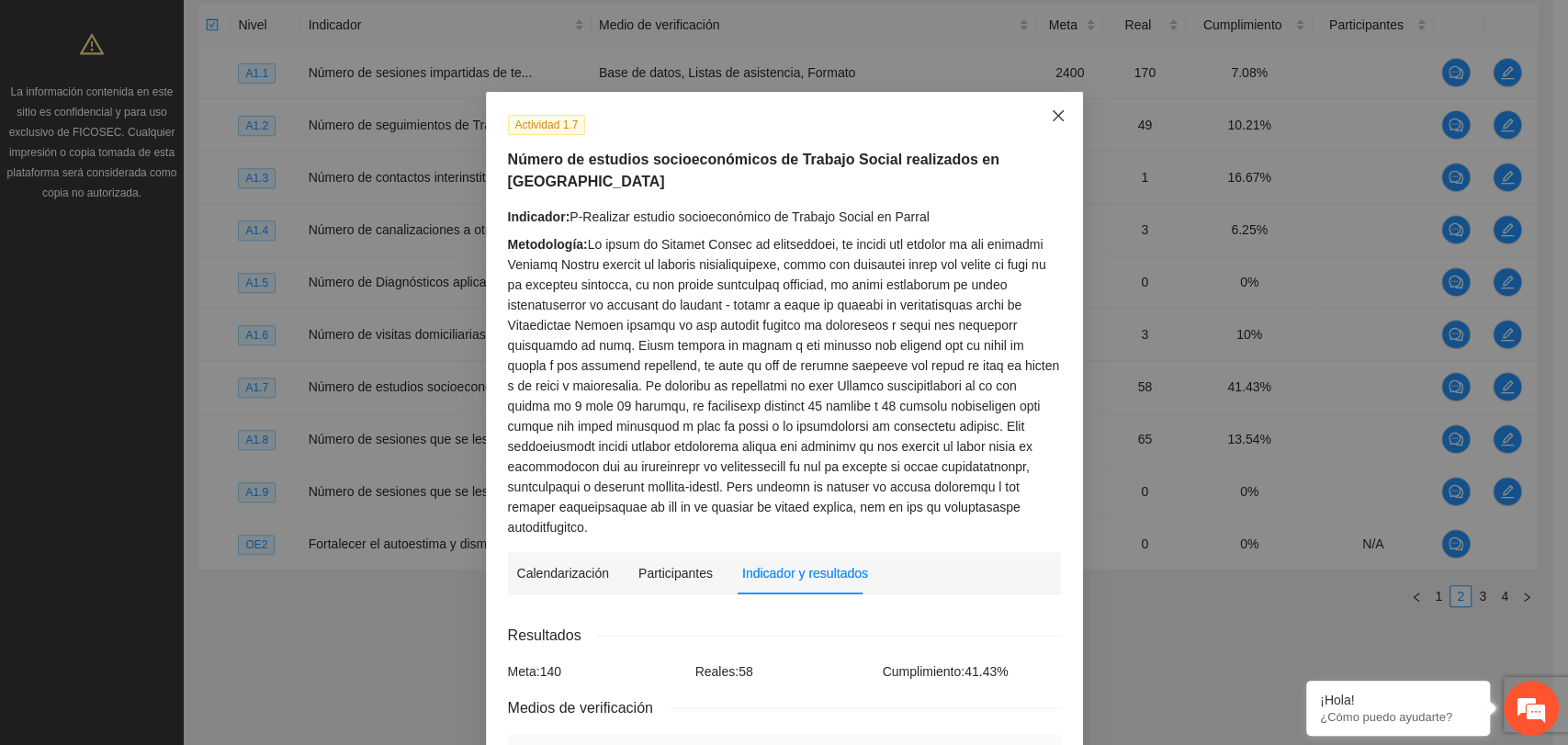 click at bounding box center [1058, 117] 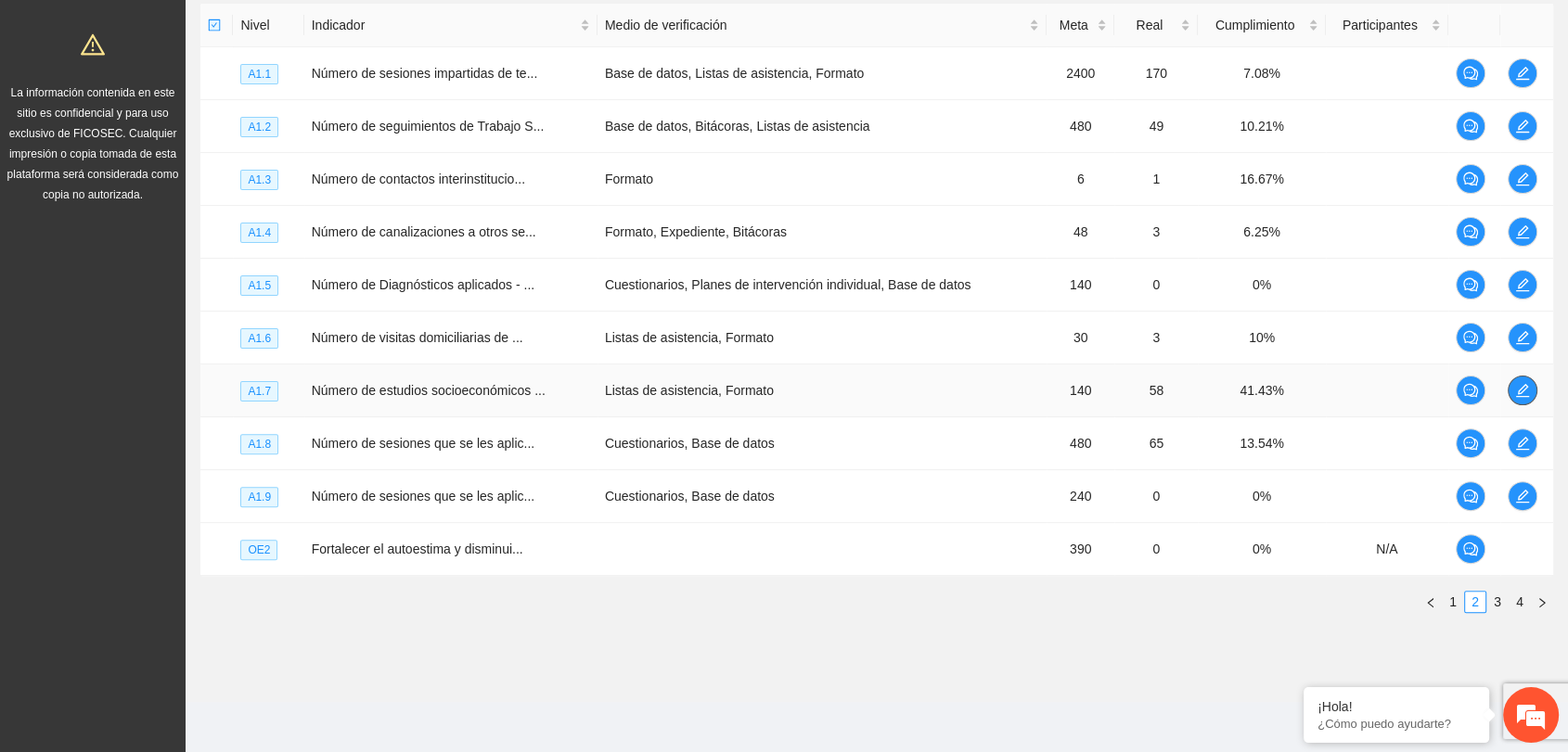 click 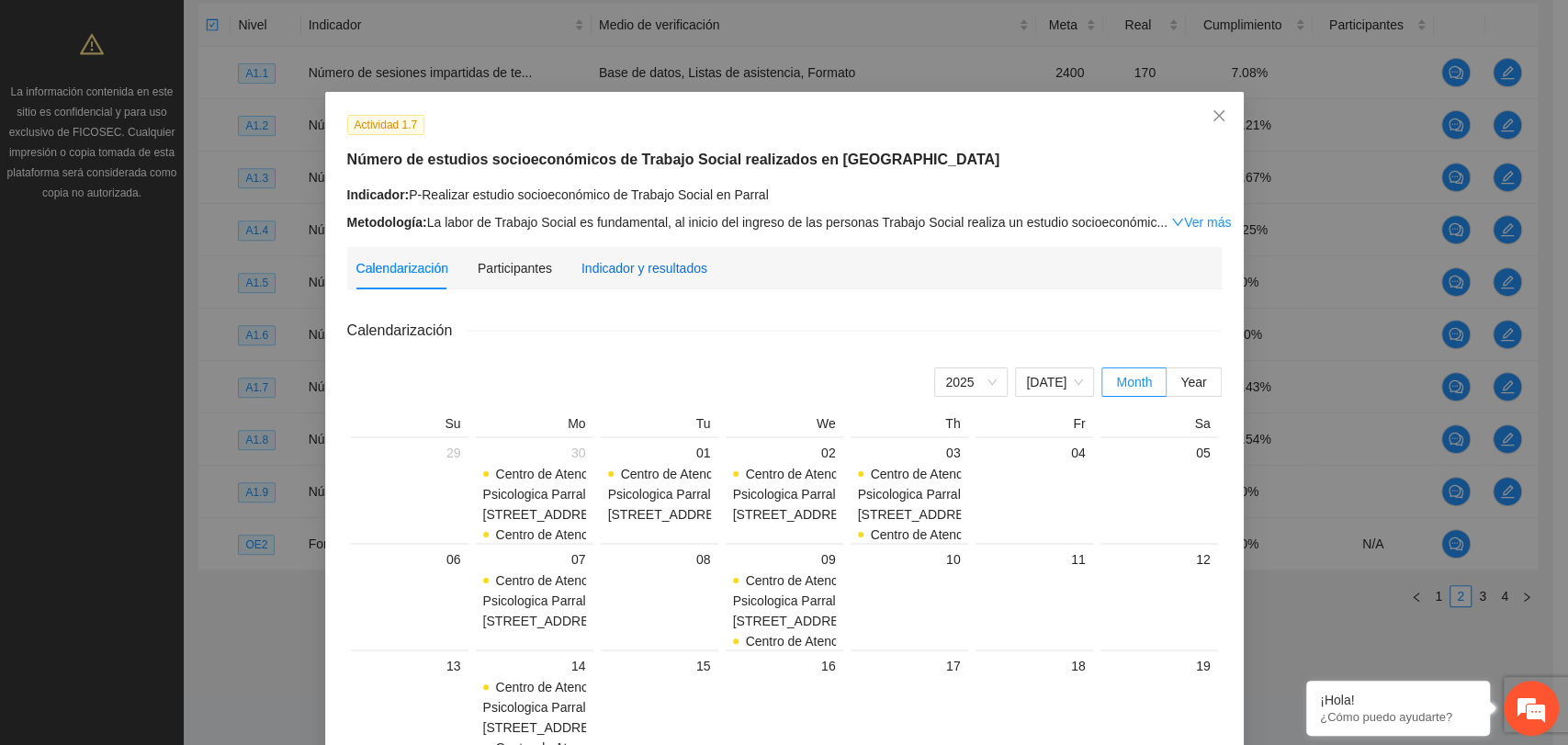click on "Indicador y resultados" at bounding box center [644, 268] 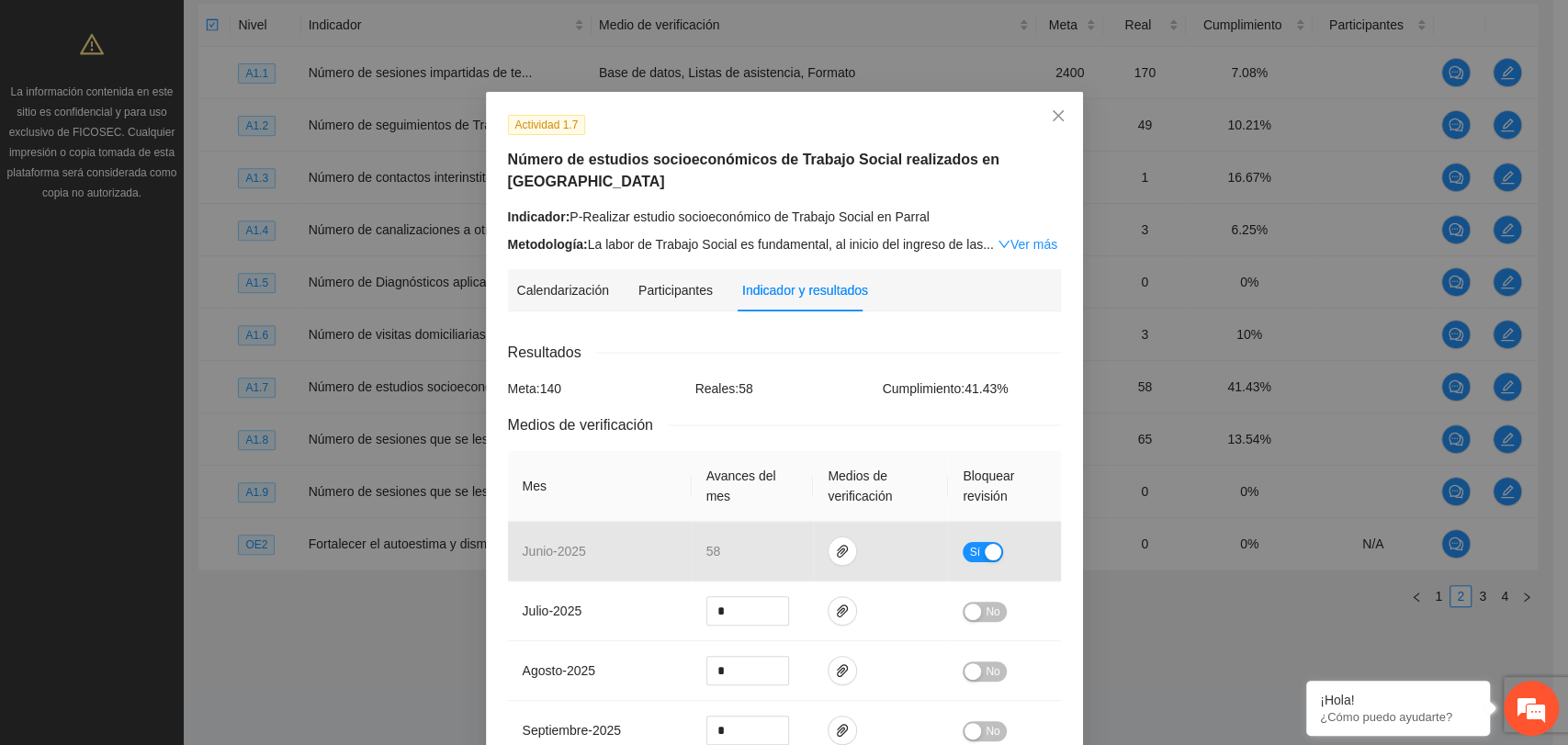 click on "Resultados" at bounding box center (784, 352) 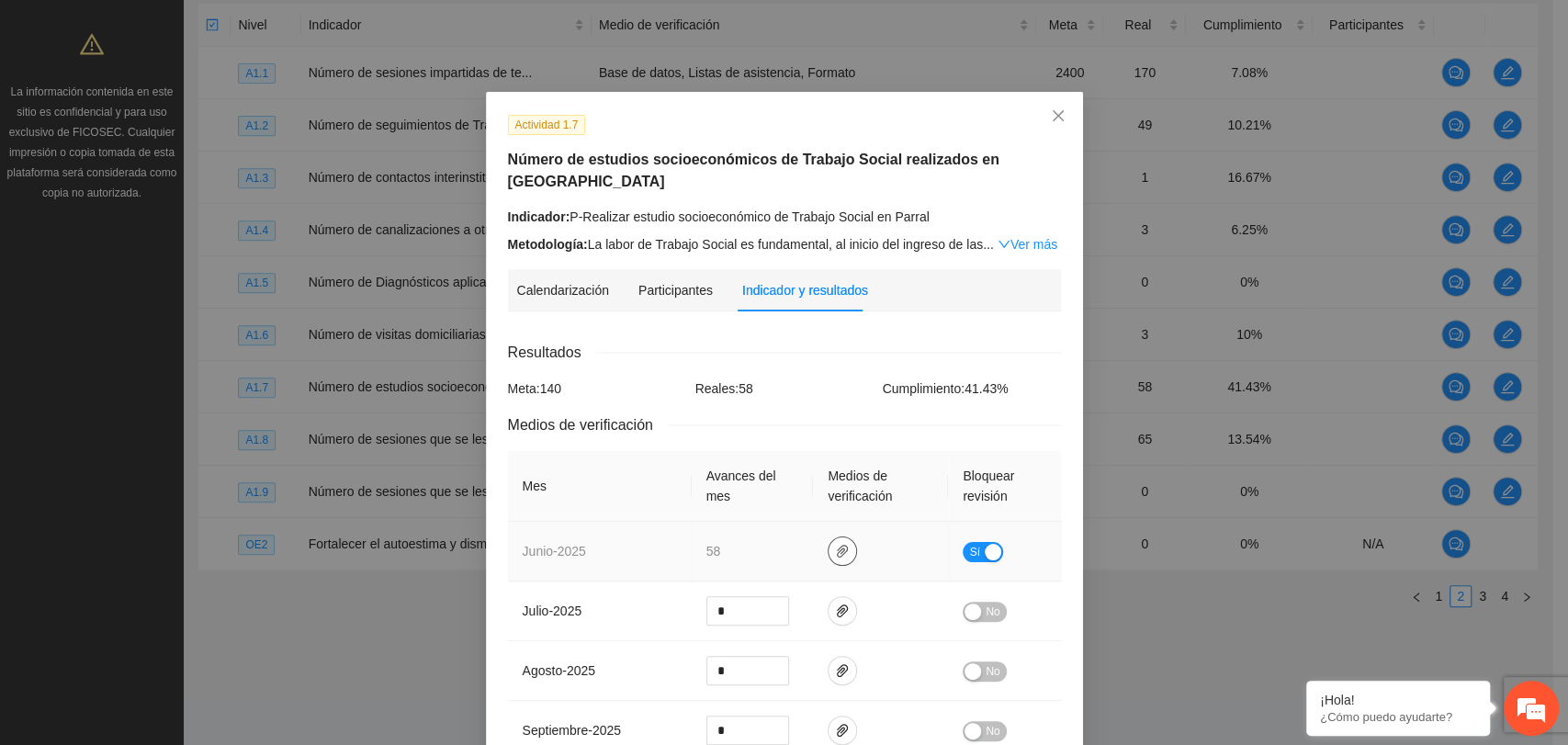 click at bounding box center [842, 551] 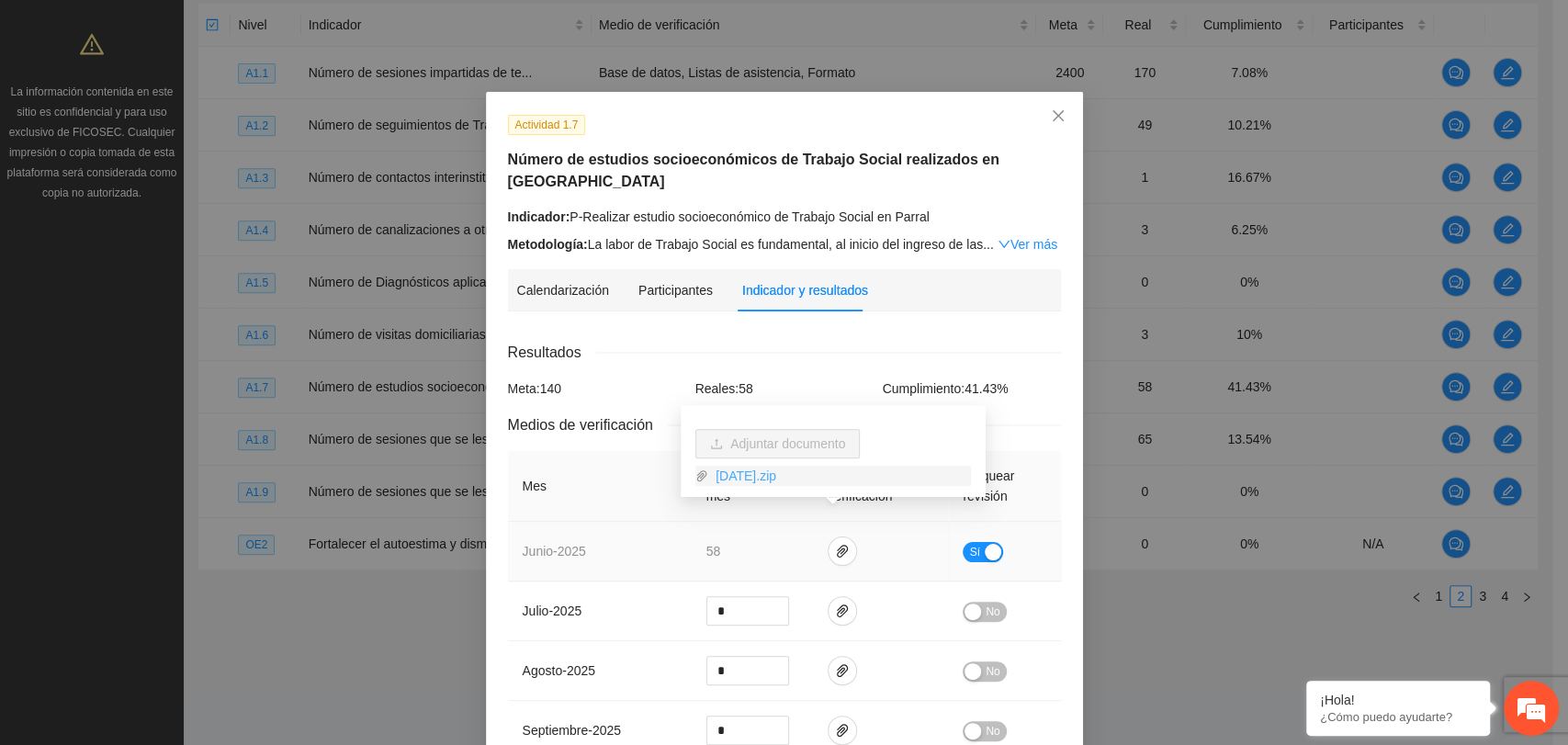 click on "JUNIO2025.zip" at bounding box center [840, 476] 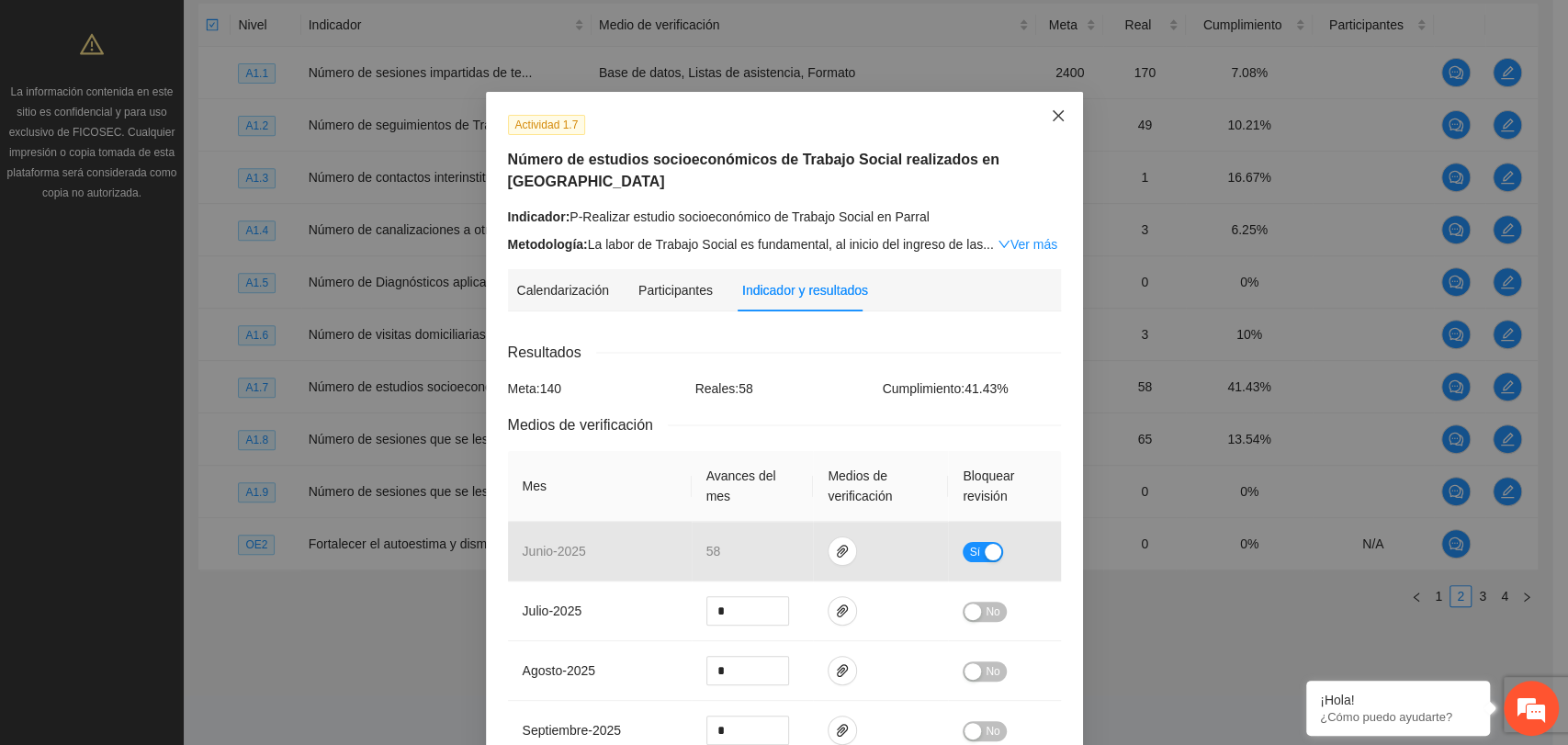 click 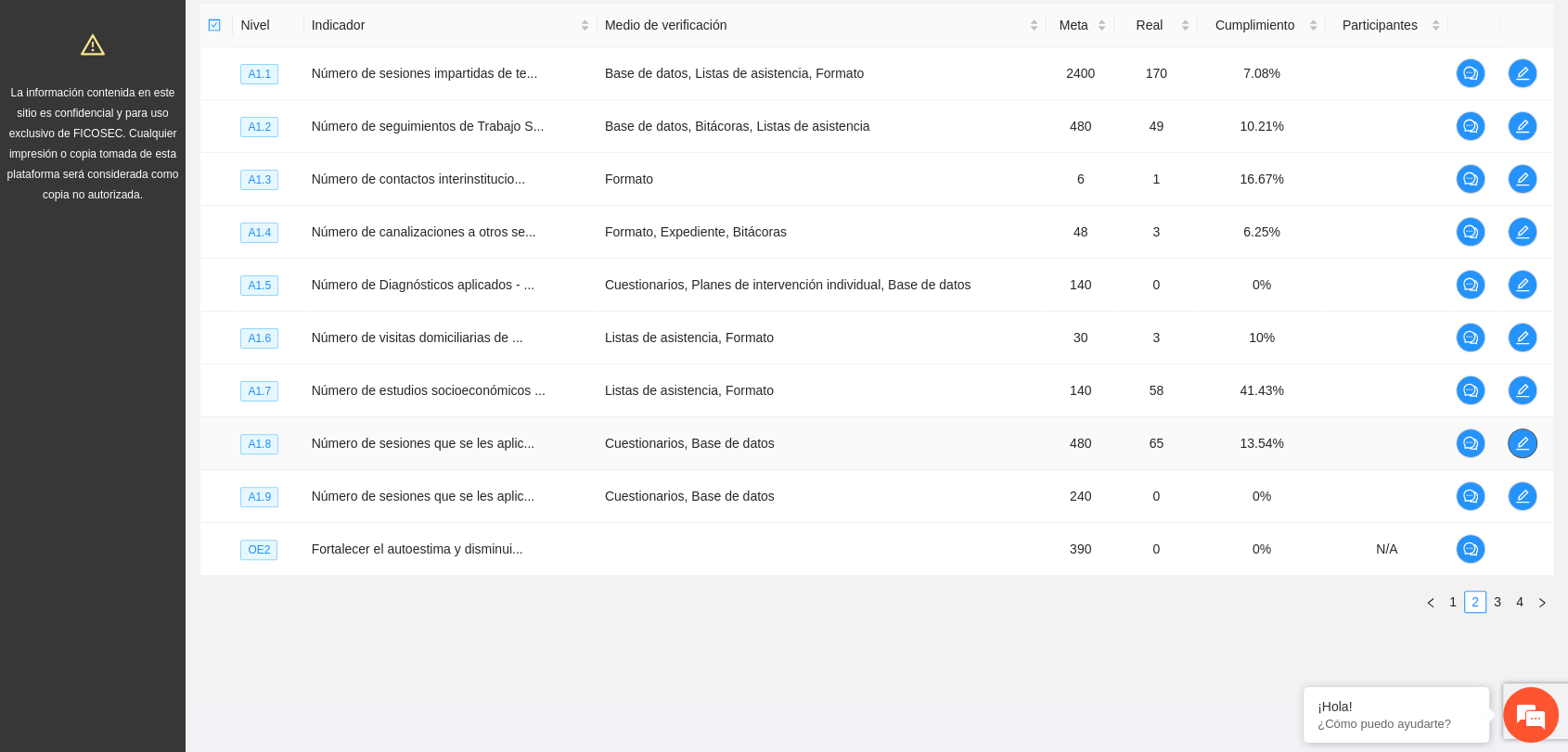 click 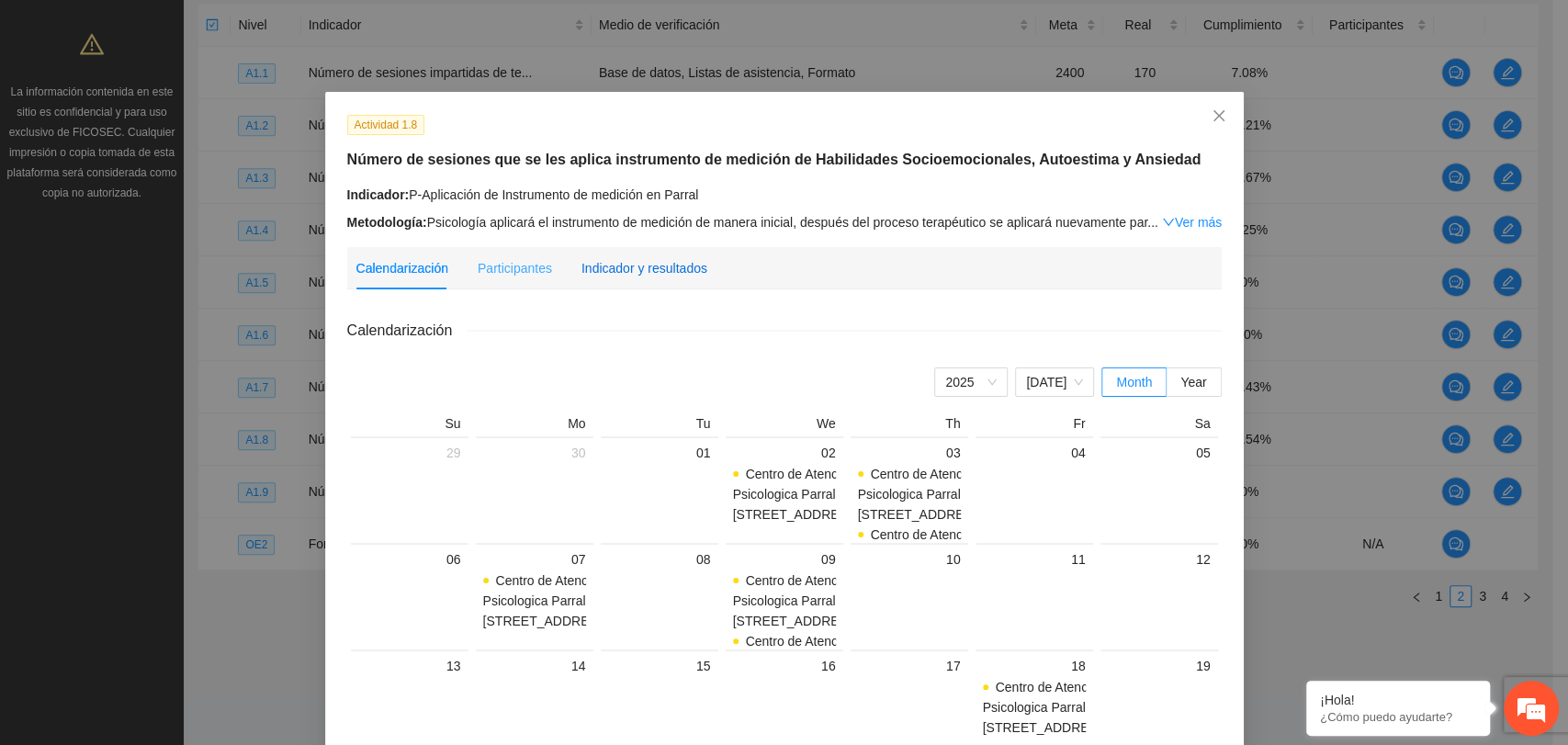 click on "Indicador y resultados" at bounding box center (644, 268) 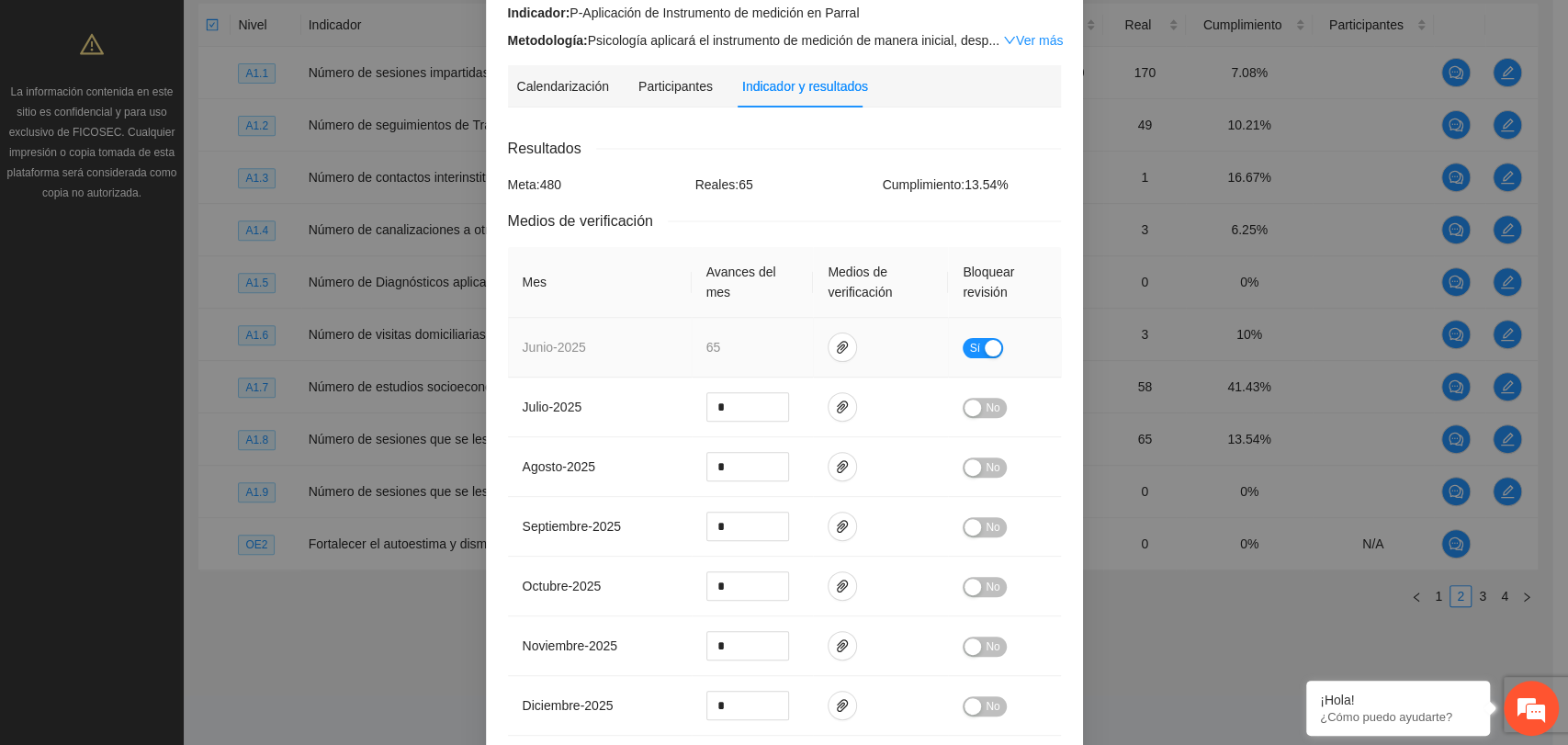 scroll, scrollTop: 0, scrollLeft: 0, axis: both 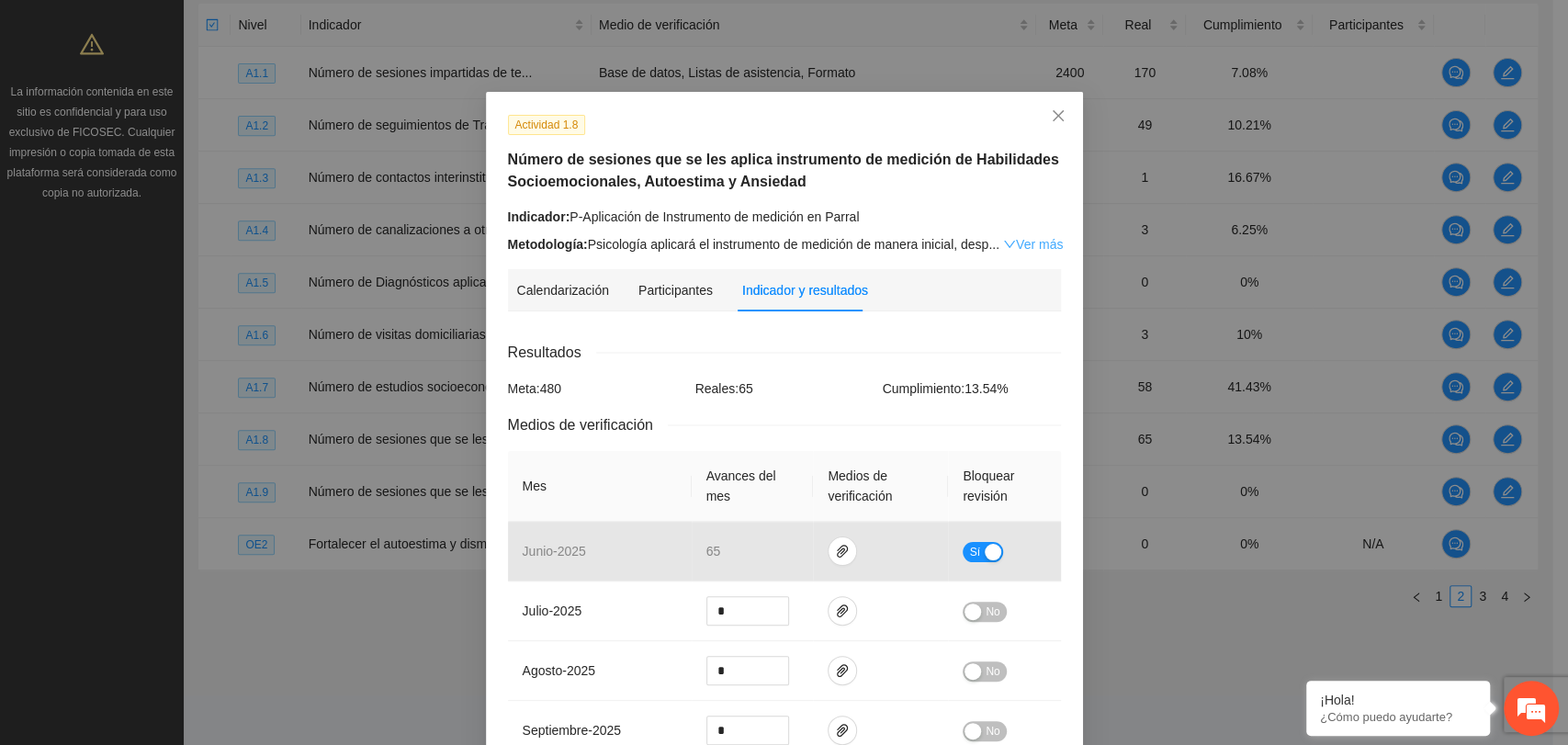 click on "Ver más" at bounding box center (1032, 244) 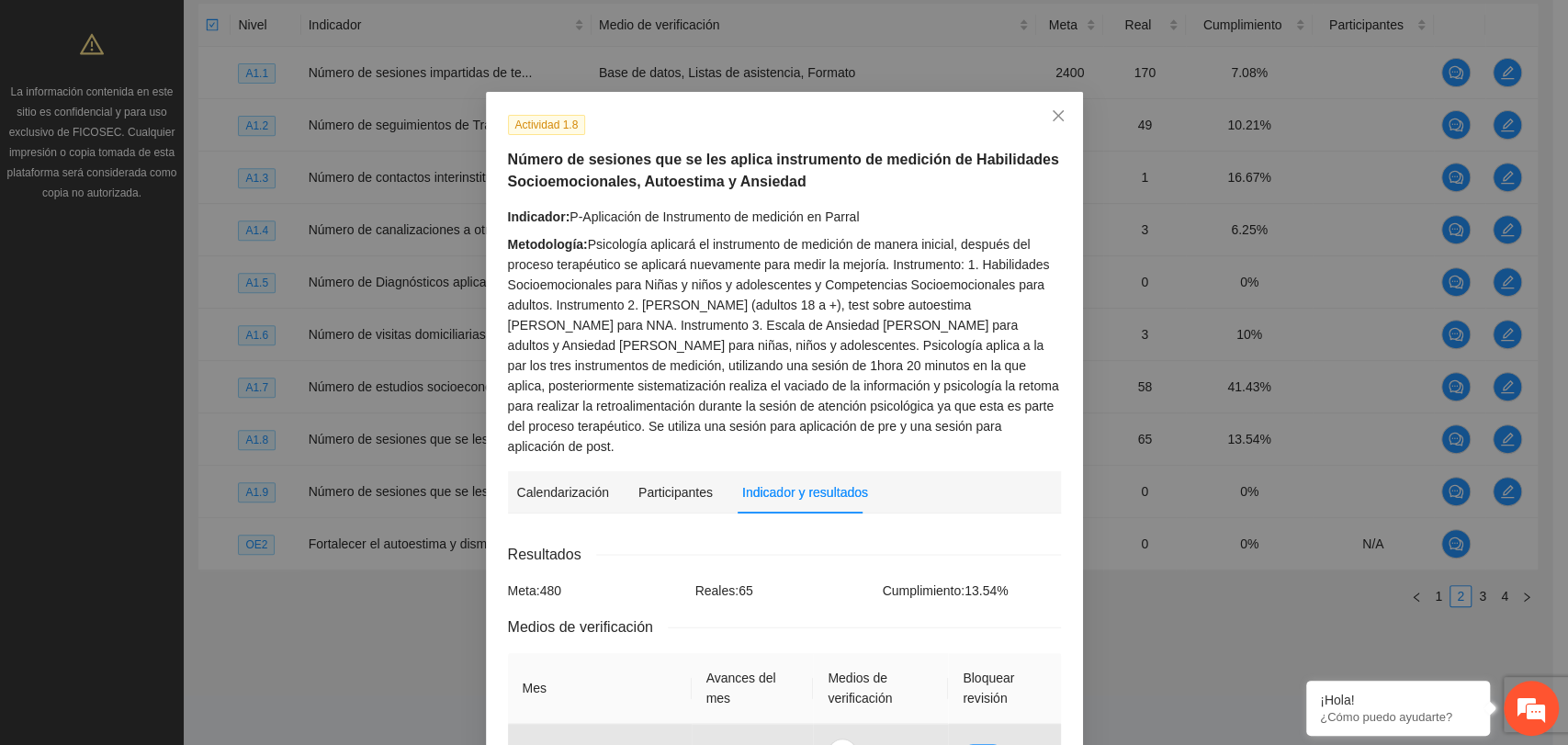 click on "Metodología:  Psicología aplicará el instrumento de medición de manera inicial, después del proceso terapéutico se aplicará nuevamente para medir la mejoría.
Instrumento:
1. Habilidades Socioemocionales para Niñas y niños y adolescentes y Competencias Socioemocionales para adultos. Instrumento
2. Escala de Rossemberg (adultos 18 a +), test sobre autoestima de Rossemberg para NNA. Instrumento
3. Escala de Ansiedad Hamilton para adultos y Ansiedad de Spencer para niñas, niños y adolescentes.
Psicología aplica a la par los tres instrumentos de medición, utilizando una sesión de 1hora 20 minutos en la que aplica, posteriormente sistematización realiza el vaciado de la información y psicología la retoma para realizar la retroalimentación durante la sesión de atención psicológica ya que esta es parte del proceso terapéutico. Se utiliza una sesión para aplicación de pre y una sesión para aplicación de post." at bounding box center [784, 345] 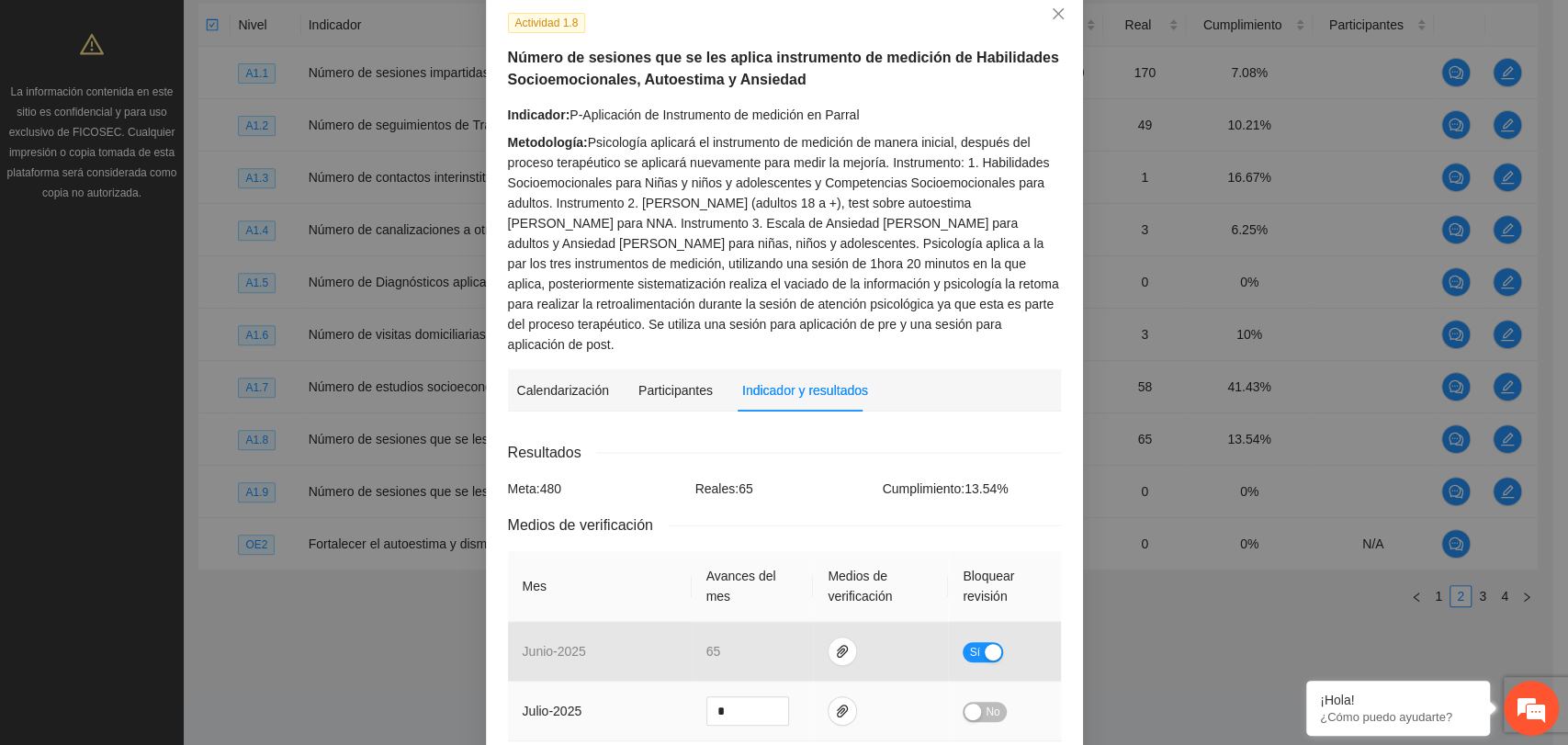 scroll, scrollTop: 204, scrollLeft: 0, axis: vertical 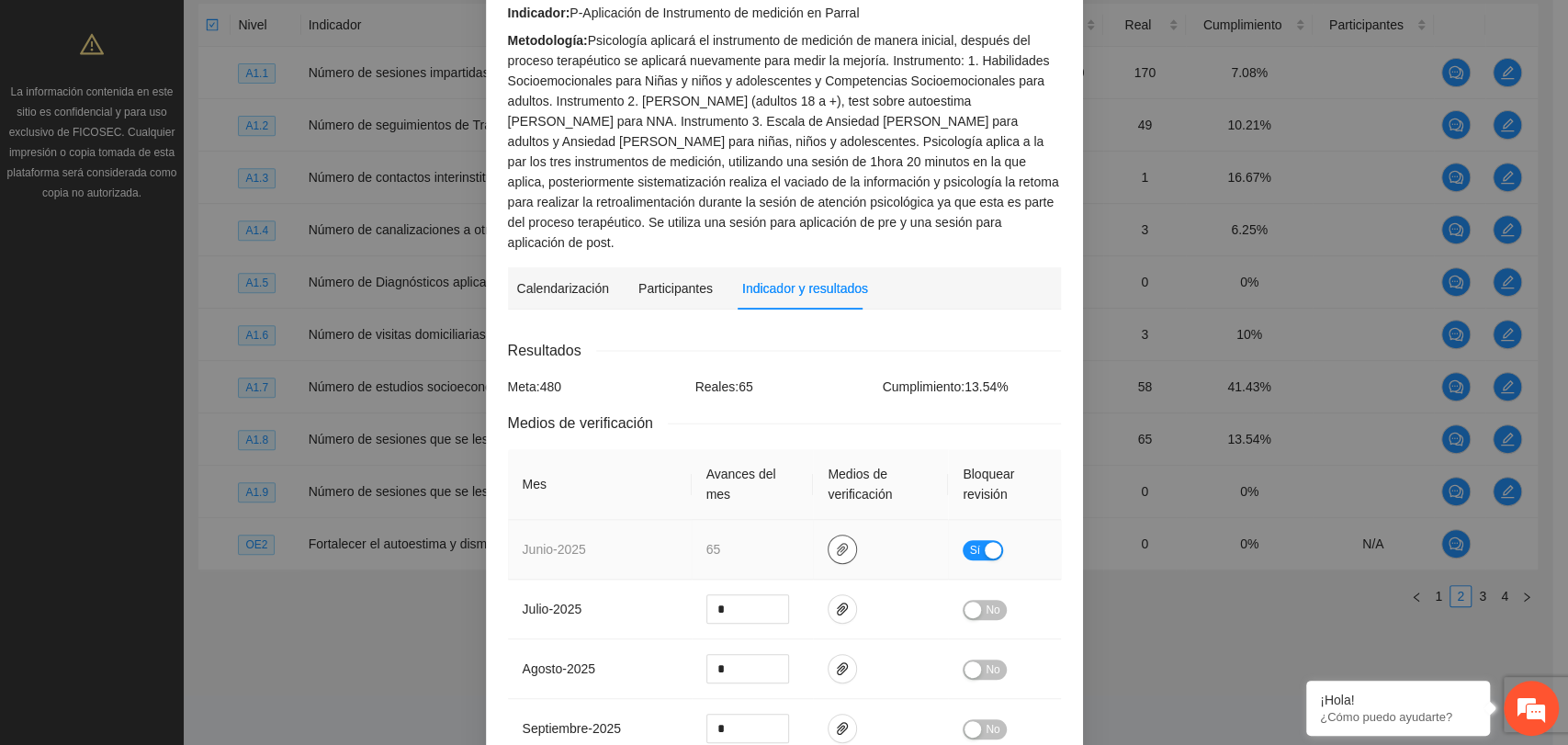 click 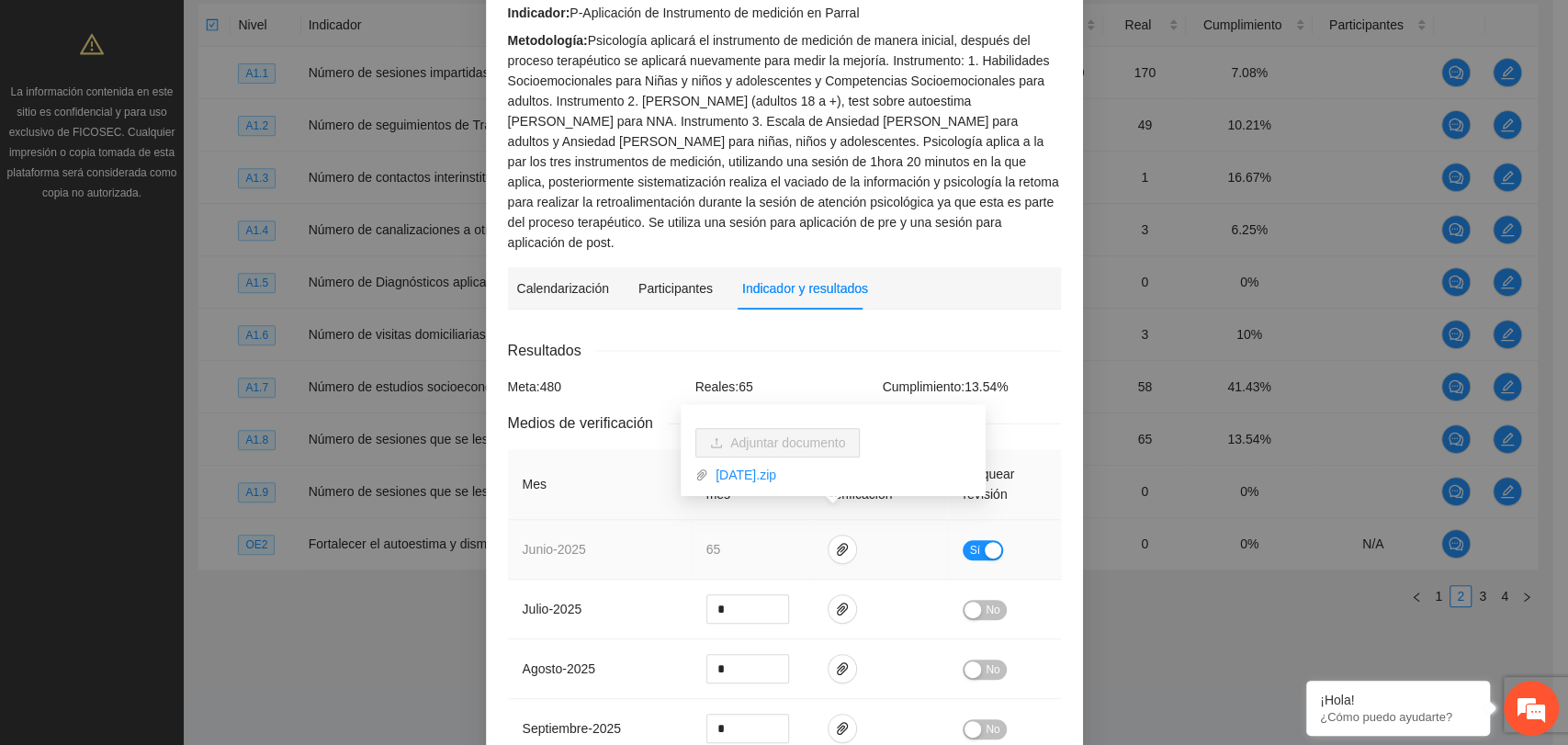 click on "Adjuntar documento JUNIO2025.zip" at bounding box center [833, 450] 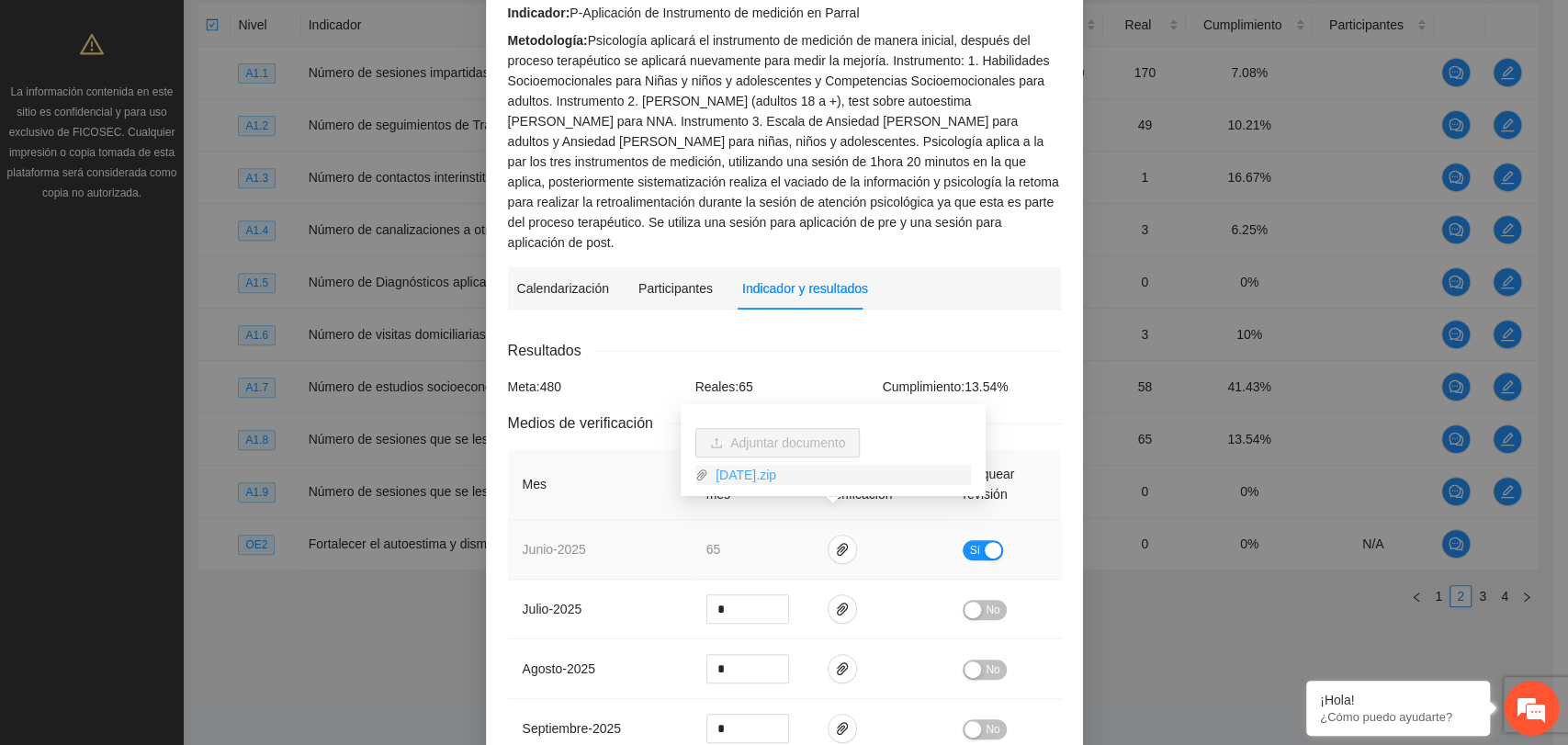 click on "JUNIO2025.zip" at bounding box center (840, 475) 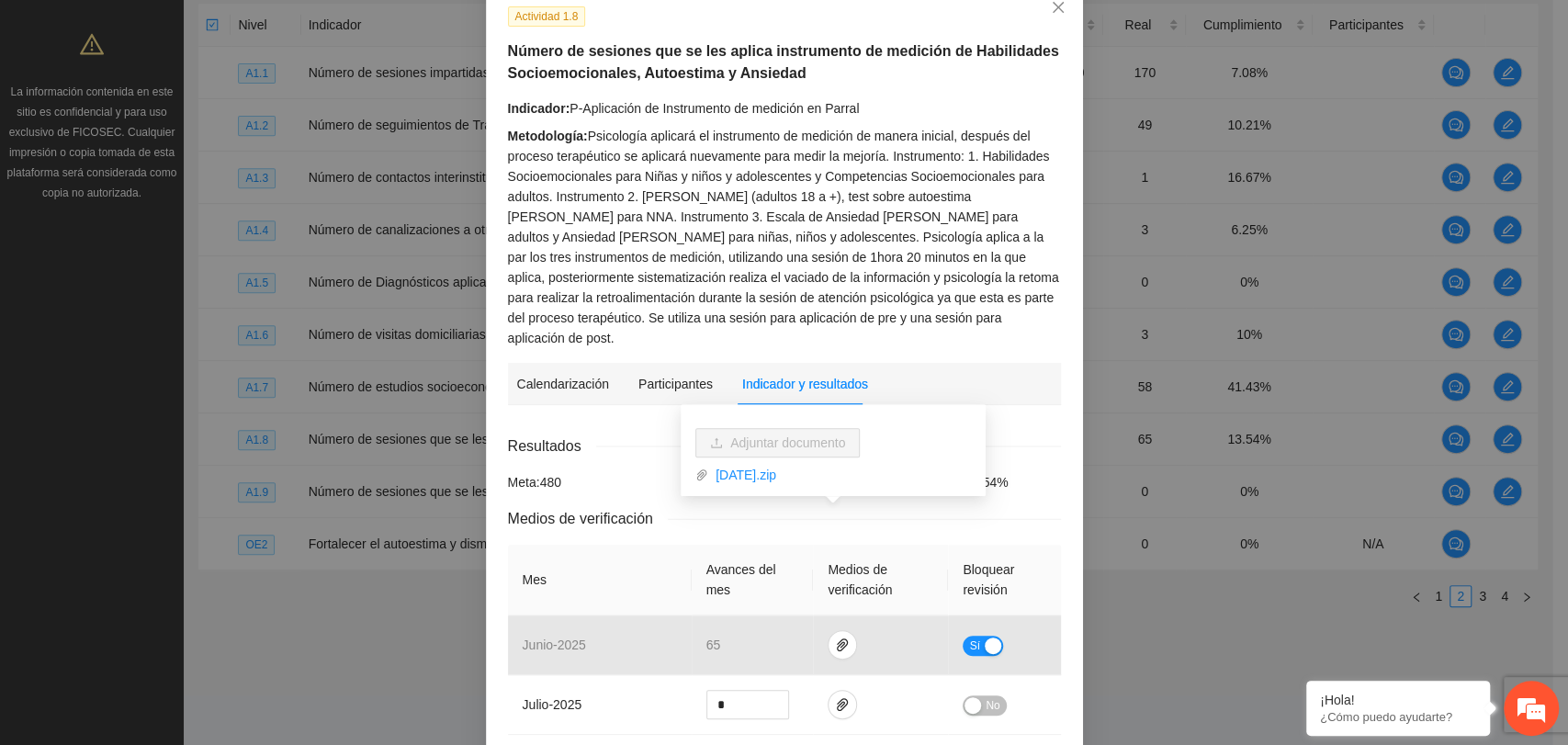scroll, scrollTop: 0, scrollLeft: 0, axis: both 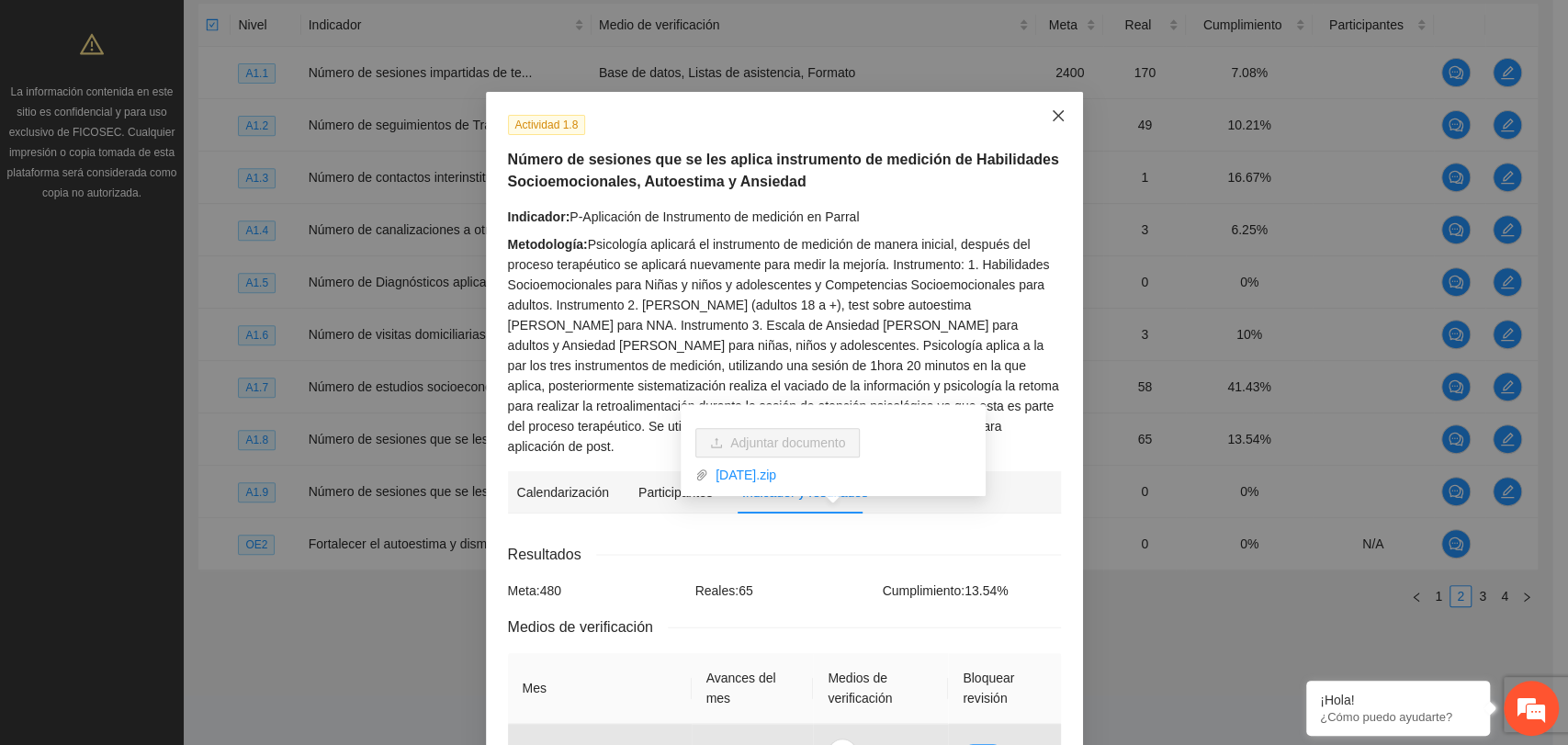 click 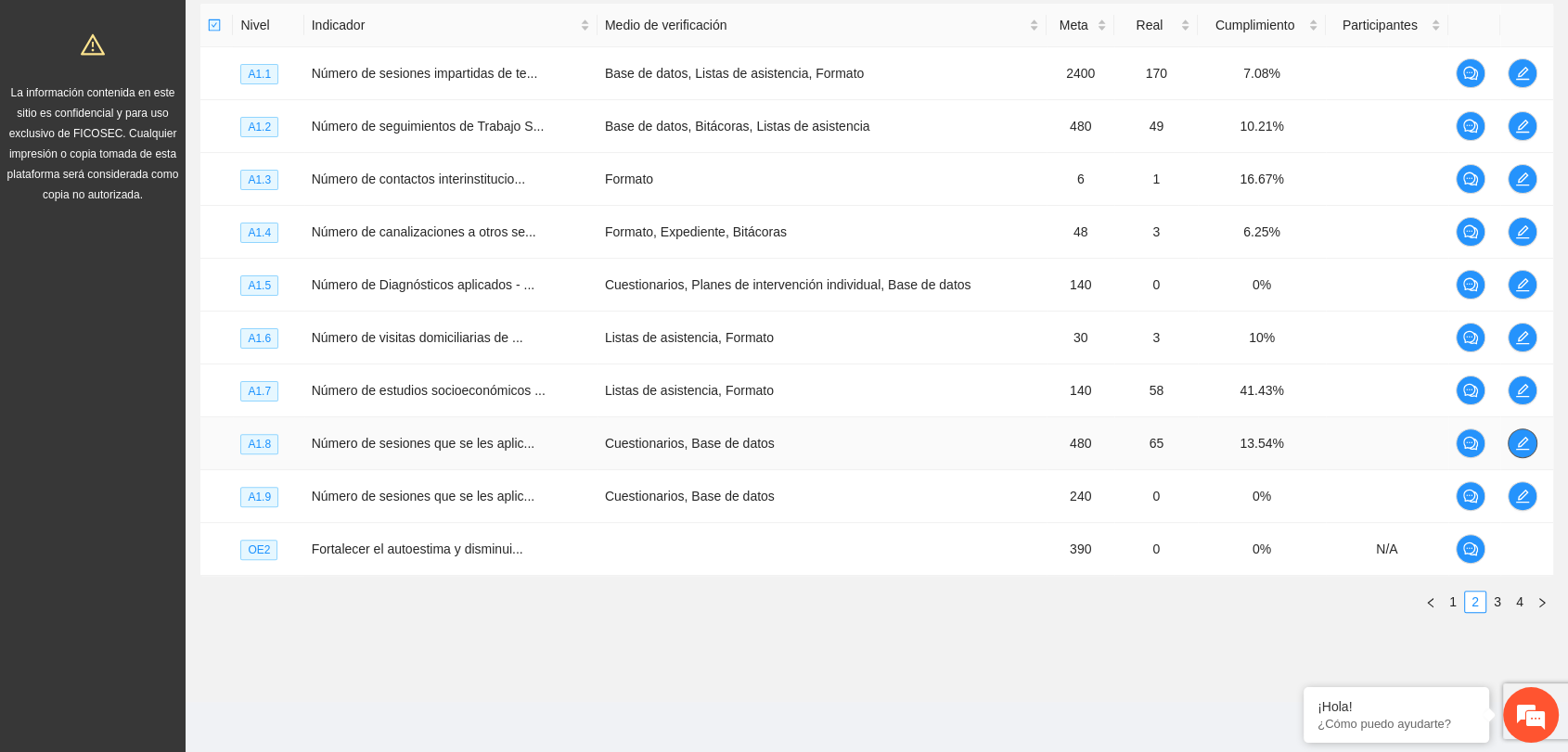click 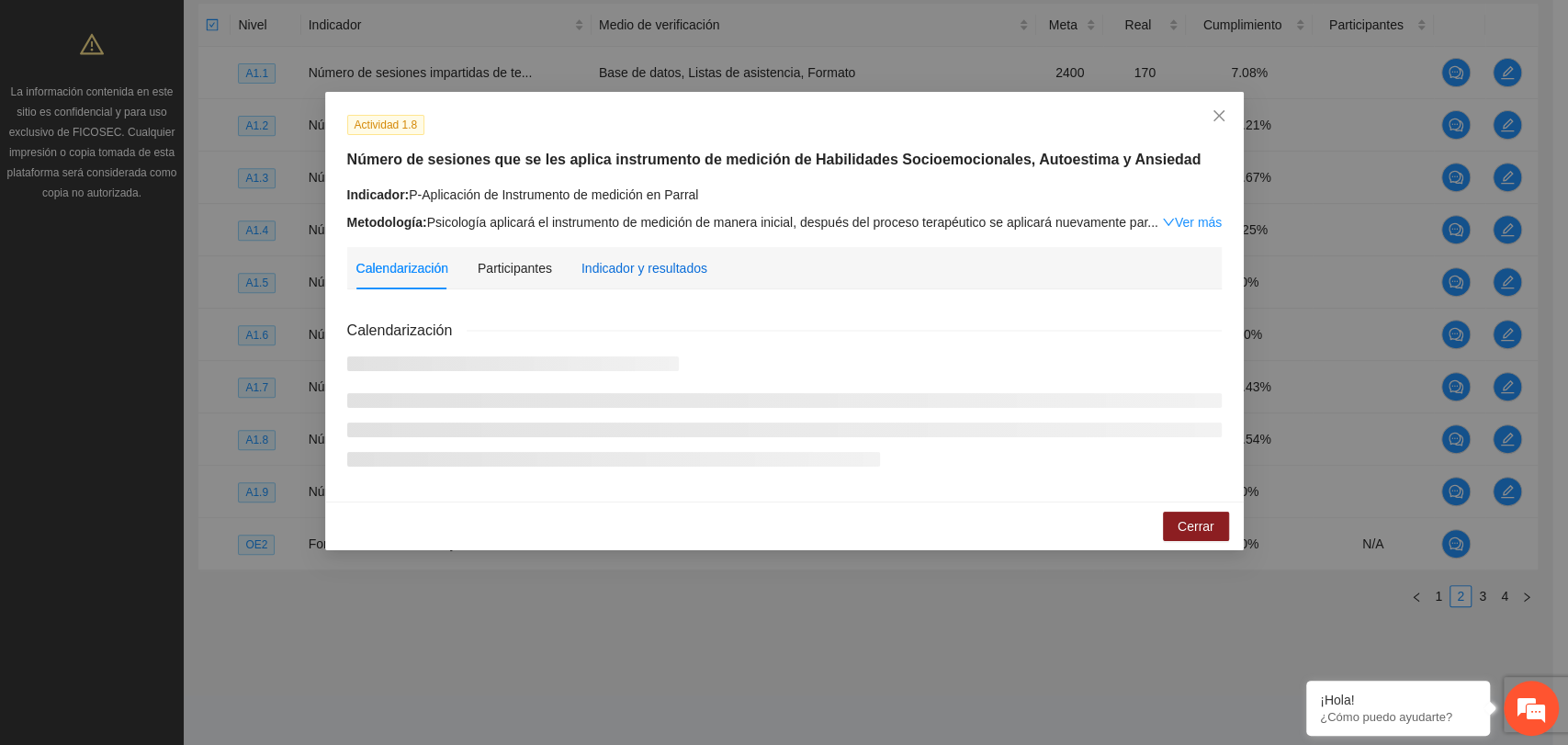 click on "Indicador y resultados" at bounding box center [644, 268] 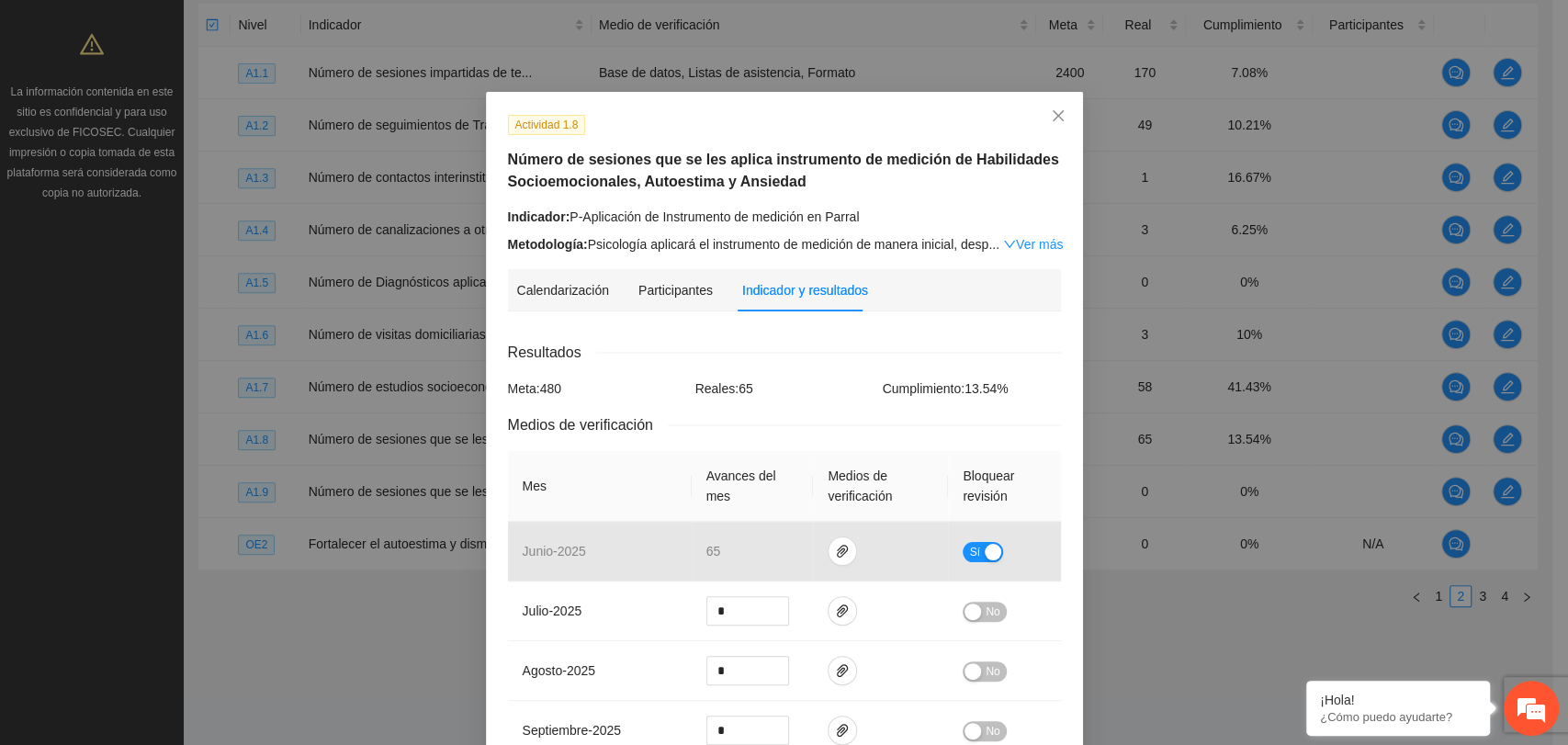 click on "Calendarización Participantes Indicador y resultados Calendarización 2025 Jul Month Year Su Mo Tu We Th Fr Sa 29 30 01 02 Centro de Atencion Psicologica Parral, calle stalfoth#2 col.centro 03 Centro de Atencion Psicologica Parral, calle stalfoth#2 col.centro Centro de Atencion Psicologica Parral, calle stalfoth#2 col.centro Centro de Atencion Psicologica Parral, calle stalfoth#2 col.centro Centro de Atencion Psicologica Parral, calle stalfoth#2 col.centro 04 05 06 07 Centro de Atencion Psicologica Parral, calle stalfoth#2 col.centro 08 09 Centro de Atencion Psicologica Parral, calle stalfoth#2 col.centro Centro de Atencion Psicologica Parral, calle stalfoth#2 col.centro Centro de Atencion Psicologica Parral, calle stalfoth#2 col.centro 10 11 12 13 14 15 16 17 18 Centro de Atencion Psicologica Parral, calle stalfoth#2 col.centro  19 20 21 Centro de Atencion Psicologica Parral, calle stalfoth#2 col.centro  22 Centro de Atencion Psicologica Parral, calle stalfoth#2 col.centro  23 24 25 26 27 28 29 30 31 01 02" at bounding box center [784, 807] 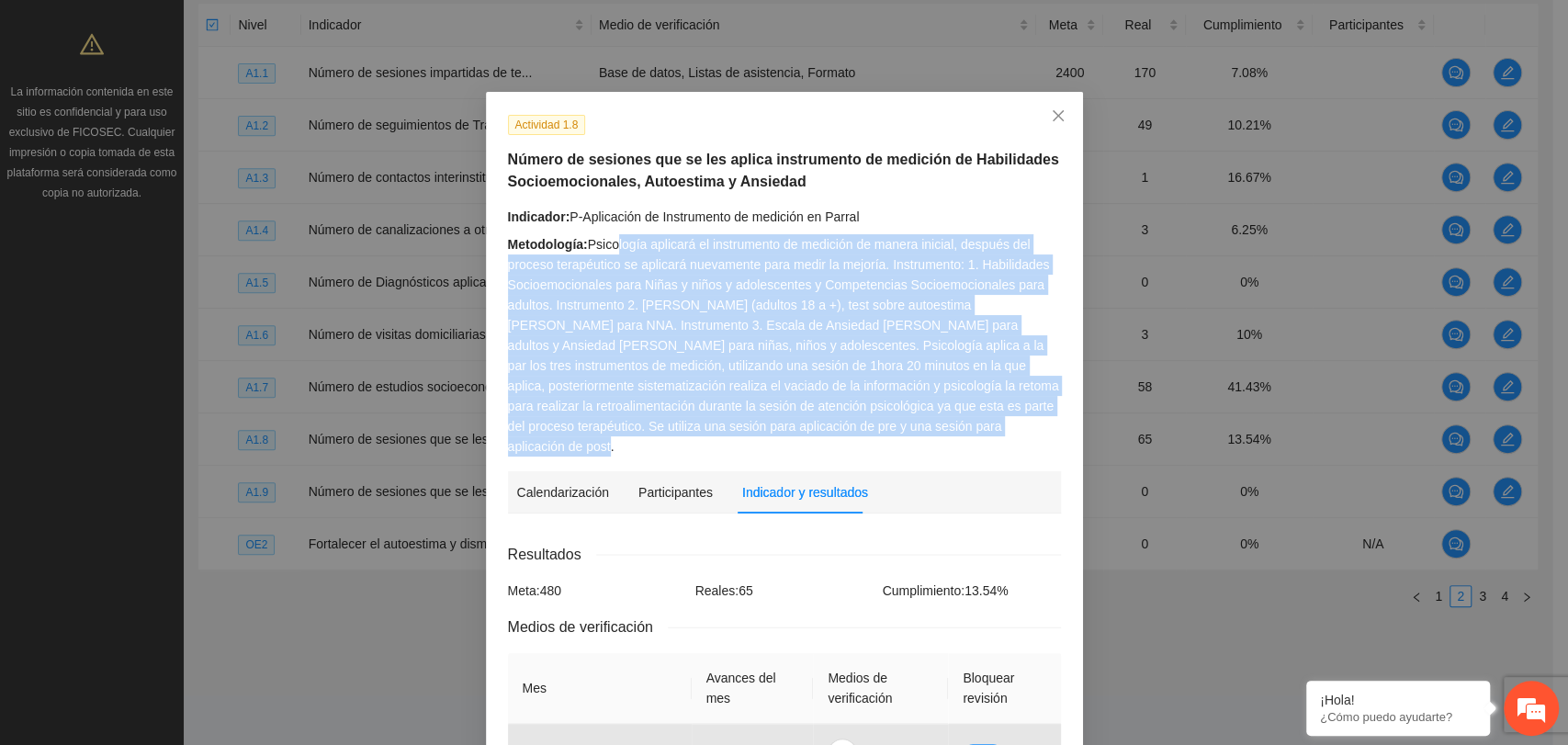 drag, startPoint x: 607, startPoint y: 243, endPoint x: 1041, endPoint y: 429, distance: 472.1779 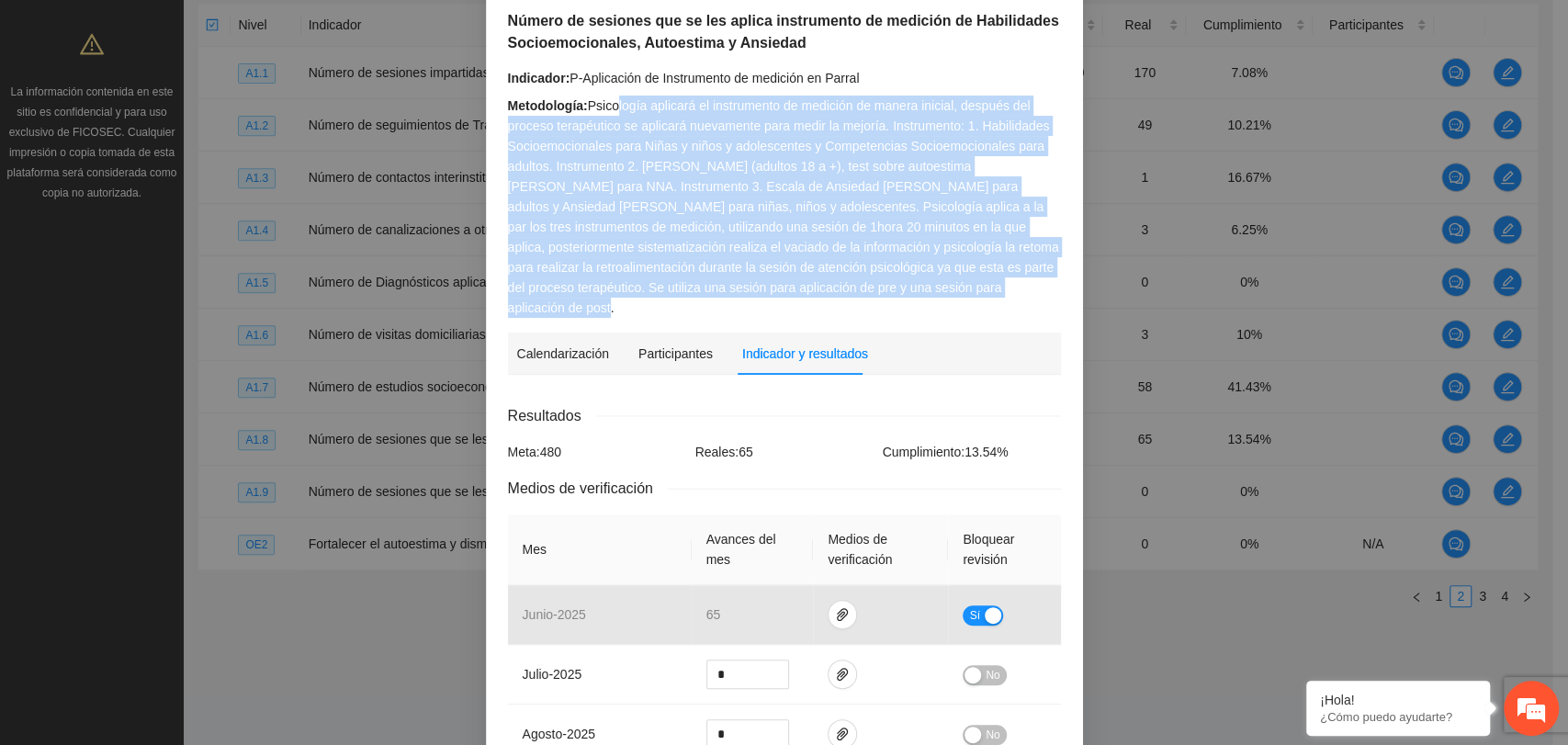 scroll, scrollTop: 204, scrollLeft: 0, axis: vertical 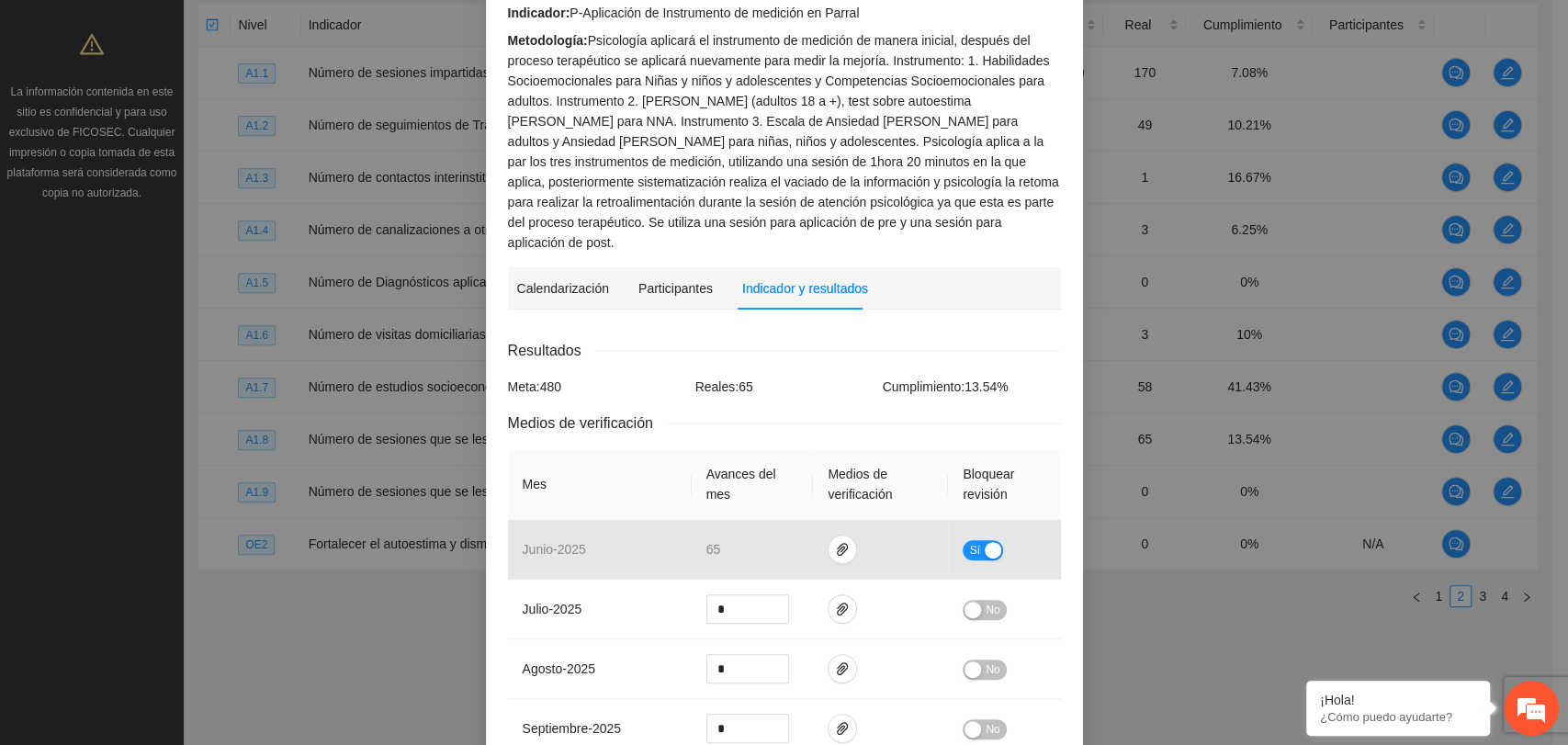 click on "Resultados" at bounding box center (784, 350) 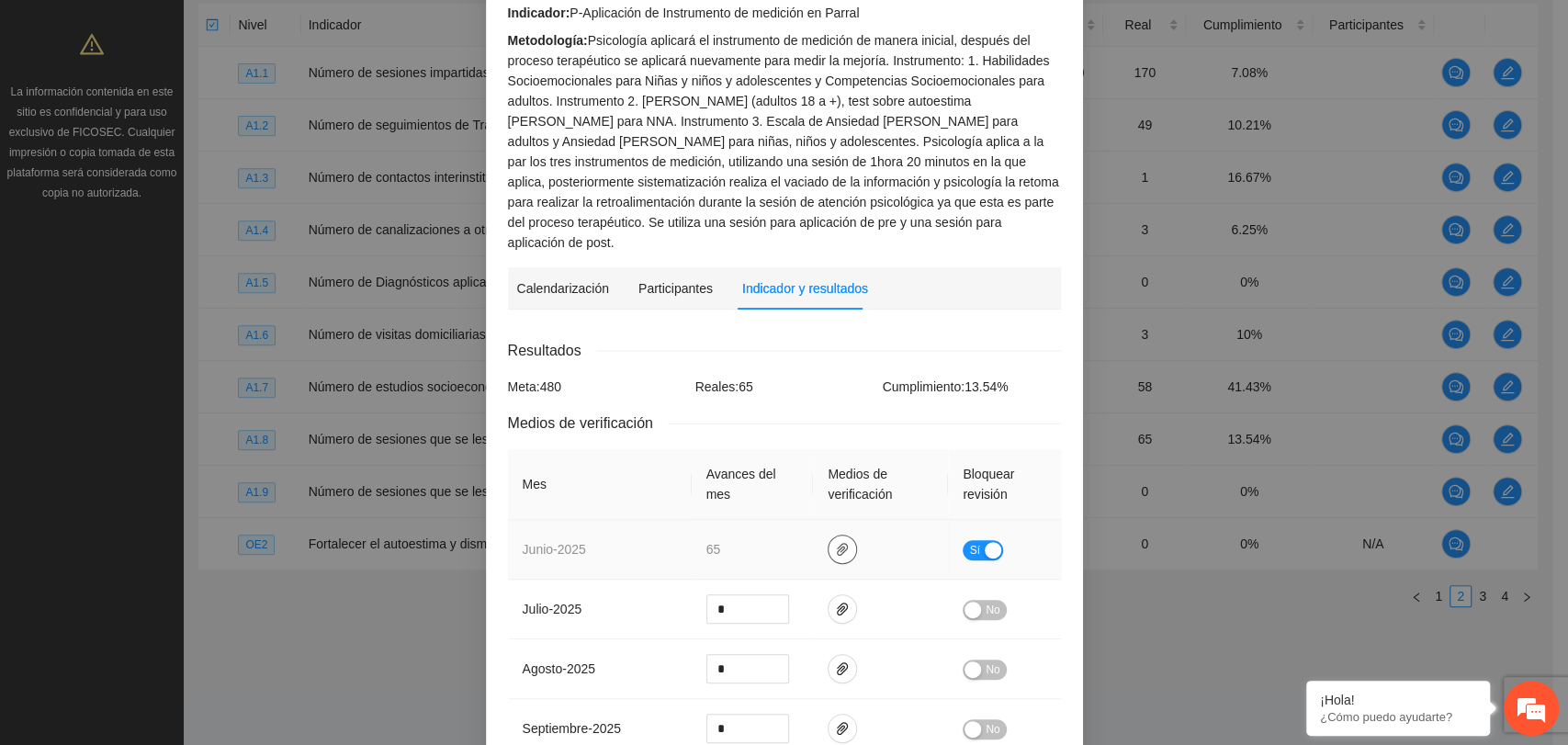 click at bounding box center (842, 549) 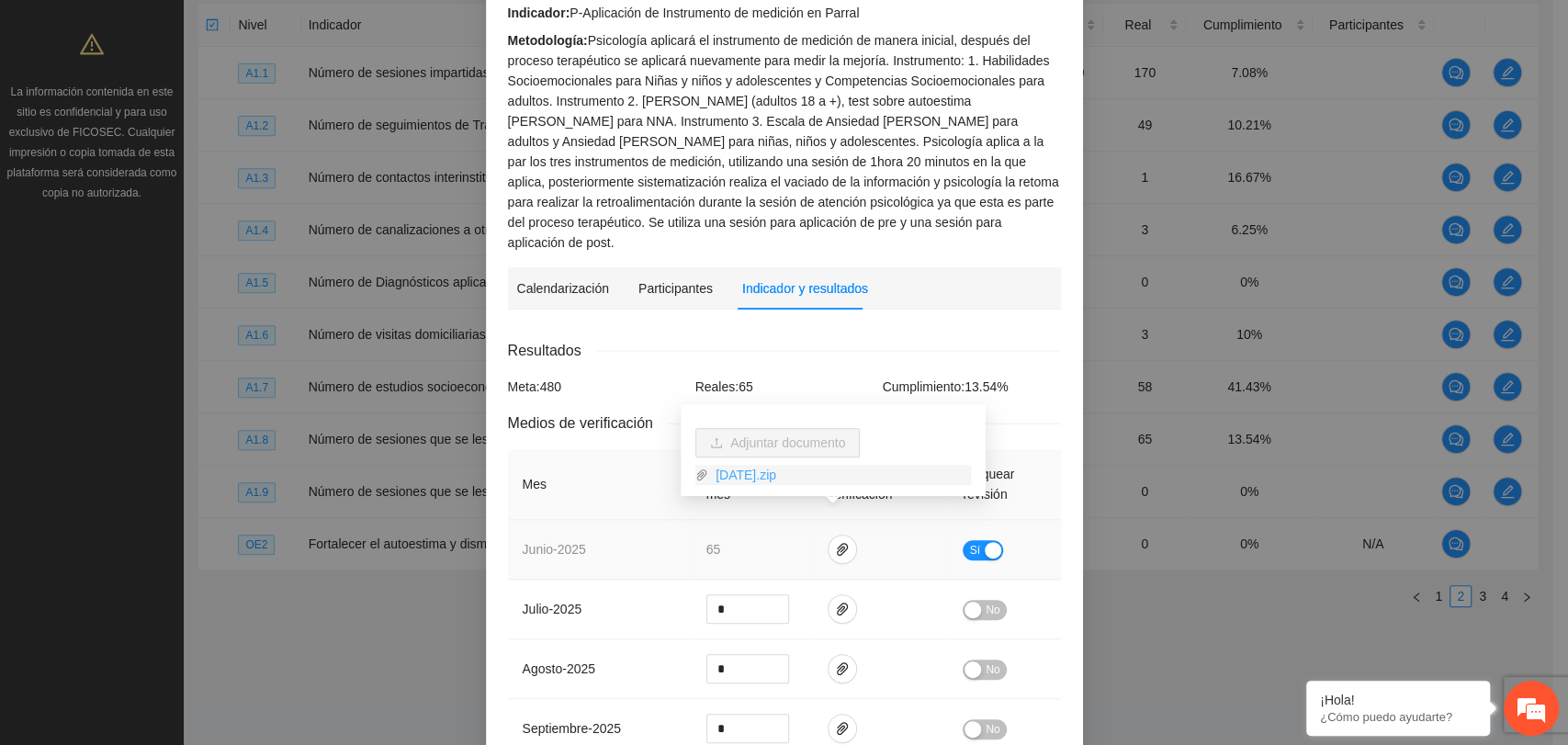 click on "JUNIO2025.zip" at bounding box center [840, 475] 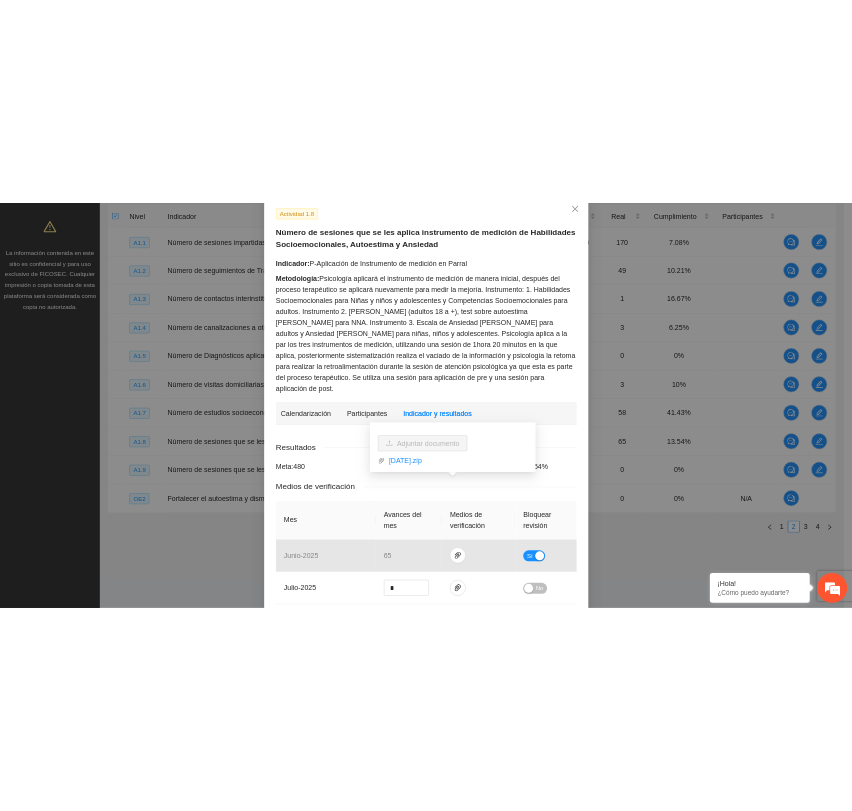 scroll, scrollTop: 0, scrollLeft: 0, axis: both 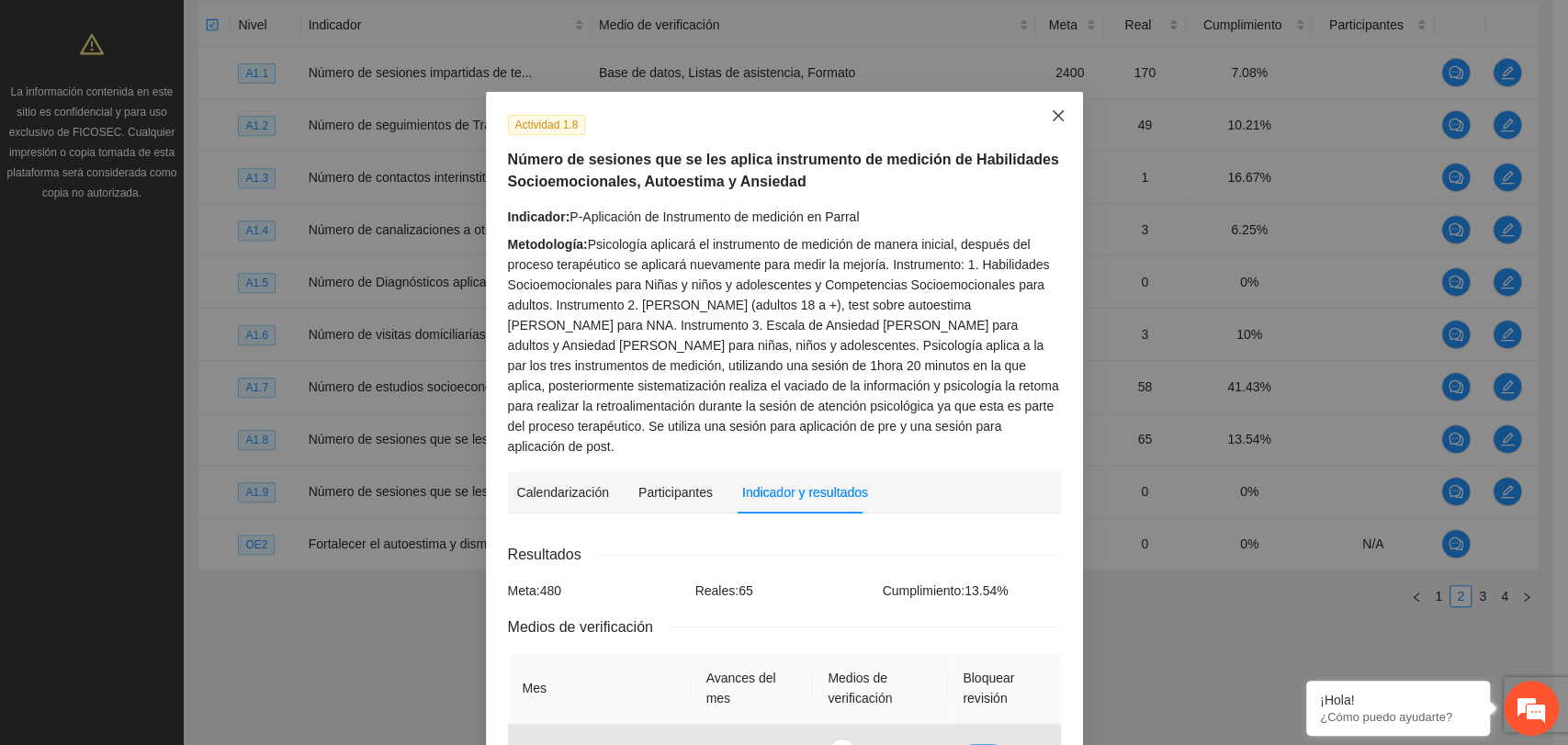 click 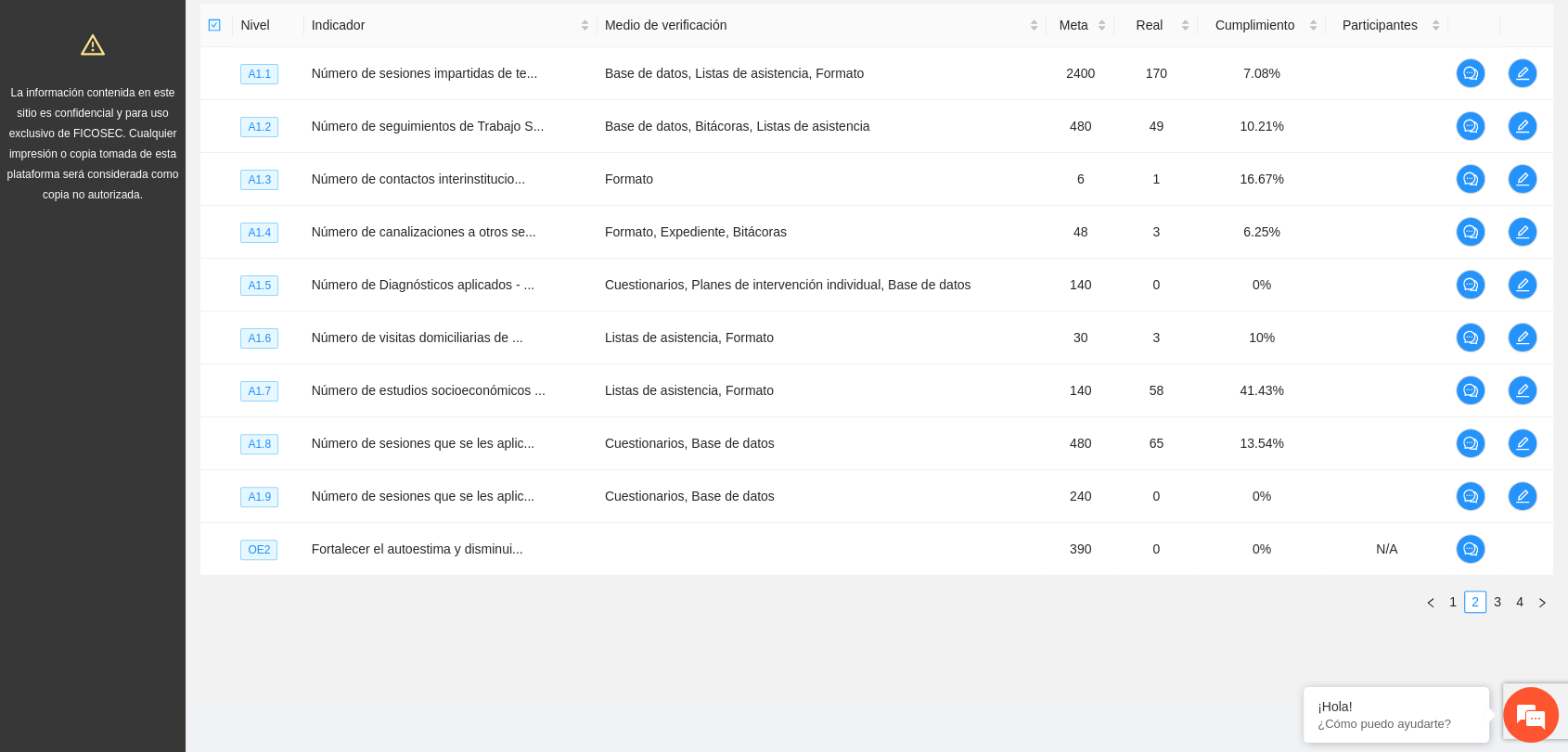 click on "Monitoreo técnico Asistentes Beneficiarios Asistencias Objetivos y actividades Participantes Casos de éxito, retos y obstáculos Cronograma Visita de campo y entregables Objetivo general Meta: 260.00 Real: 0.00 Cumplimiento: 0 % Objetivos específicos Meta: 780.00 Real: 0 Cumplimiento: 0 % Actividades Meta: 8205.00 Real: 672 Cumplimiento: 14.66 % Descargar Especifica cuántos participantes fueron atendidos y adjunta la evidencia necesaria en cada objetivo y actividad Nivel Indicador Medio de verificación Meta Real Cumplimiento Participantes                     A1.1 Número de sesiones impartidas de te... Base de datos, Listas de asistencia, Formato 2400 170 7.08% A1.2 Número de seguimientos de Trabajo S... Base de datos, Bitácoras, Listas de asistencia 480 49 10.21% A1.3 Número de contactos interinstitucio... Formato 6 1 16.67% A1.4 Número de canalizaciones a otros se... Formato, Expediente, Bitácoras 48 3 6.25% A1.5 Número de Diagnósticos aplicados - ... 140 0 0% A1.6 30 3 10% A1.7 140 58" at bounding box center (877, 160) 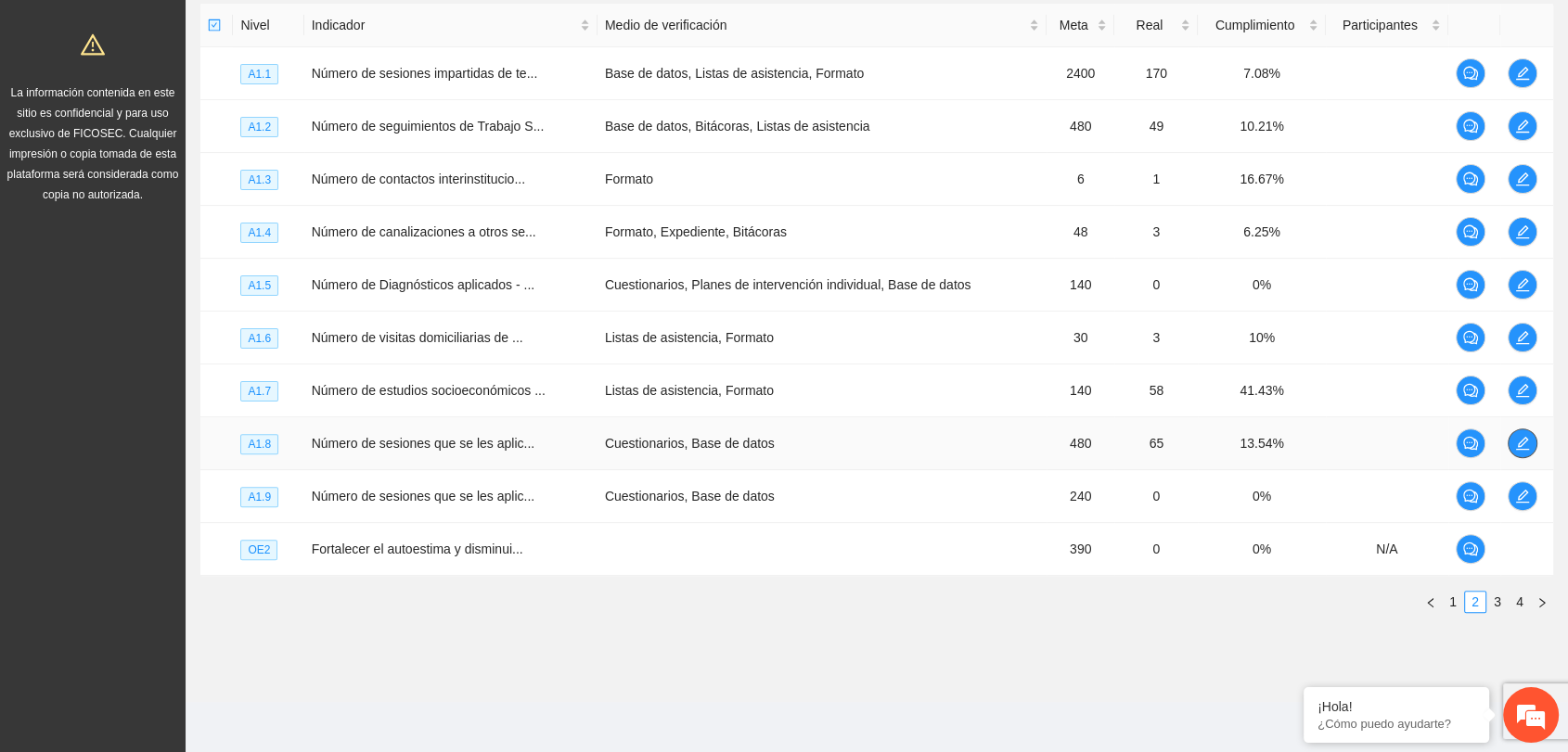 click 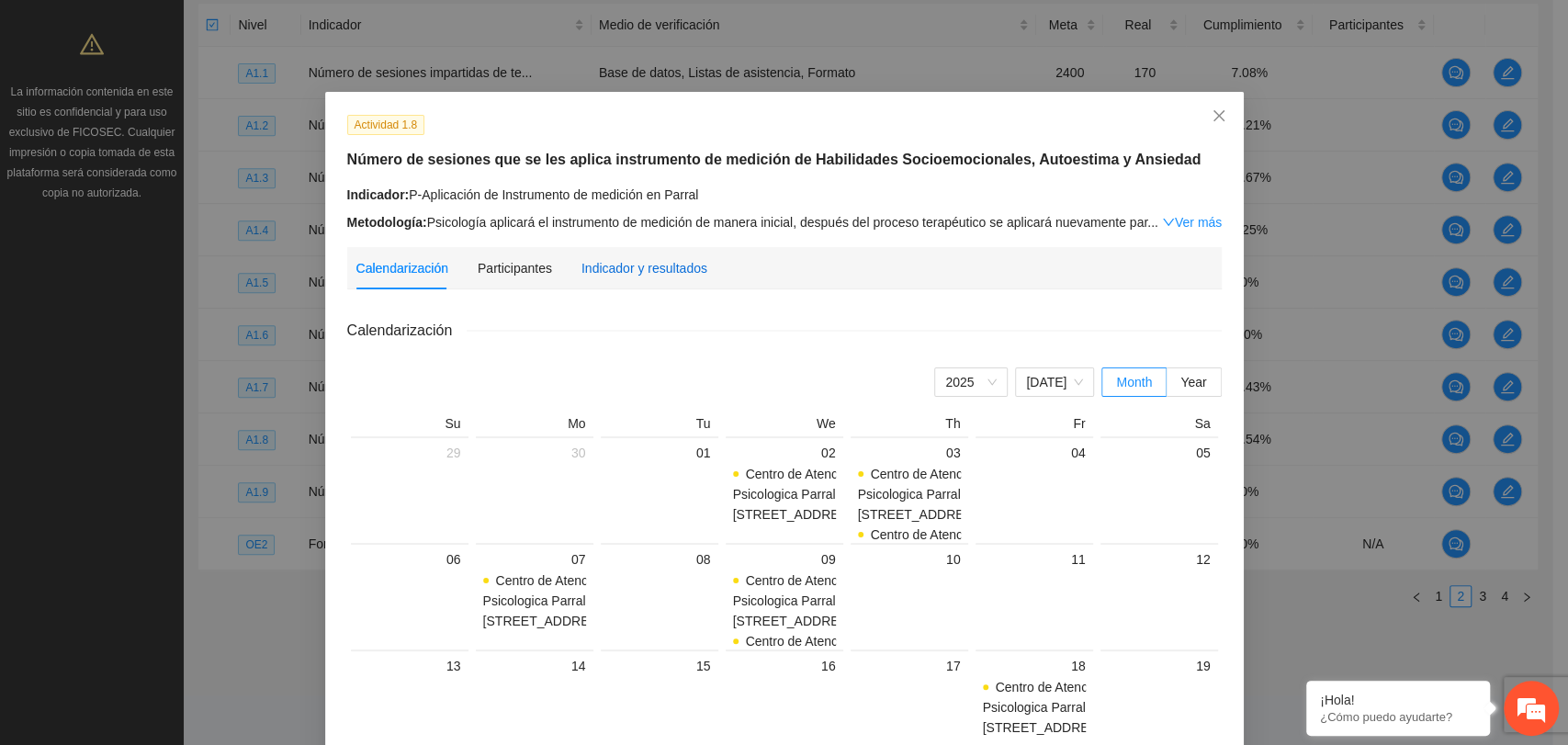click on "Indicador y resultados" at bounding box center (644, 268) 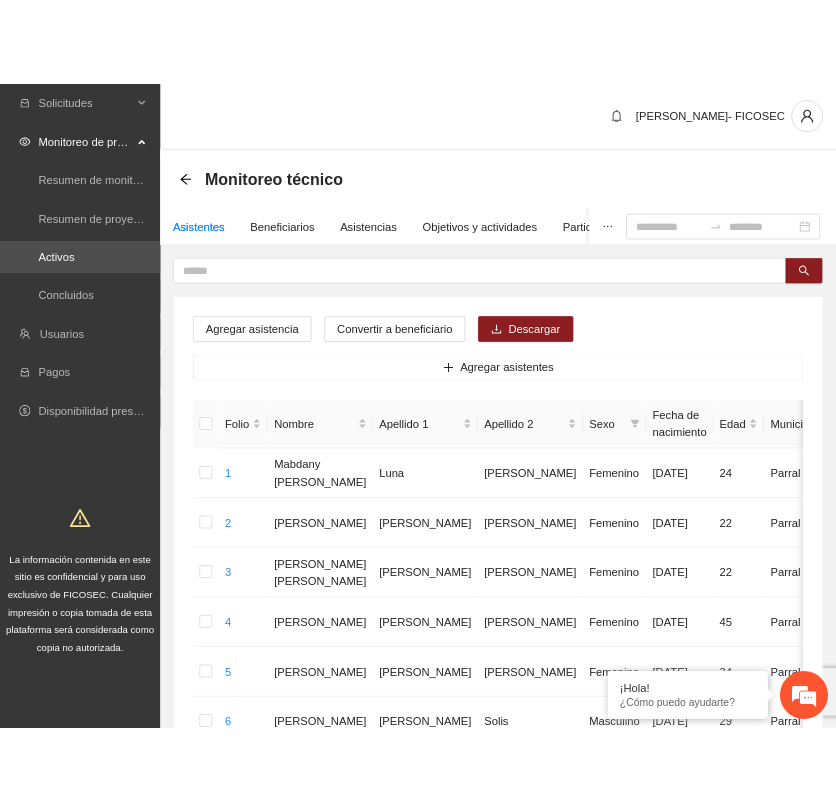 scroll, scrollTop: 0, scrollLeft: 0, axis: both 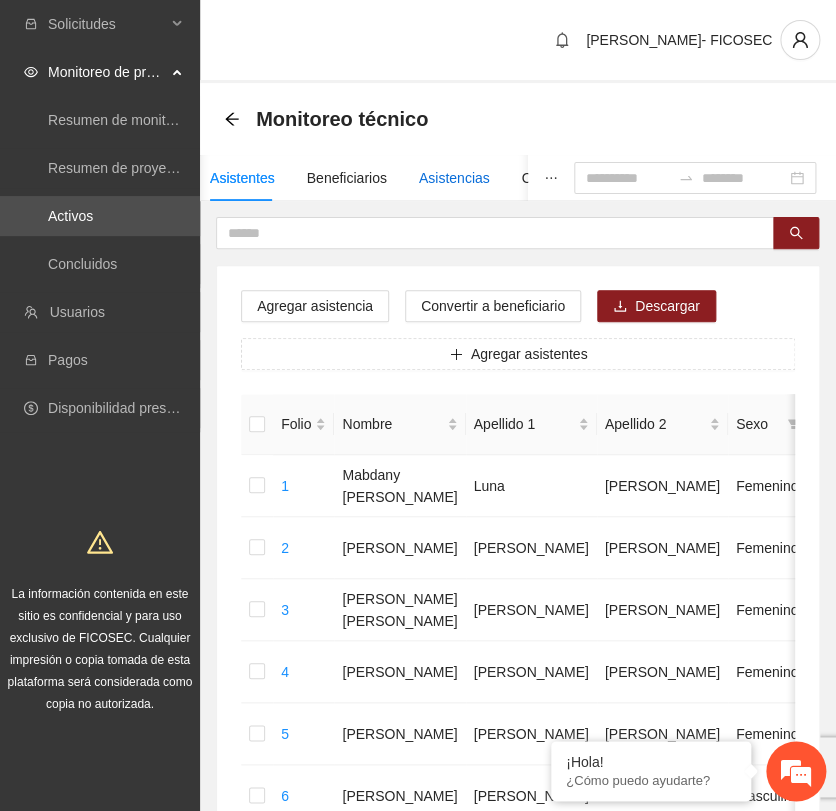 click on "Asistencias" at bounding box center (454, 178) 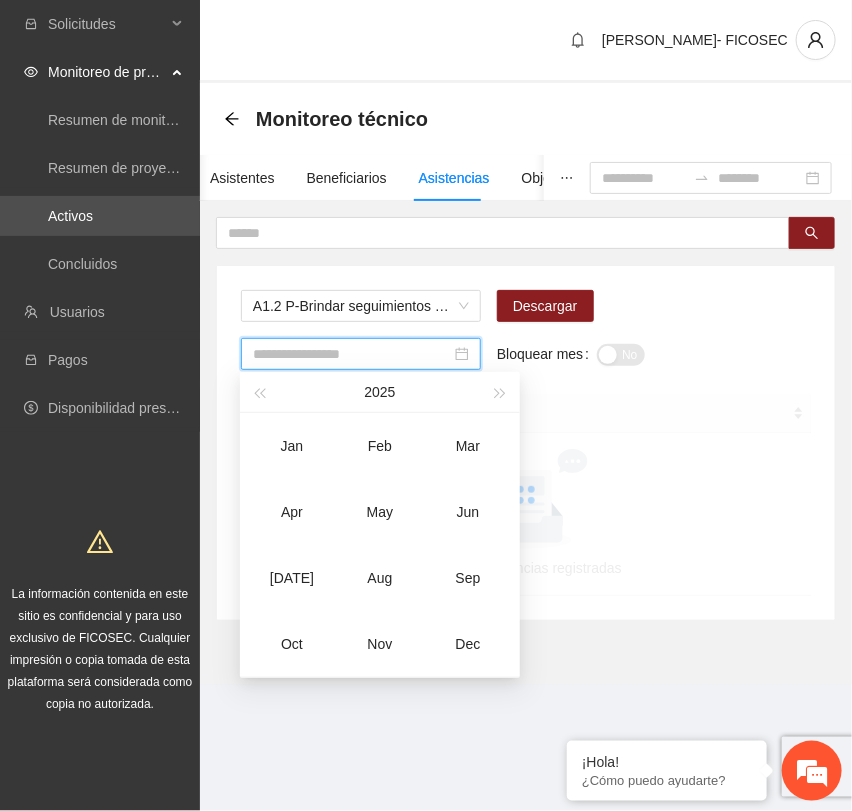 click at bounding box center (352, 354) 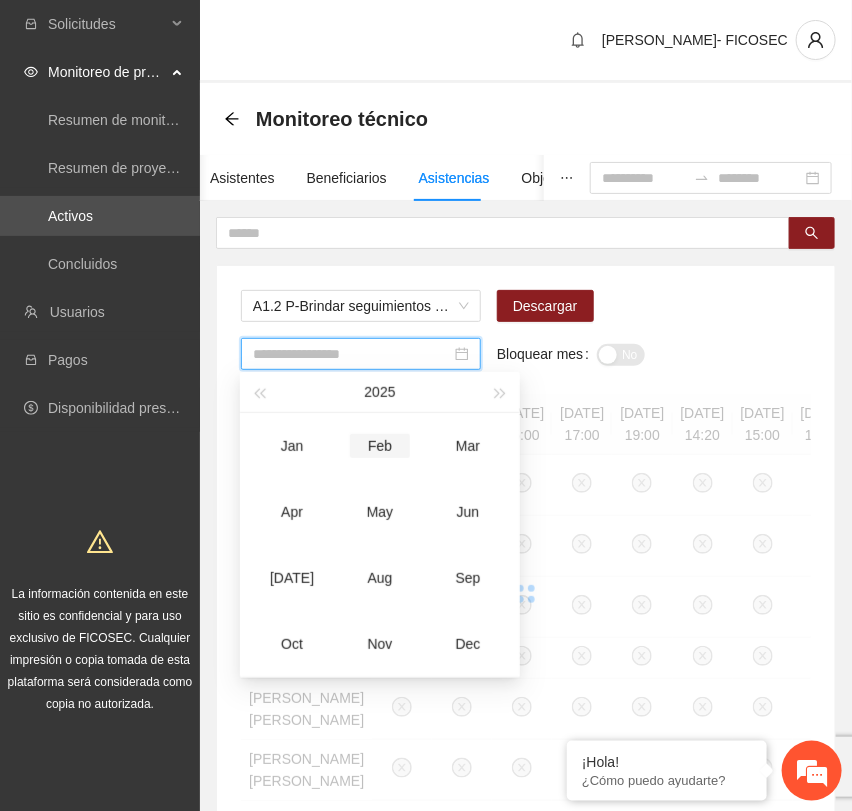 type on "*******" 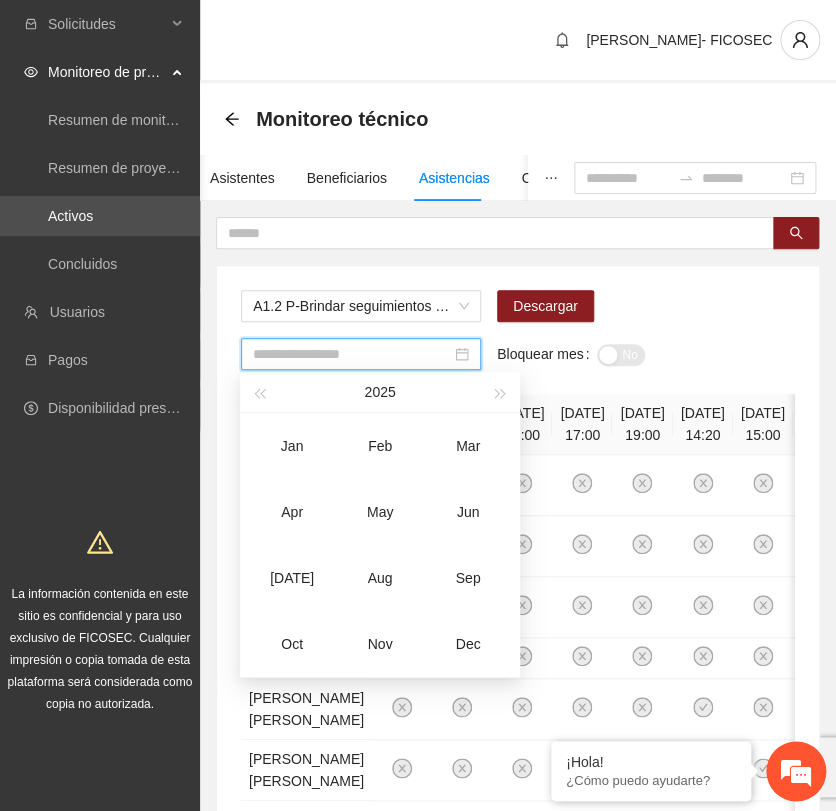 drag, startPoint x: 312, startPoint y: 64, endPoint x: 316, endPoint y: 74, distance: 10.770329 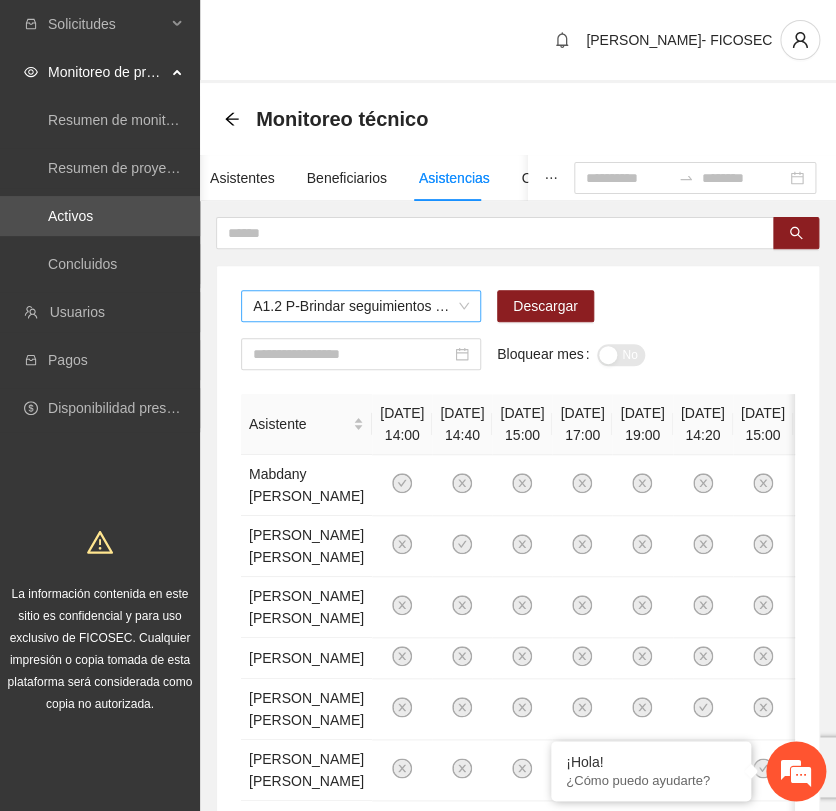 click on "A1.2 P-Brindar seguimientos de Trabajo Social en [GEOGRAPHIC_DATA]" at bounding box center [361, 306] 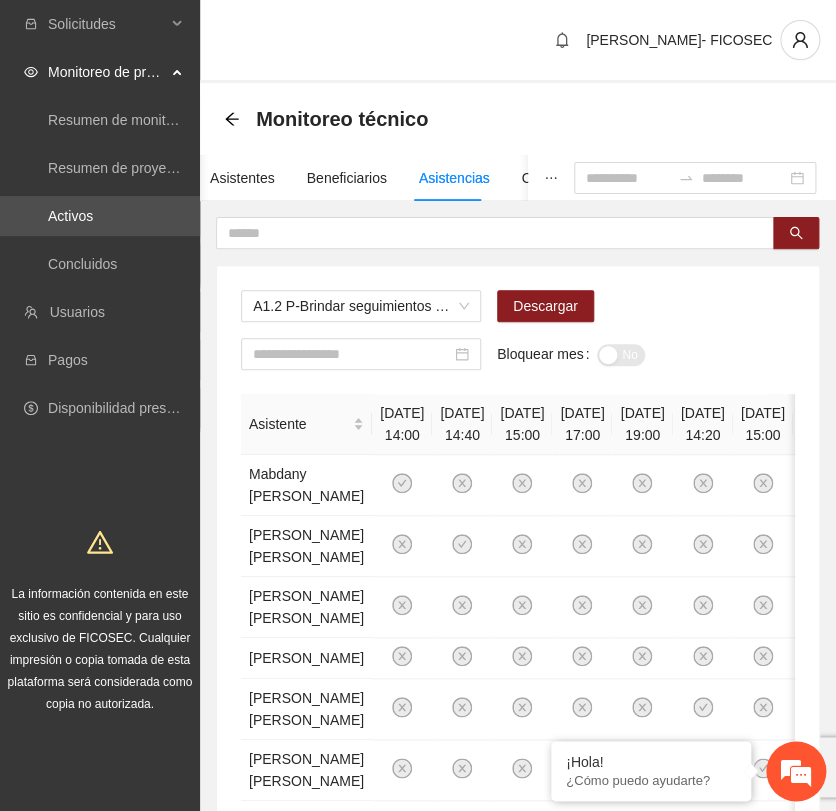 click on "A1.2 P-Brindar seguimientos de Trabajo Social en Parral Descargar Bloquear mes No" at bounding box center (518, 330) 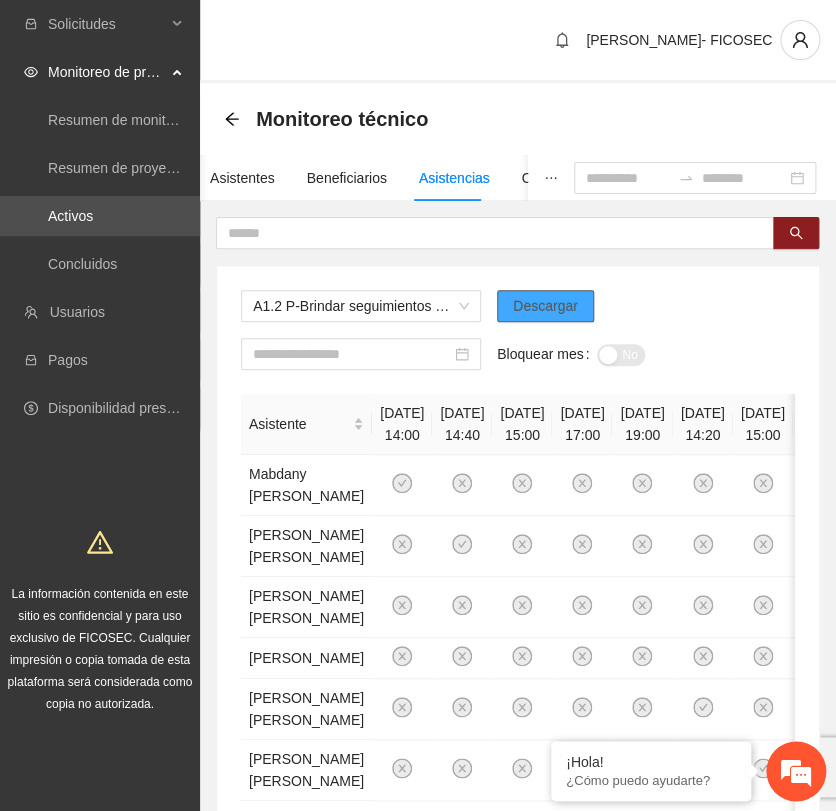 click on "Descargar" at bounding box center [545, 306] 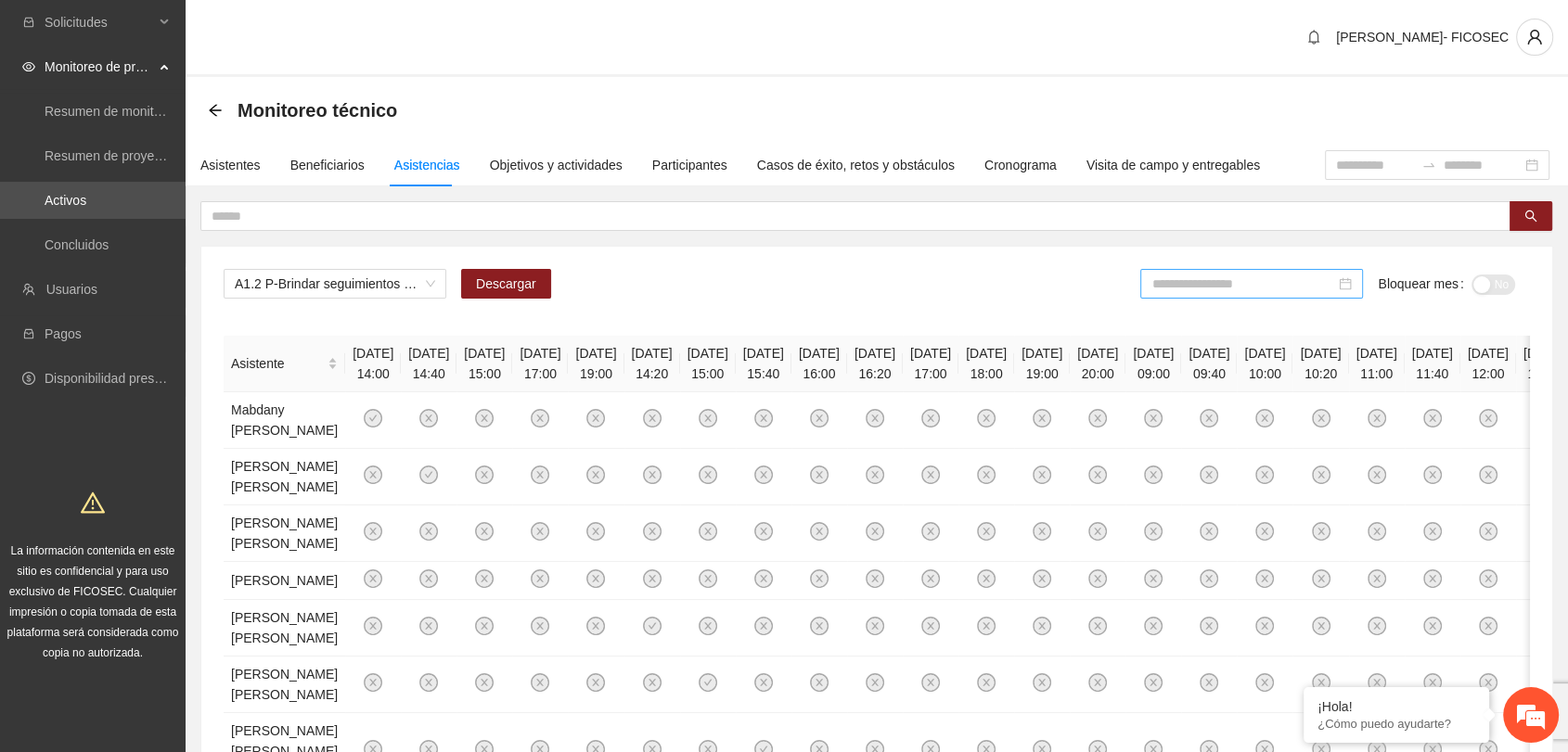 click at bounding box center (1243, 284) 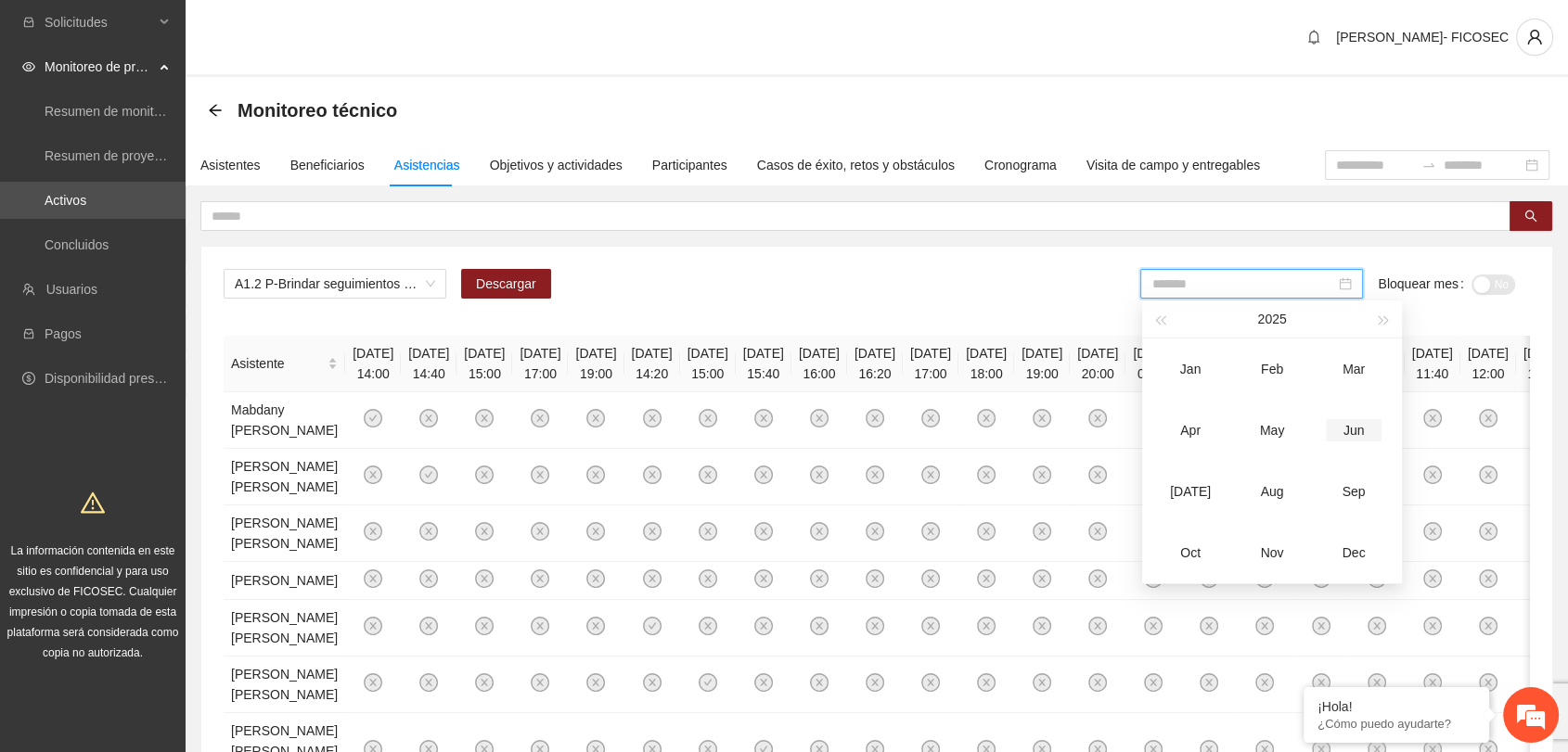 click on "Jun" at bounding box center [1354, 430] 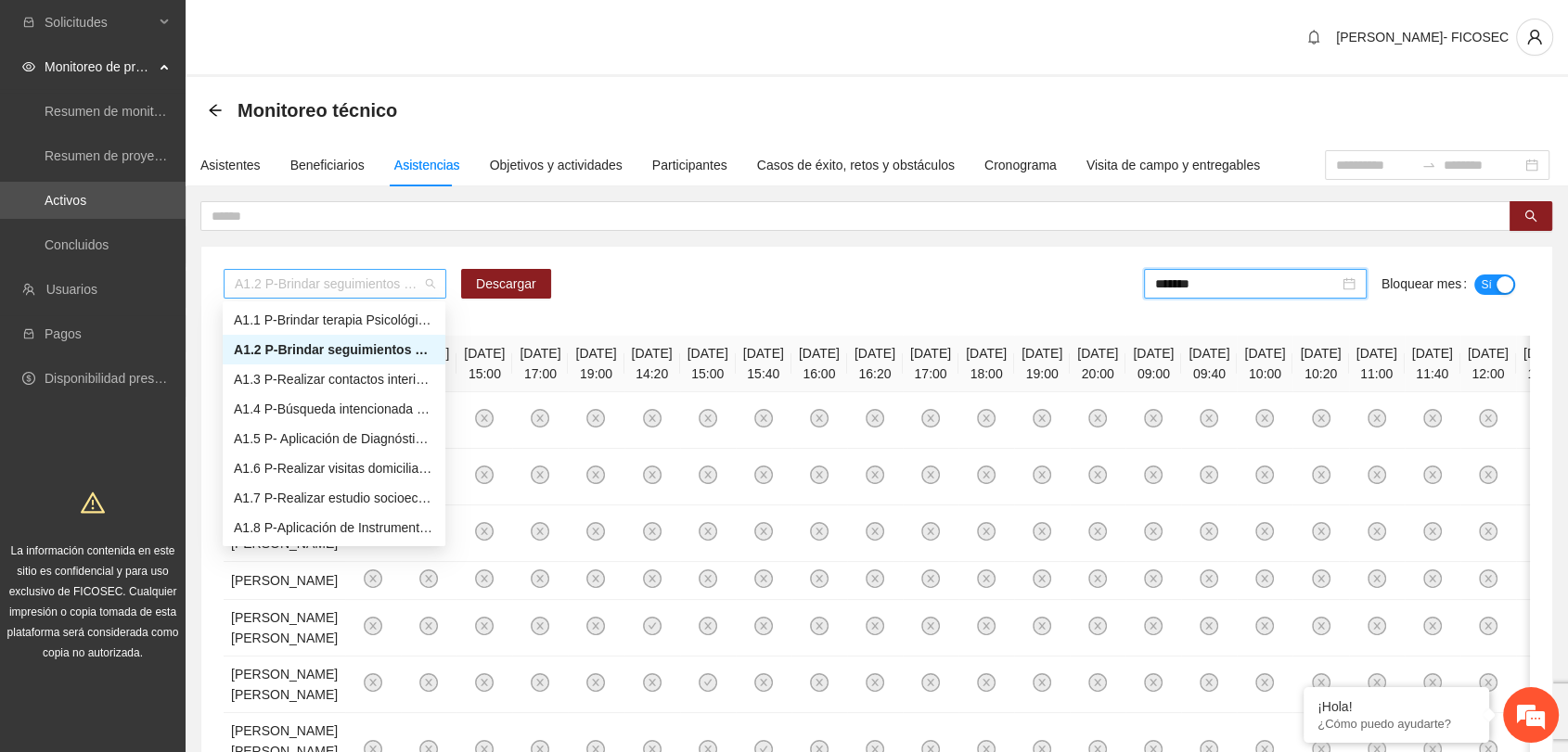 click on "A1.2 P-Brindar seguimientos de Trabajo Social en Parral" at bounding box center (335, 284) 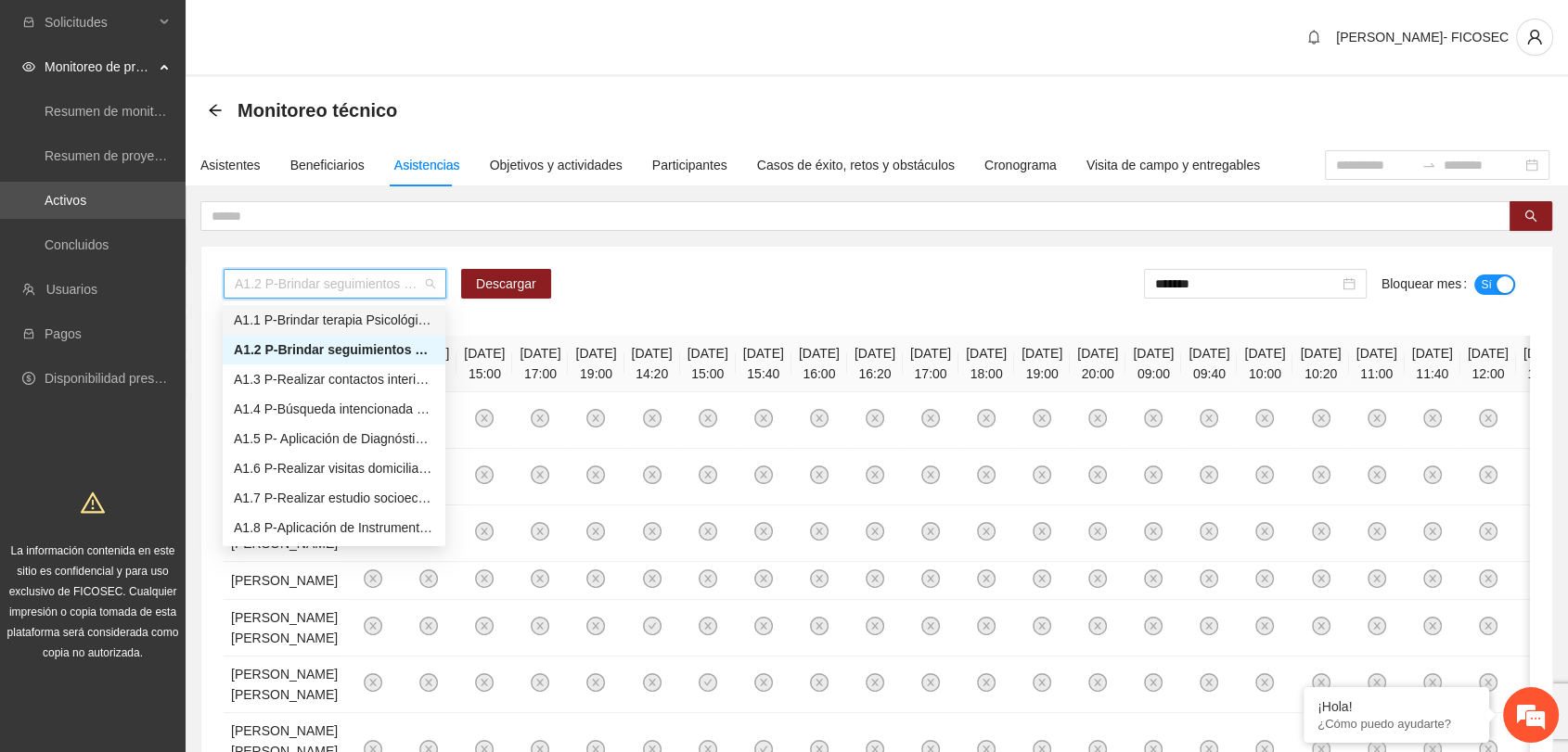 click on "A1.1 P-Brindar terapia Psicológica en Parral" at bounding box center (334, 320) 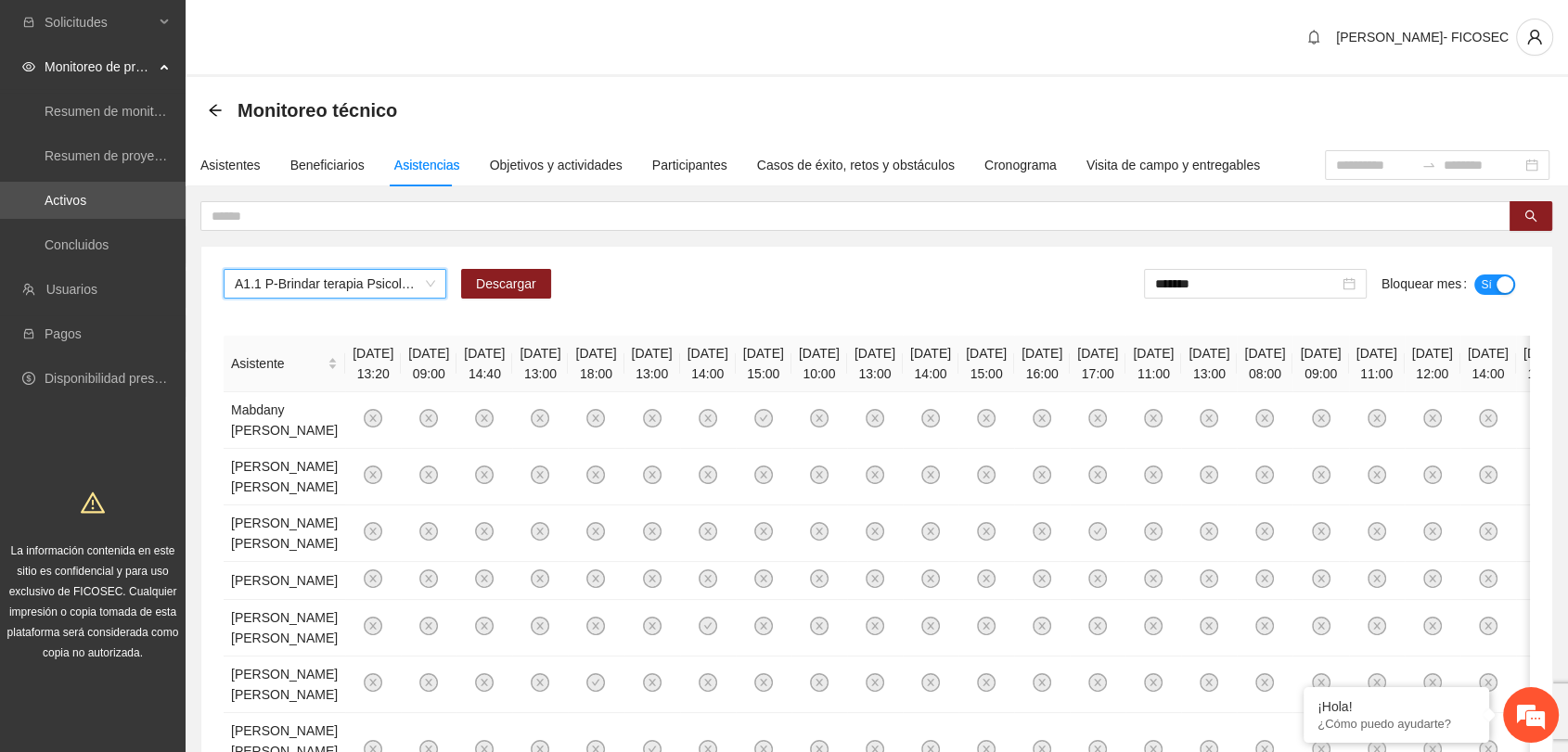 click on "******* Bloquear mes Sí" at bounding box center (1337, 291) 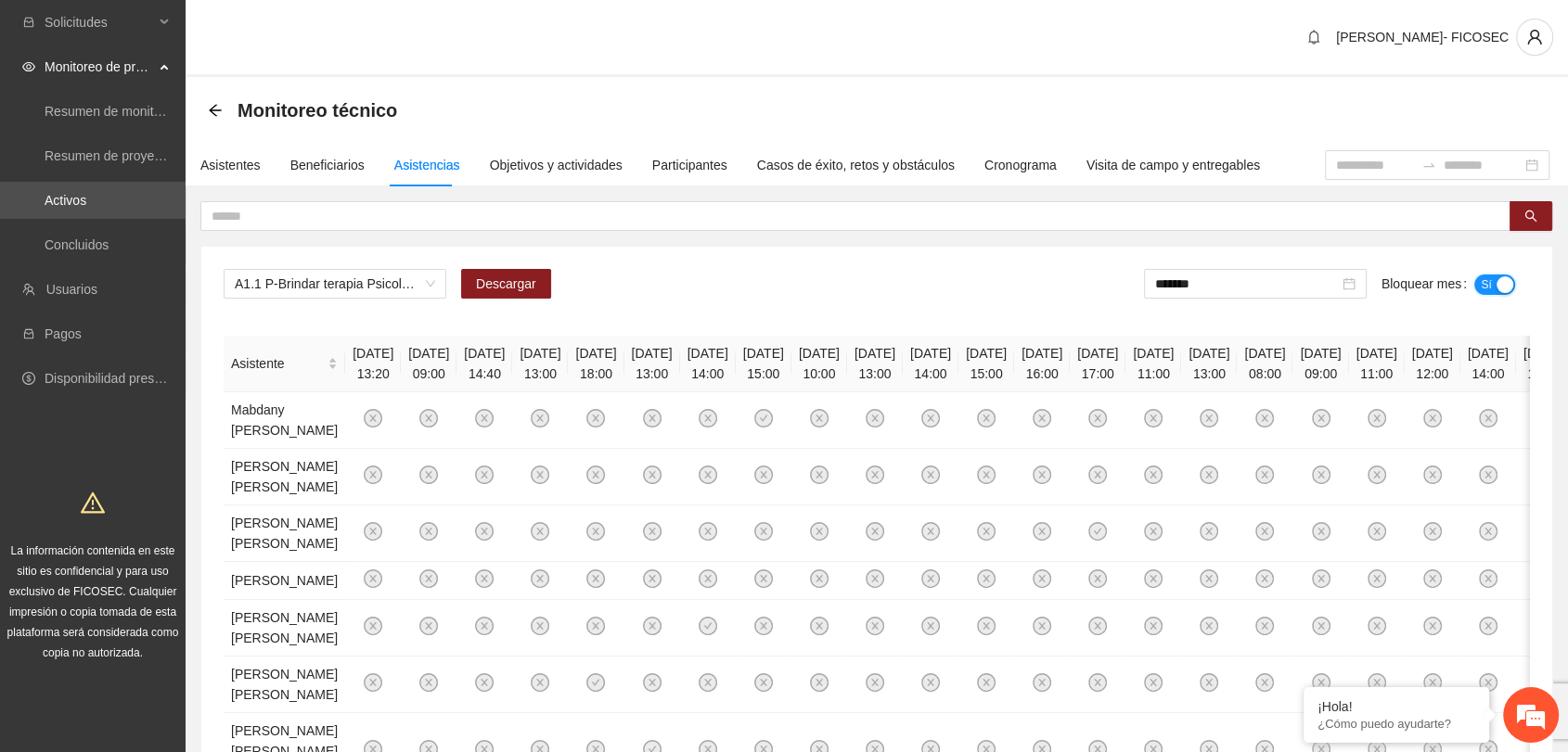 drag, startPoint x: 1499, startPoint y: 283, endPoint x: 1467, endPoint y: 293, distance: 33.526109 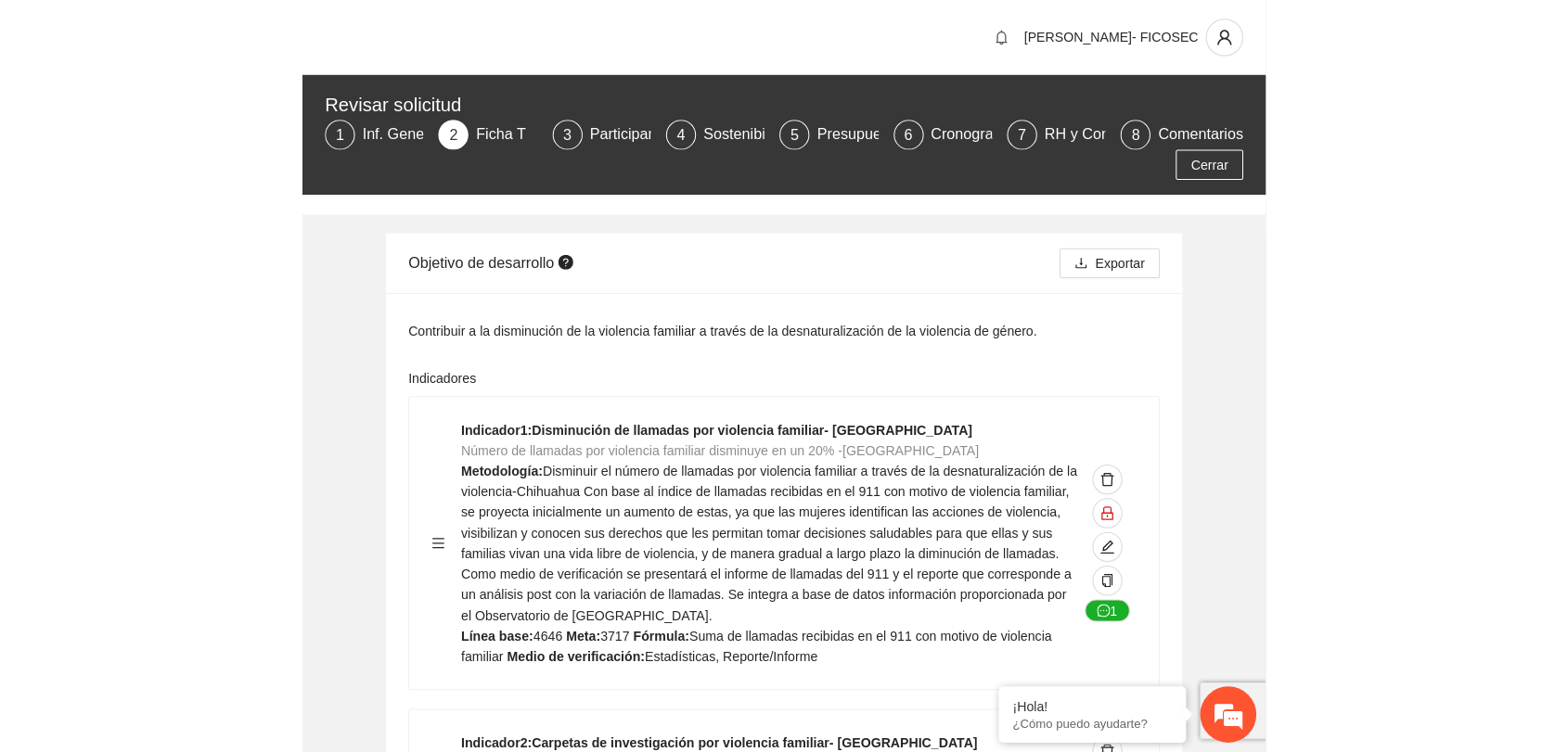 scroll, scrollTop: 0, scrollLeft: 0, axis: both 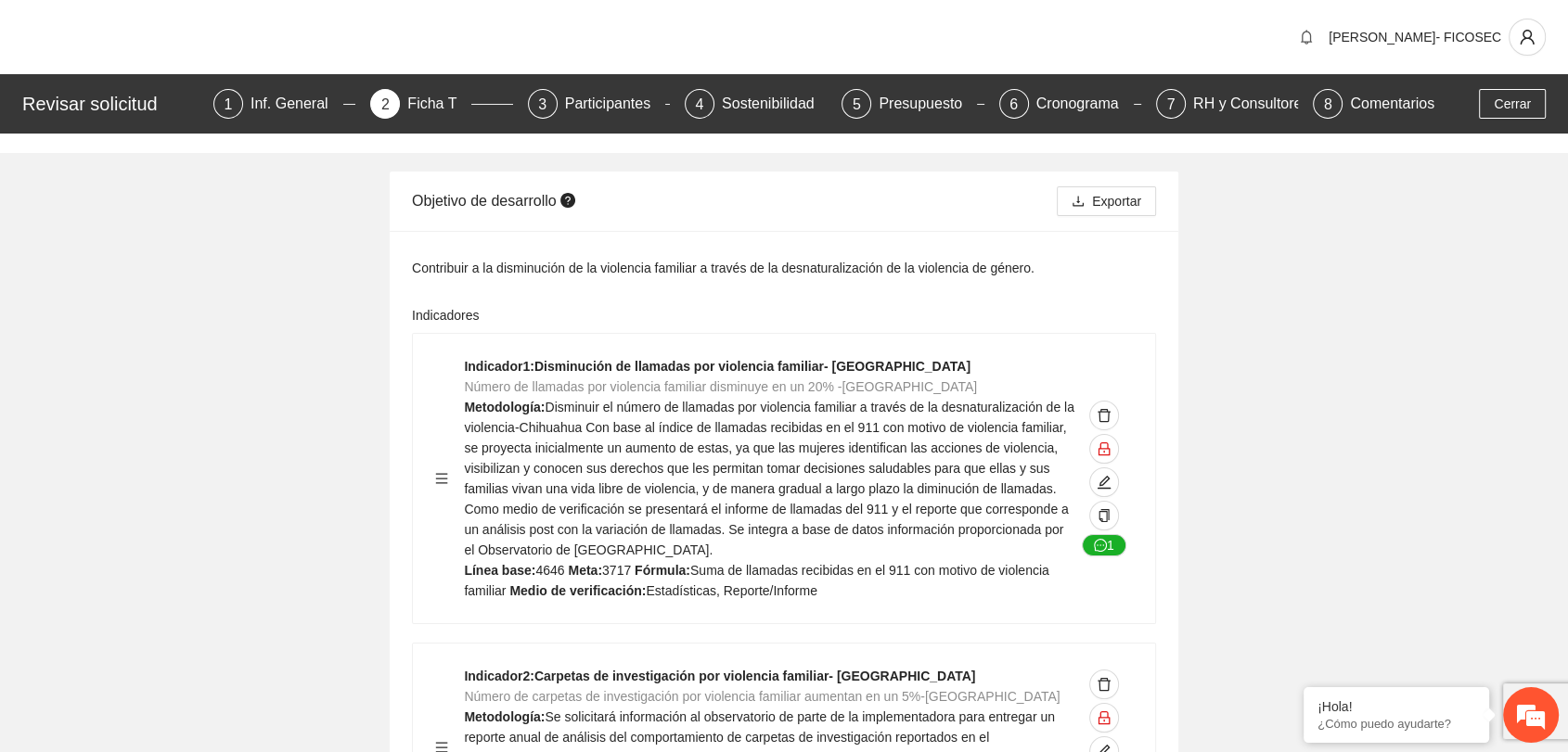 click on "Objetivo de desarrollo      Exportar Contribuir a la disminución de la violencia familiar a través de la desnaturalización de la violencia de género. Indicadores Indicador  1 :  Disminución de llamadas por violencia familiar- Chihuahua Número de llamadas por violencia familiar disminuye en un 20% -Chihuahua Metodología:  Línea base:  4646   Meta:  3717   Fórmula:  Suma de llamadas recibidas en el 911 con motivo de violencia familiar   Medio de verificación:  Estadísticas, Reporte/Informe 1 Indicador  2 :  Carpetas de investigación por violencia familiar- Chihuahua Número de carpetas de investigación por violencia familiar aumentan en un 5%-Chihuahua Metodología:  Se solicitará información al observatorio de parte de la implementadora para entregar un reporte anual de análisis del comportamiento de carpetas de investigación reportados en el Observatorio Ciudadano de FICOSEC. Se integra a base de datos información proporcionada por el Observatorio de Ficosec. Línea base:  3508" at bounding box center [784, 5141] 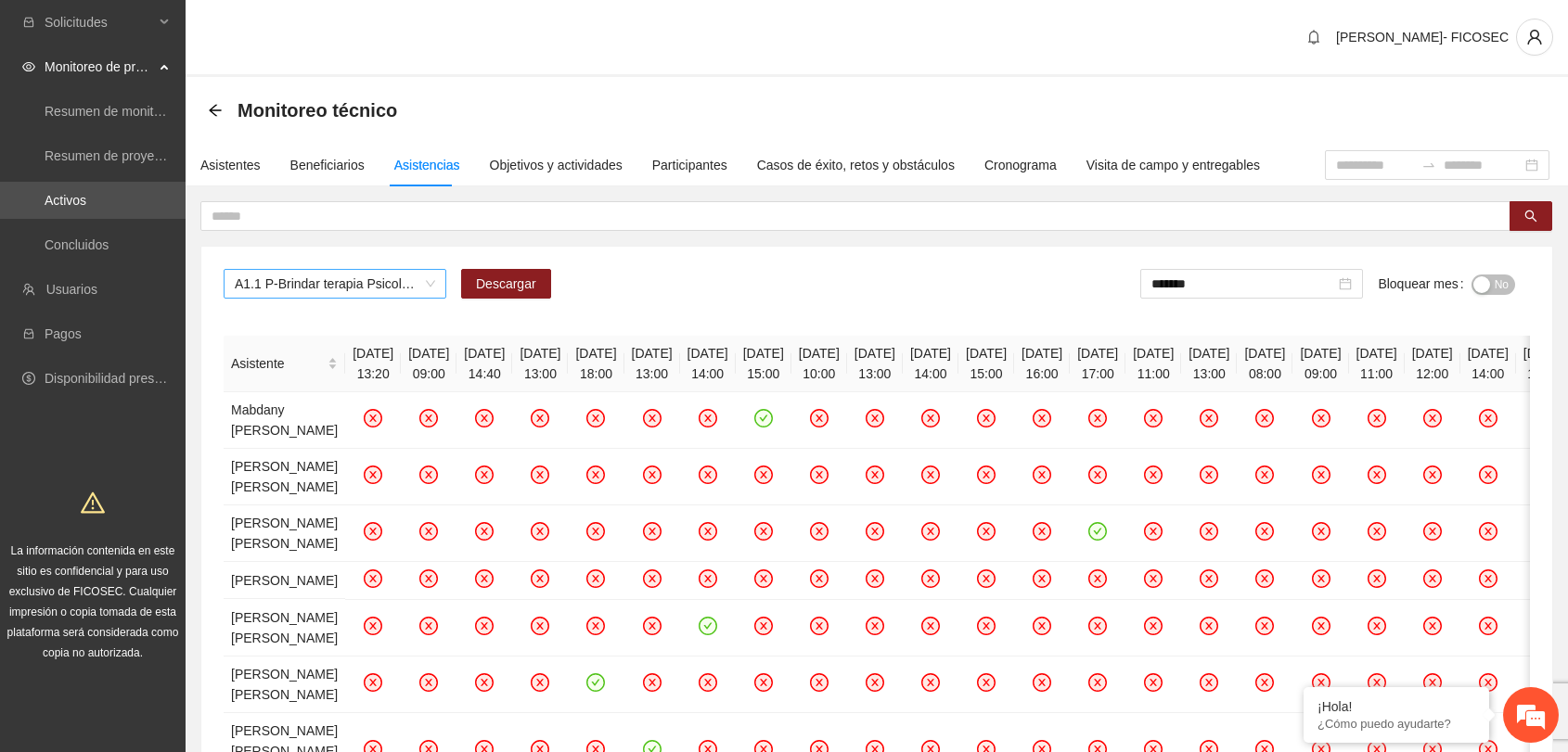 scroll, scrollTop: 0, scrollLeft: 0, axis: both 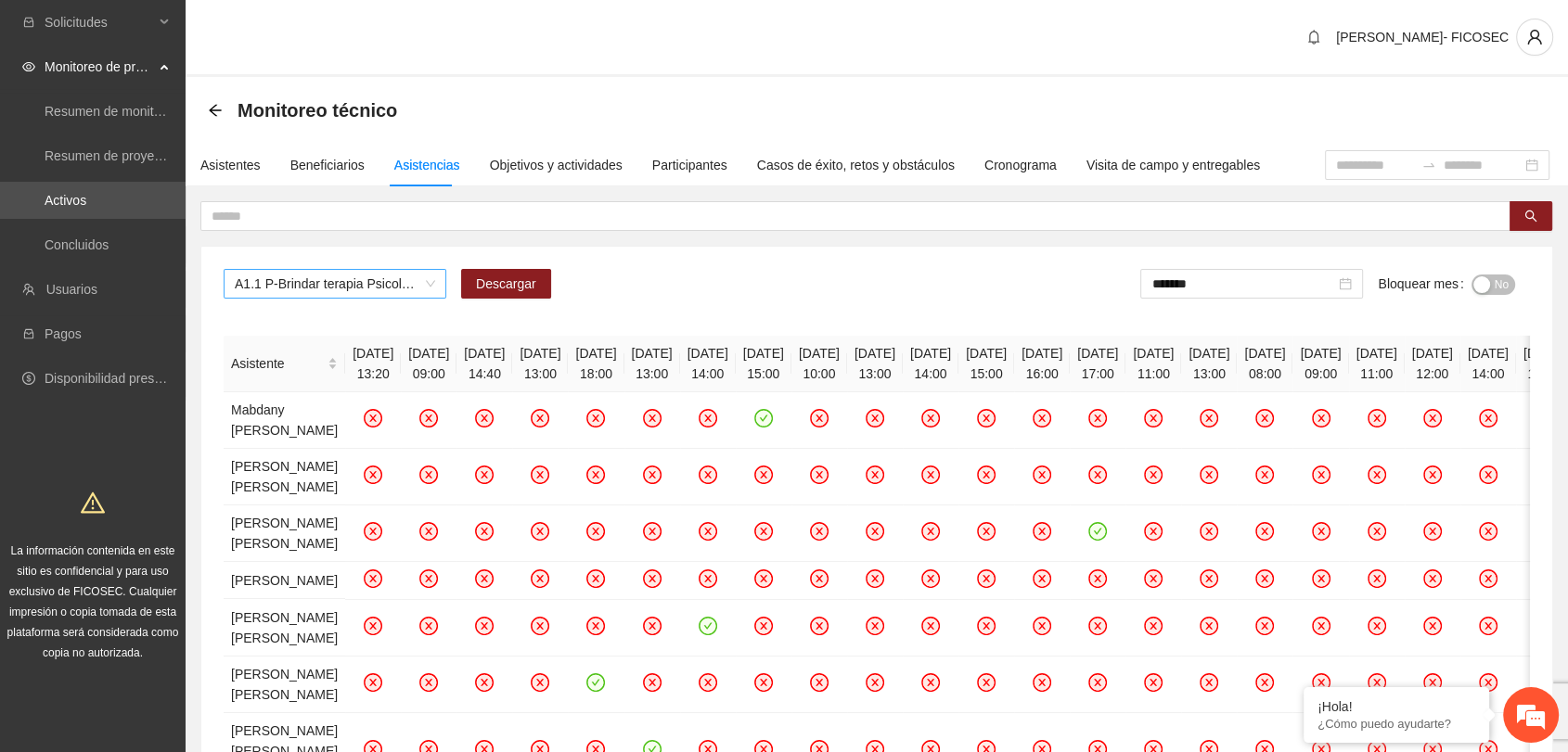 click on "A1.1 P-Brindar terapia Psicológica en Parral" at bounding box center [335, 284] 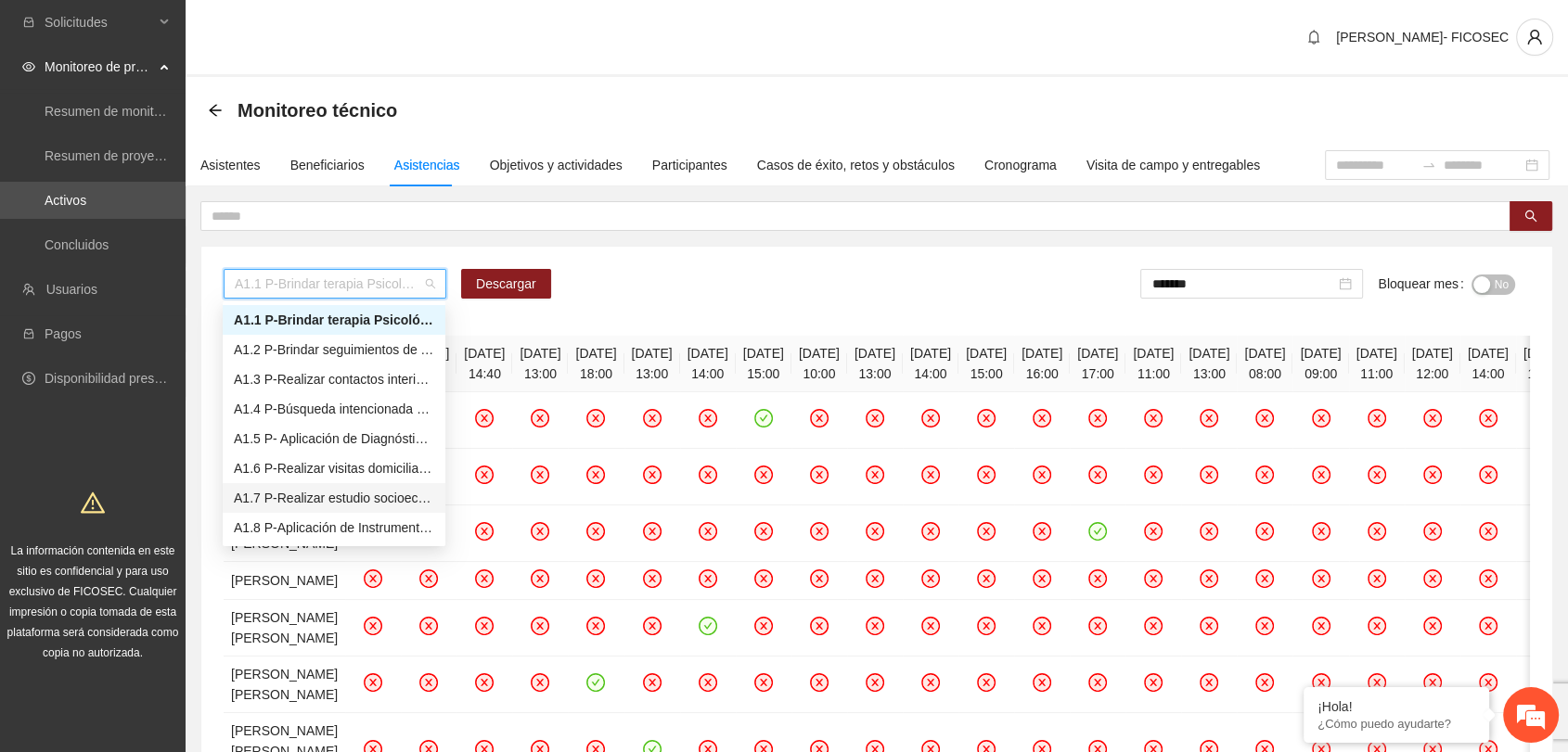 click on "A1.7 P-Realizar estudio socioeconómico de Trabajo Social en Parral" at bounding box center [334, 498] 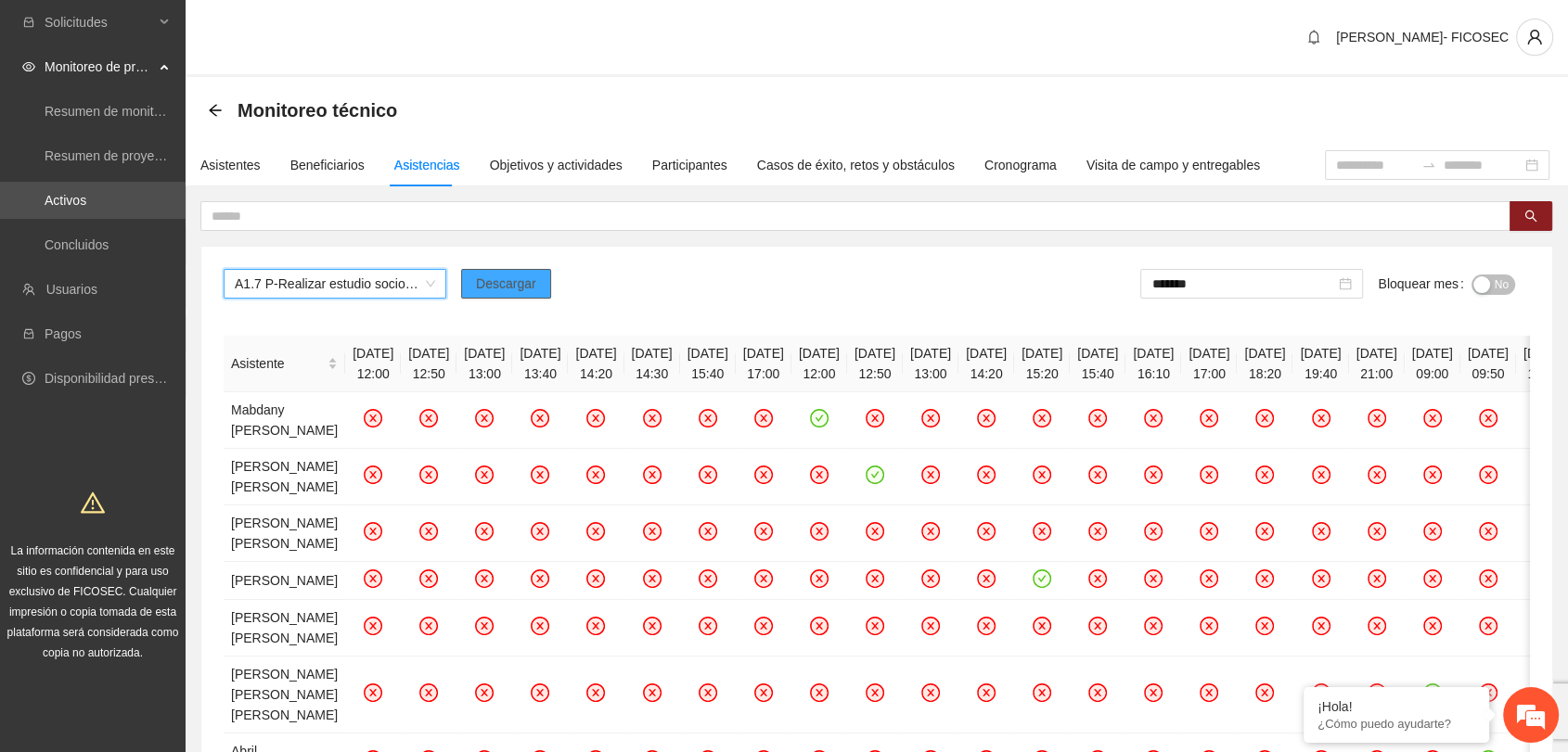 click on "Descargar" at bounding box center (506, 284) 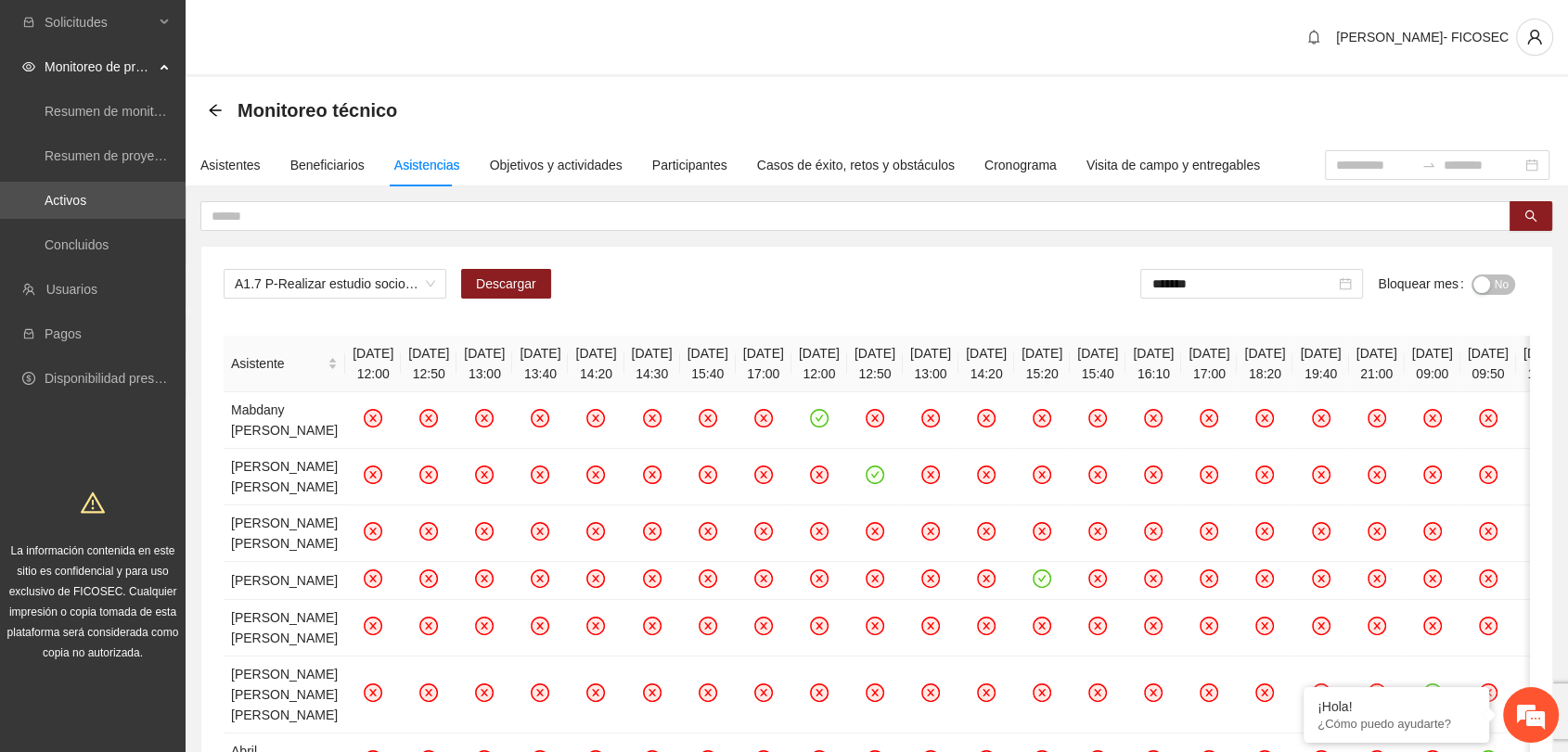 click on "Monitoreo técnico" at bounding box center (877, 110) 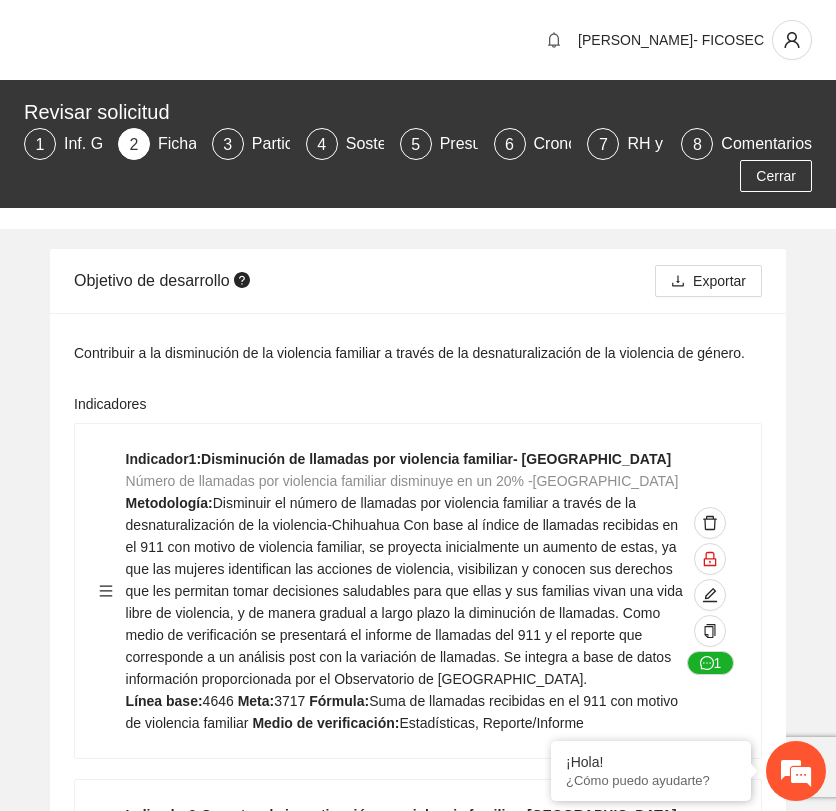 scroll, scrollTop: 0, scrollLeft: 0, axis: both 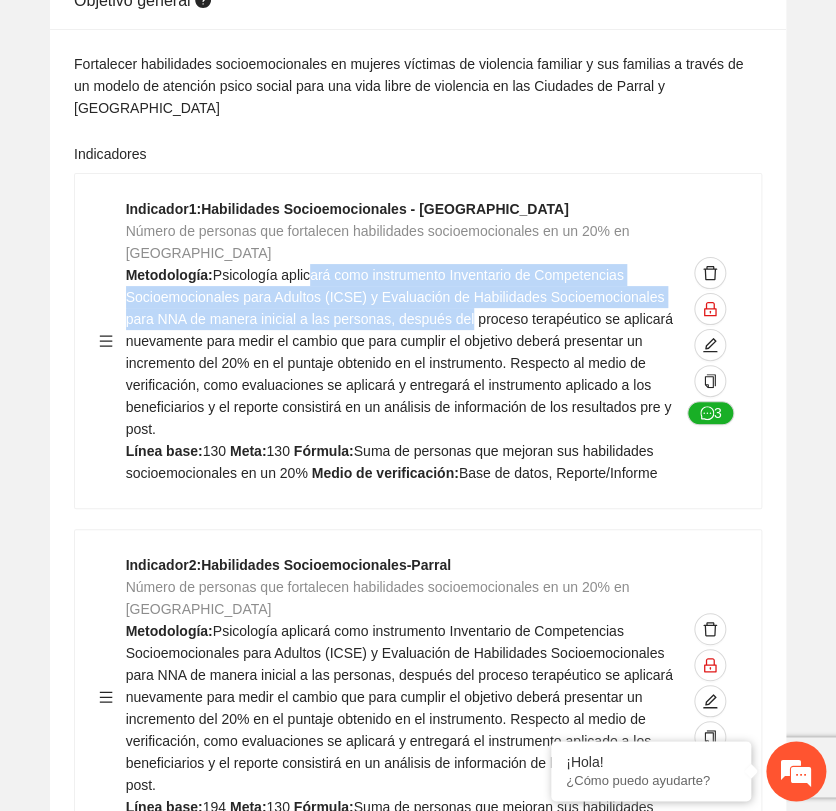 drag, startPoint x: 306, startPoint y: 251, endPoint x: 433, endPoint y: 294, distance: 134.08206 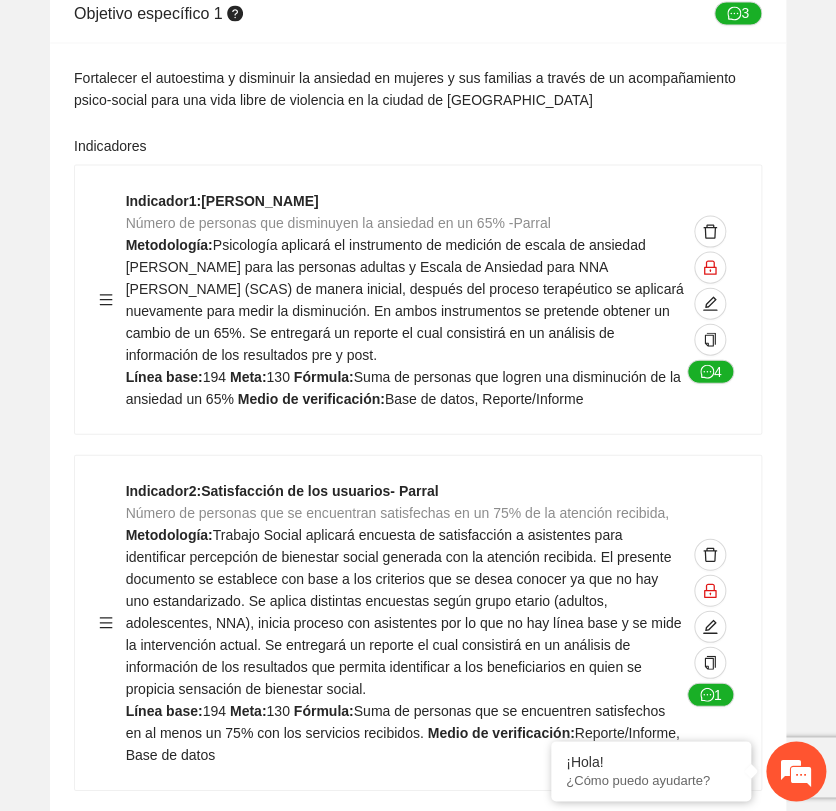 scroll, scrollTop: 2666, scrollLeft: 0, axis: vertical 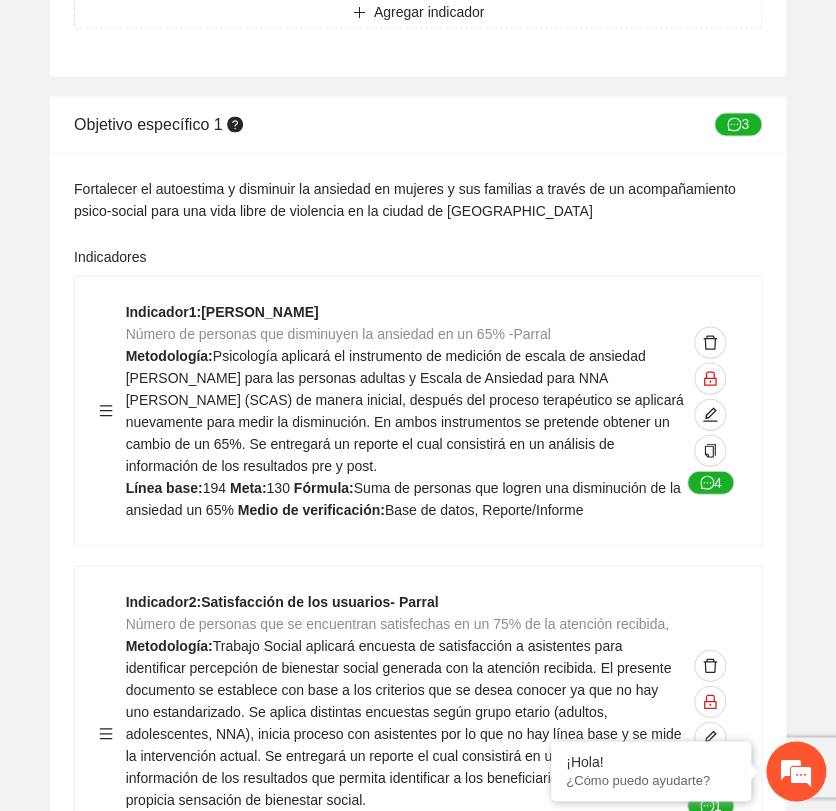 click on "Fortalecer el autoestima y disminuir la ansiedad en mujeres y sus familias a través de un acompañamiento psico-social para una vida libre de violencia en la ciudad de Parral Indicadores Indicador  1 :  Ansiedad-Parral Número de personas que disminuyen la ansiedad en un 65% -Parral Metodología:  Psicología aplicará el instrumento de medición de escala de ansiedad [PERSON_NAME] para las personas adultas y Escala de Ansiedad para NNA [PERSON_NAME] (SCAS) de manera inicial, después del proceso terapéutico se aplicará nuevamente para medir la disminución. En ambos instrumentos se pretende obtener un cambio de un 65%.
Se entregará un reporte el cual consistirá en un análisis de información de los resultados pre y post.  Línea base:  194   Meta:  130   Fórmula:  Suma de personas que logren una disminución de la ansiedad un 65%   Medio de verificación:  Base de datos, Reporte/Informe 4 Indicador  2 :  Satisfacción de los usuarios- Parral Metodología:  Línea base:  194   Meta:  130   Fórmula:  1" at bounding box center (418, 1837) 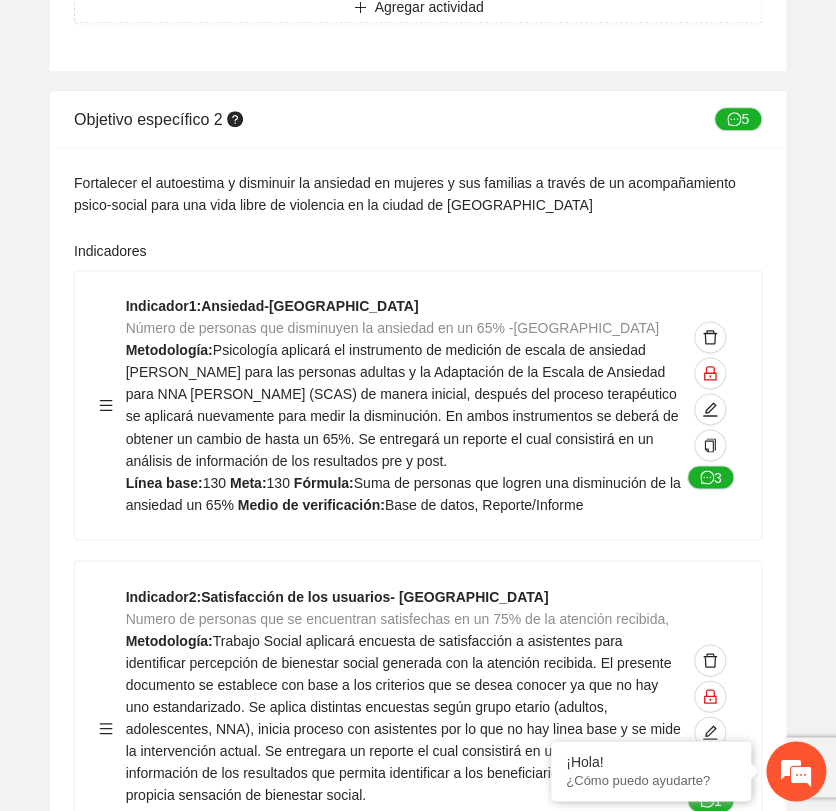 scroll, scrollTop: 6071, scrollLeft: 0, axis: vertical 